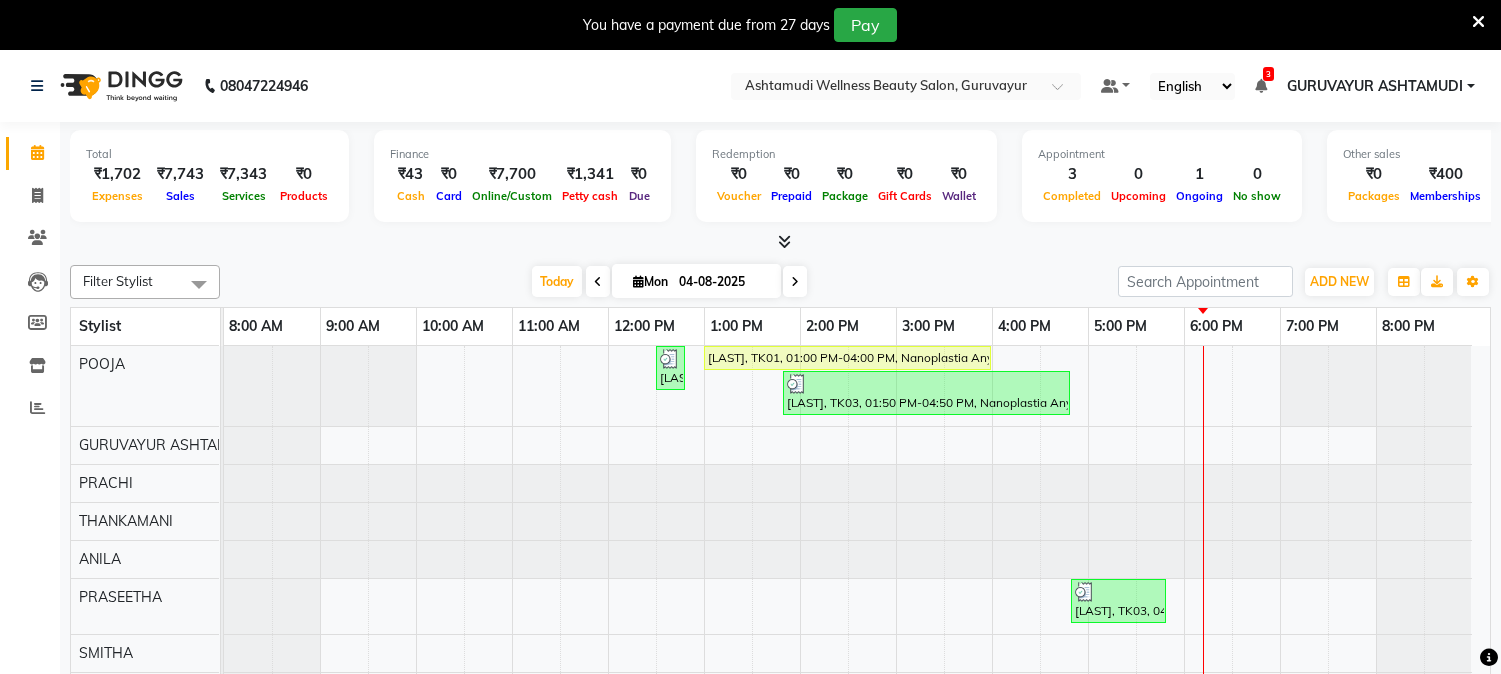 scroll, scrollTop: 0, scrollLeft: 0, axis: both 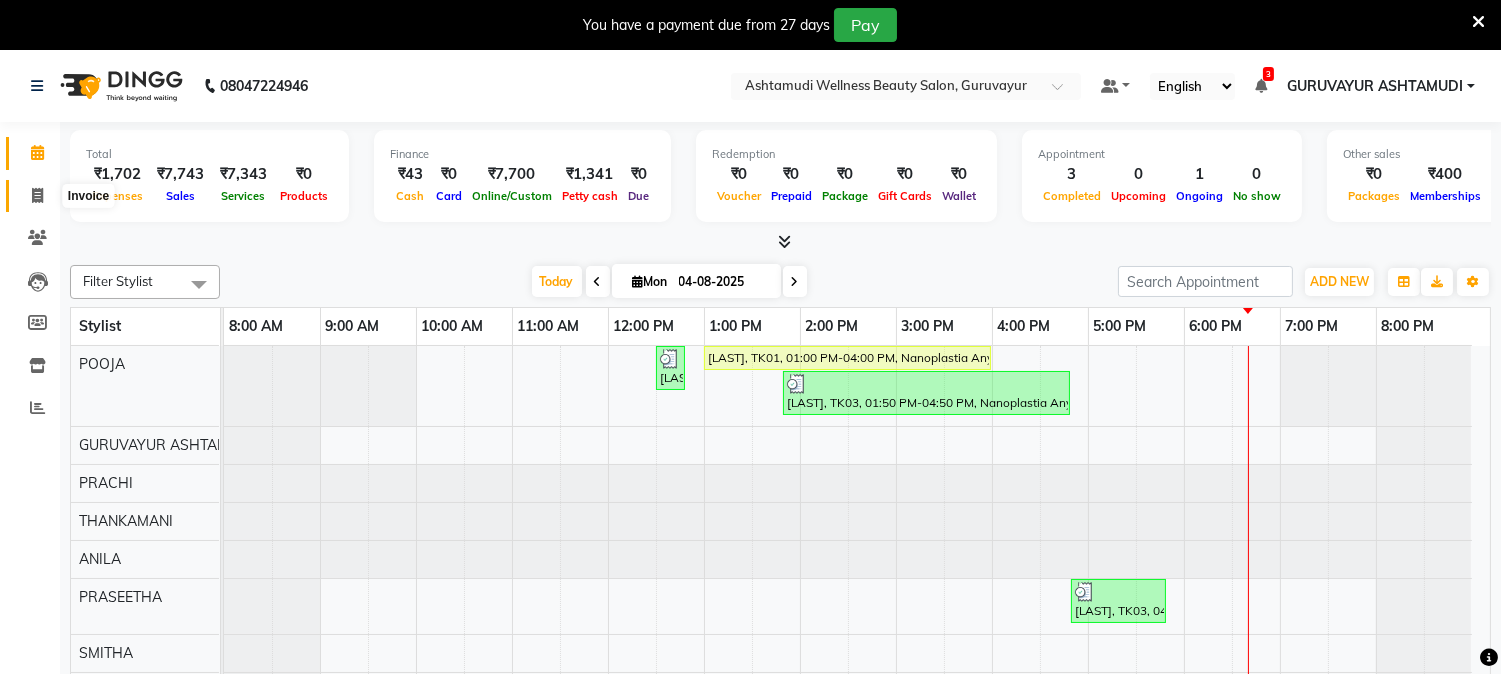 click 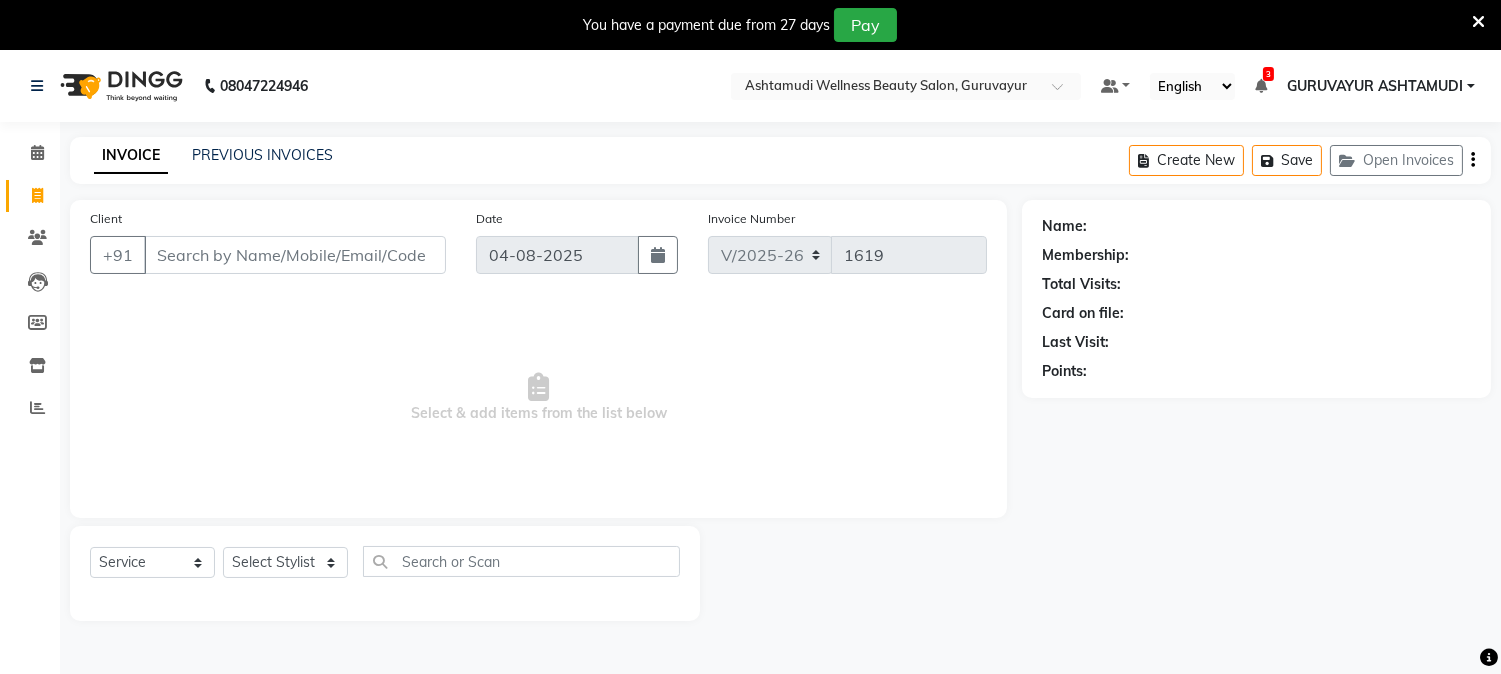 click on "Client" at bounding box center (295, 255) 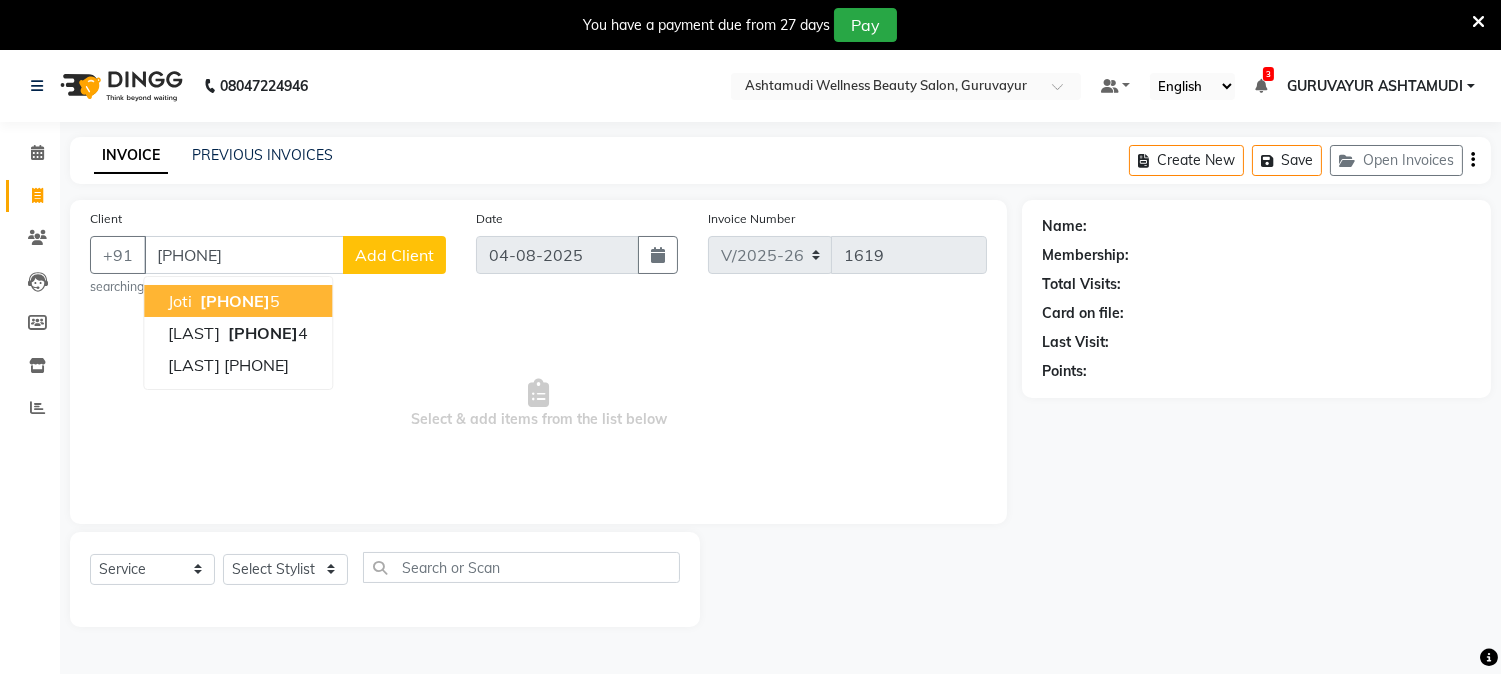 type on "[PHONE]" 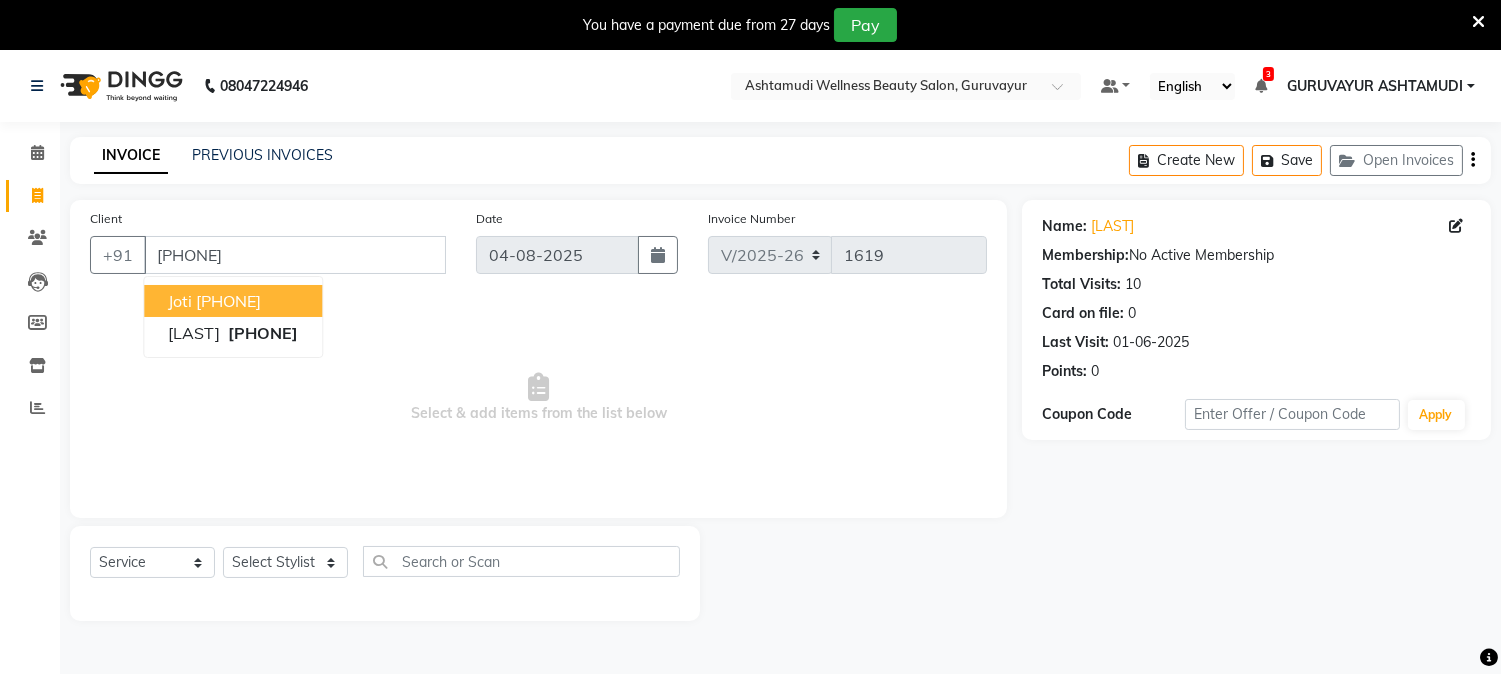 click on "Client +91 [PHONE] [LAST]  [PHONE] [LAST]   [PHONE] Date 04-08-2025 Invoice Number V/2025 V/2025-26 1619  Select & add items from the list below  Select  Service  Product  Membership  Package Voucher Prepaid Gift Card  Select Stylist Aathithya ANILA Anjana Das ARYA GURUVAYUR ASHTAMUDI NEETHU Nigisha POOJA PRACHI PRASEETHA REESHMA  Rini SMITHA THANKAMANI" 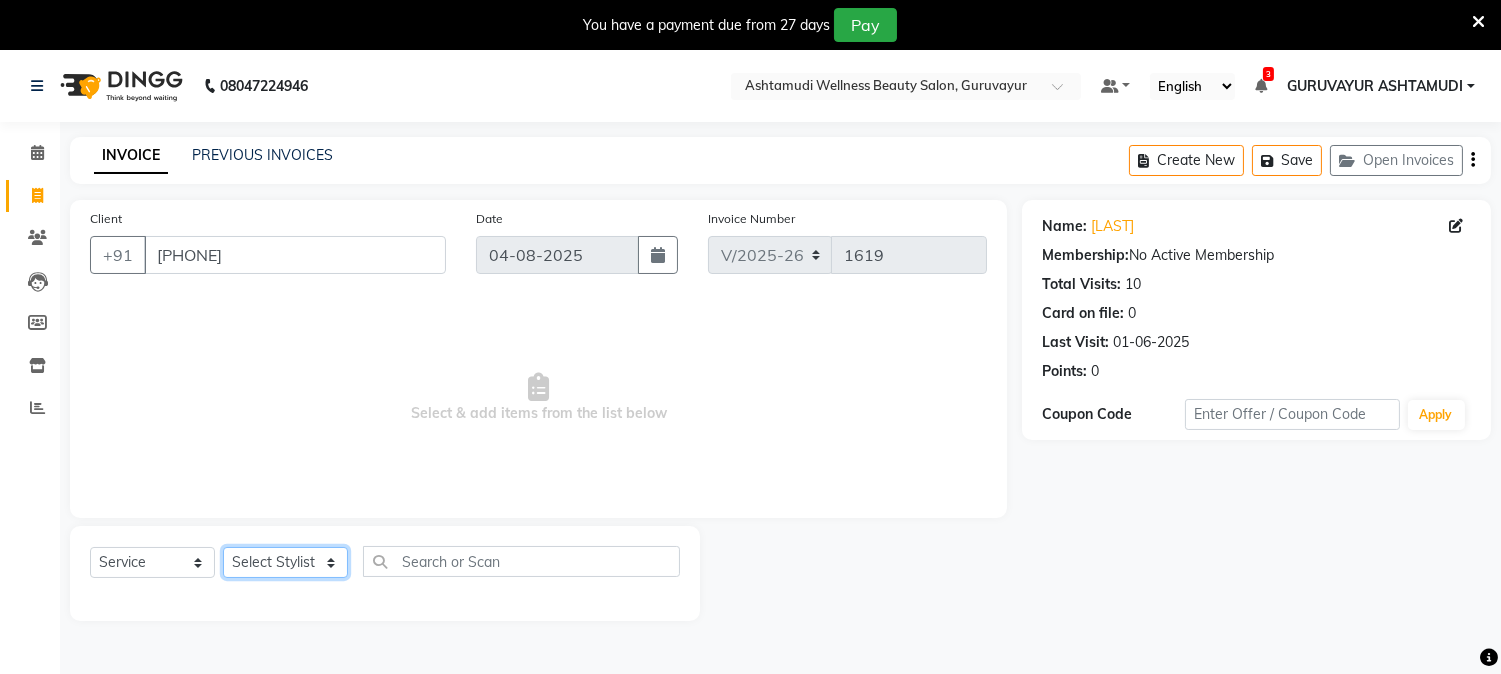 click on "Select Stylist Aathithya ANILA Anjana Das ARYA GURUVAYUR ASHTAMUDI NEETHU Nigisha POOJA PRACHI PRASEETHA REESHMA  Rini SMITHA THANKAMANI" 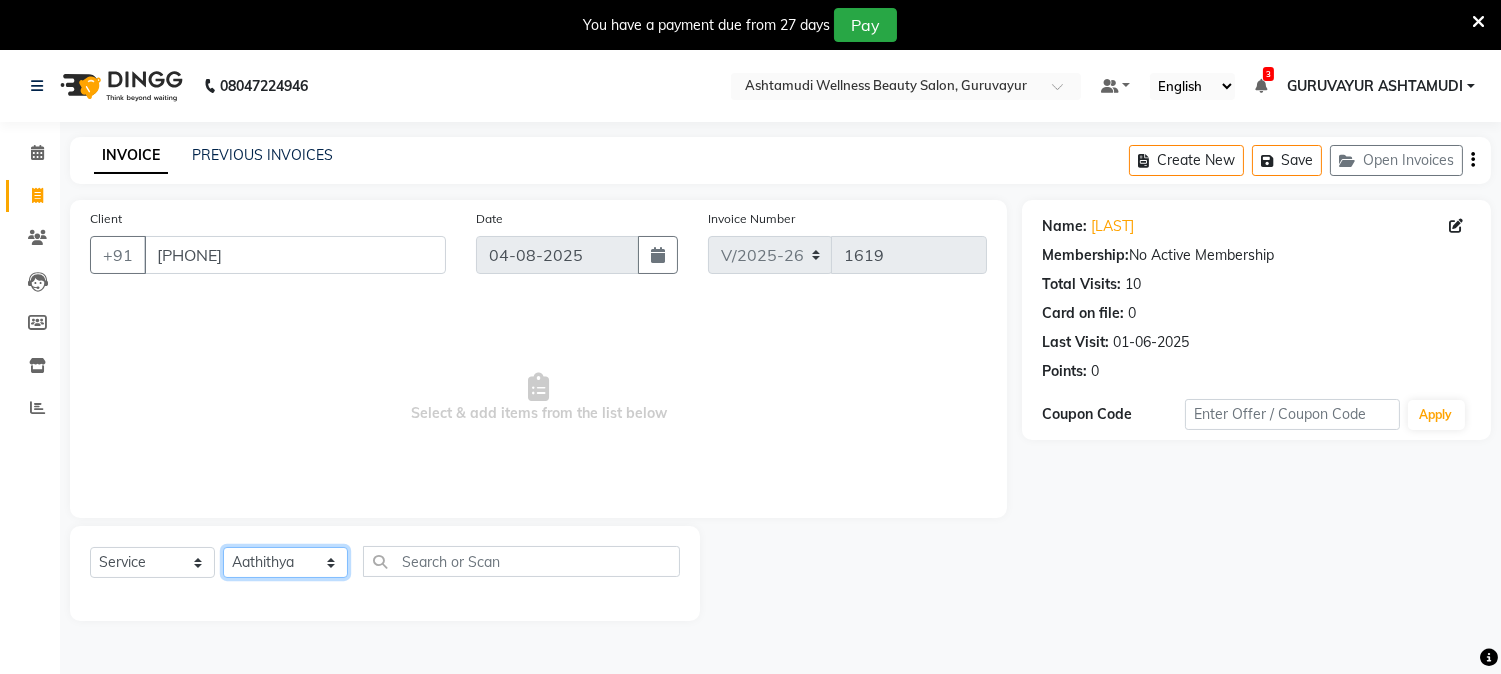 click on "Select Stylist Aathithya ANILA Anjana Das ARYA GURUVAYUR ASHTAMUDI NEETHU Nigisha POOJA PRACHI PRASEETHA REESHMA  Rini SMITHA THANKAMANI" 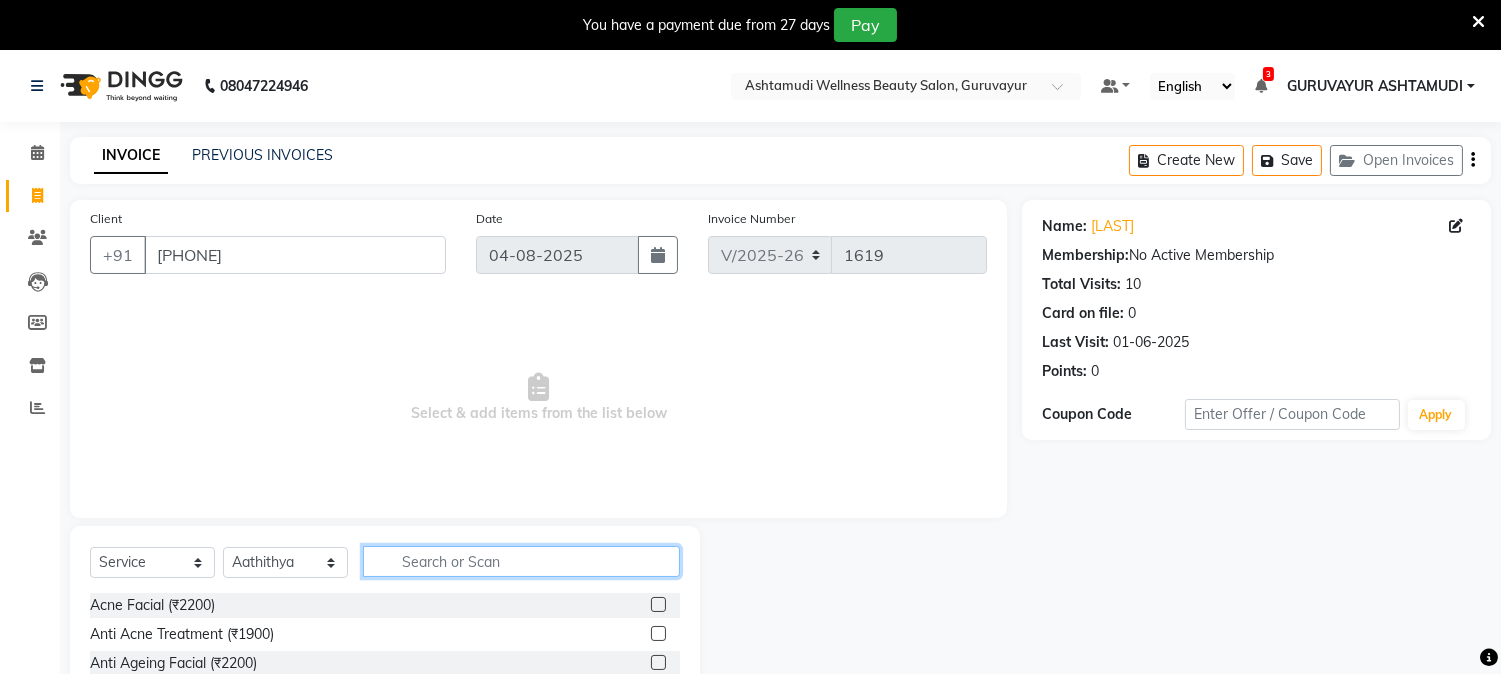 click 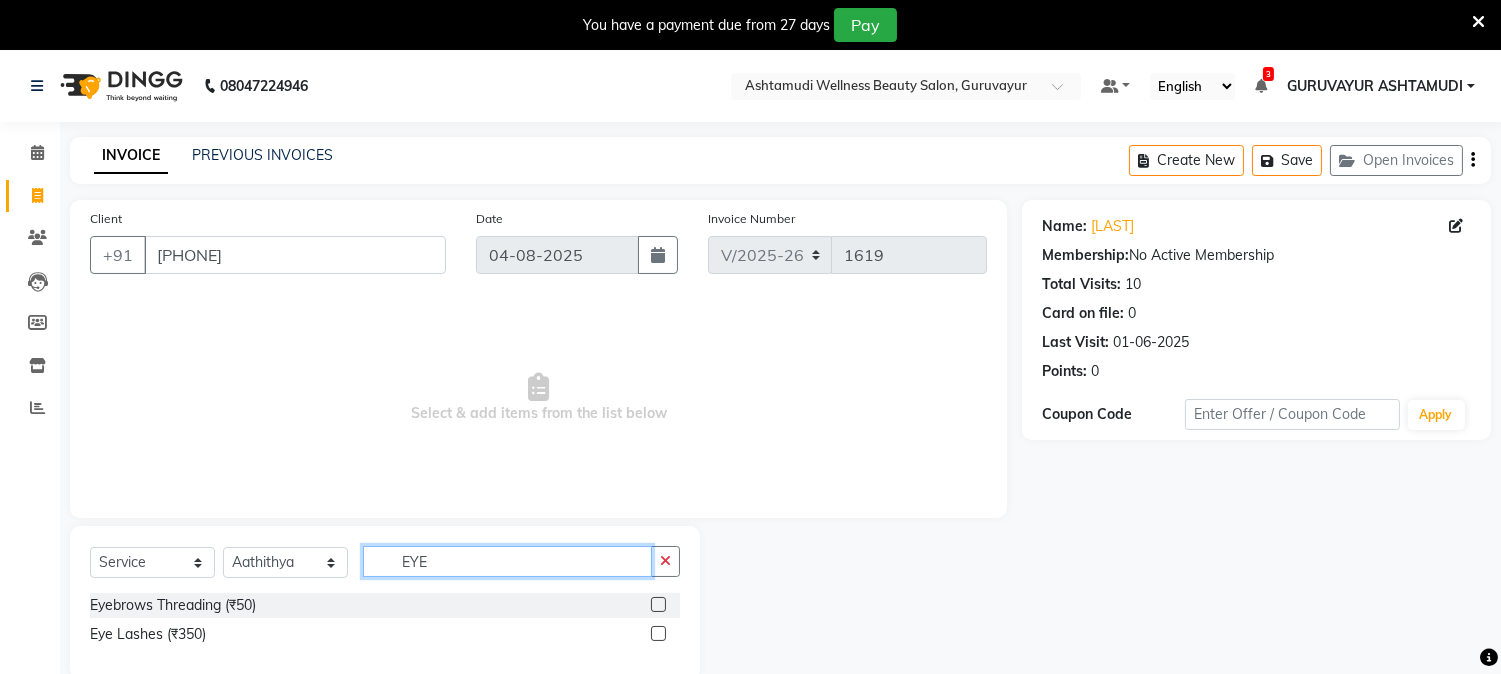 type on "EYE" 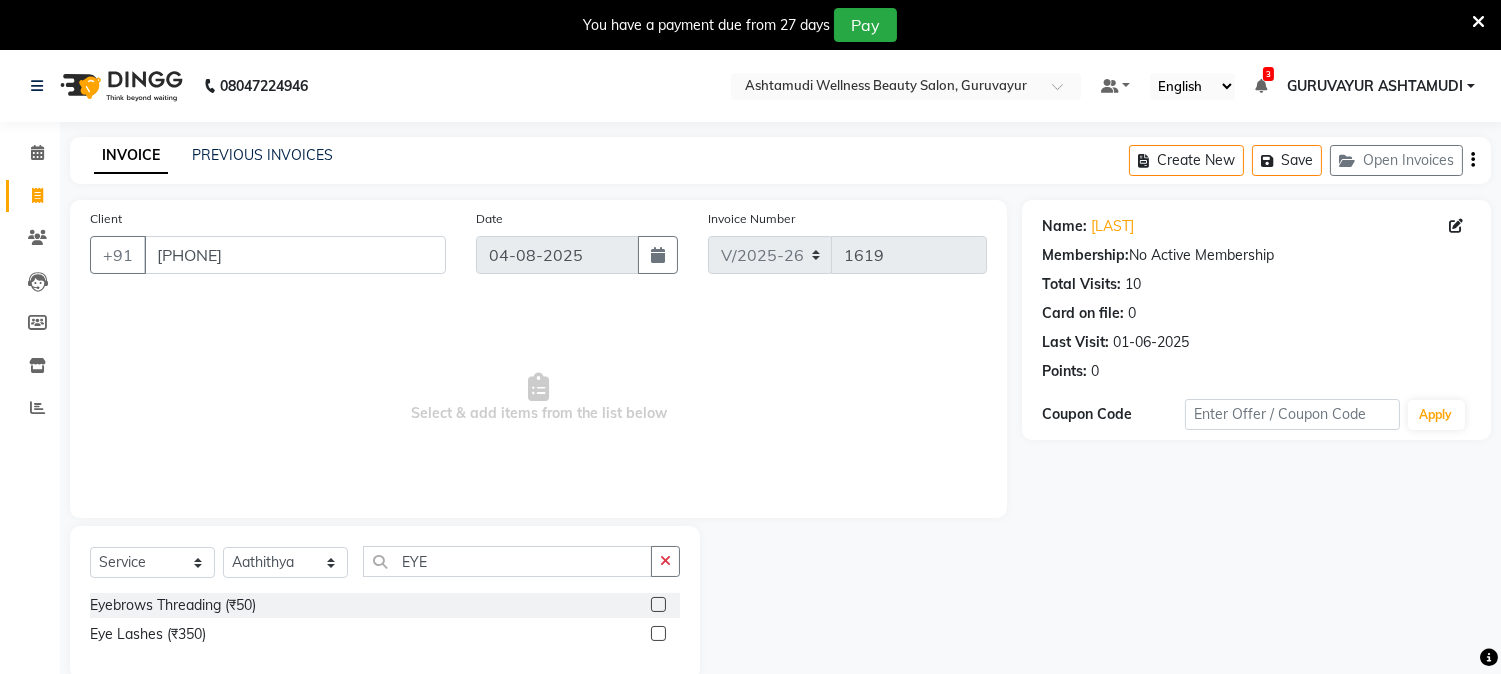 click 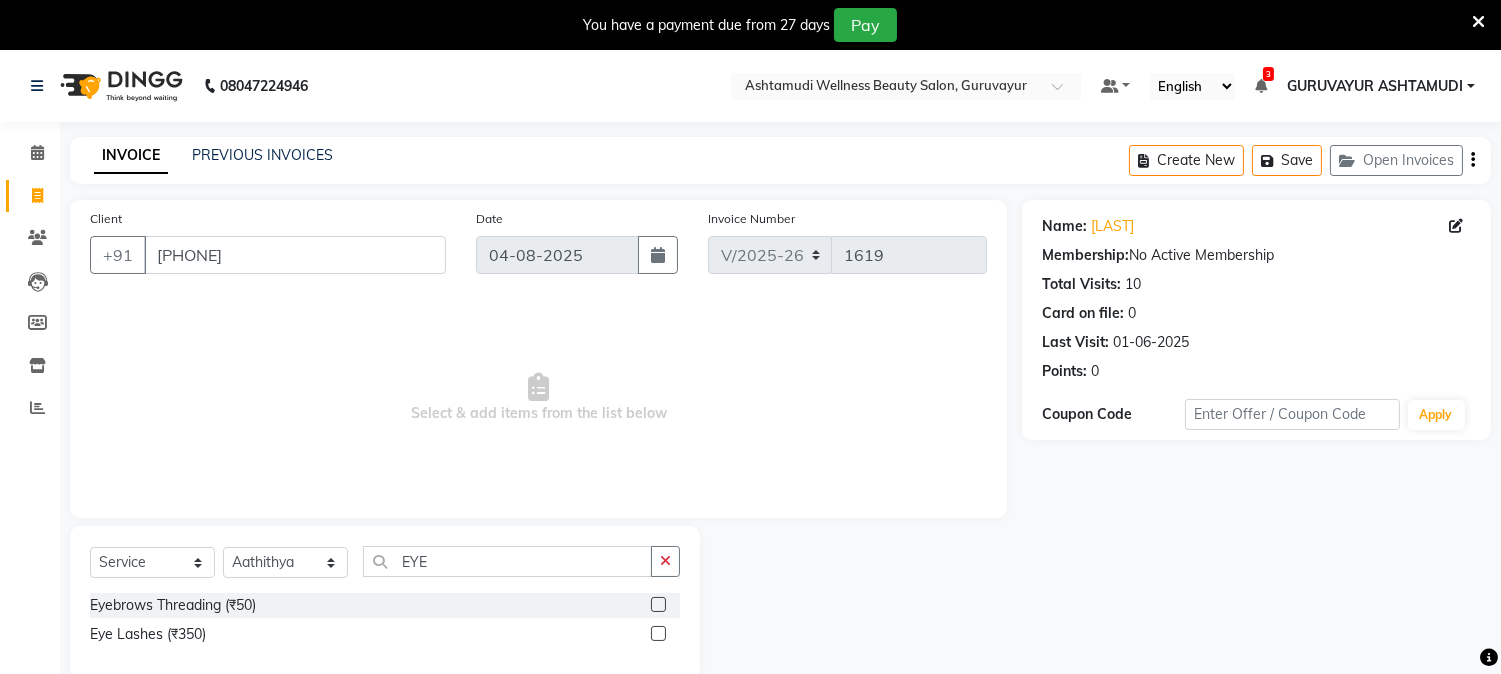 click at bounding box center [657, 605] 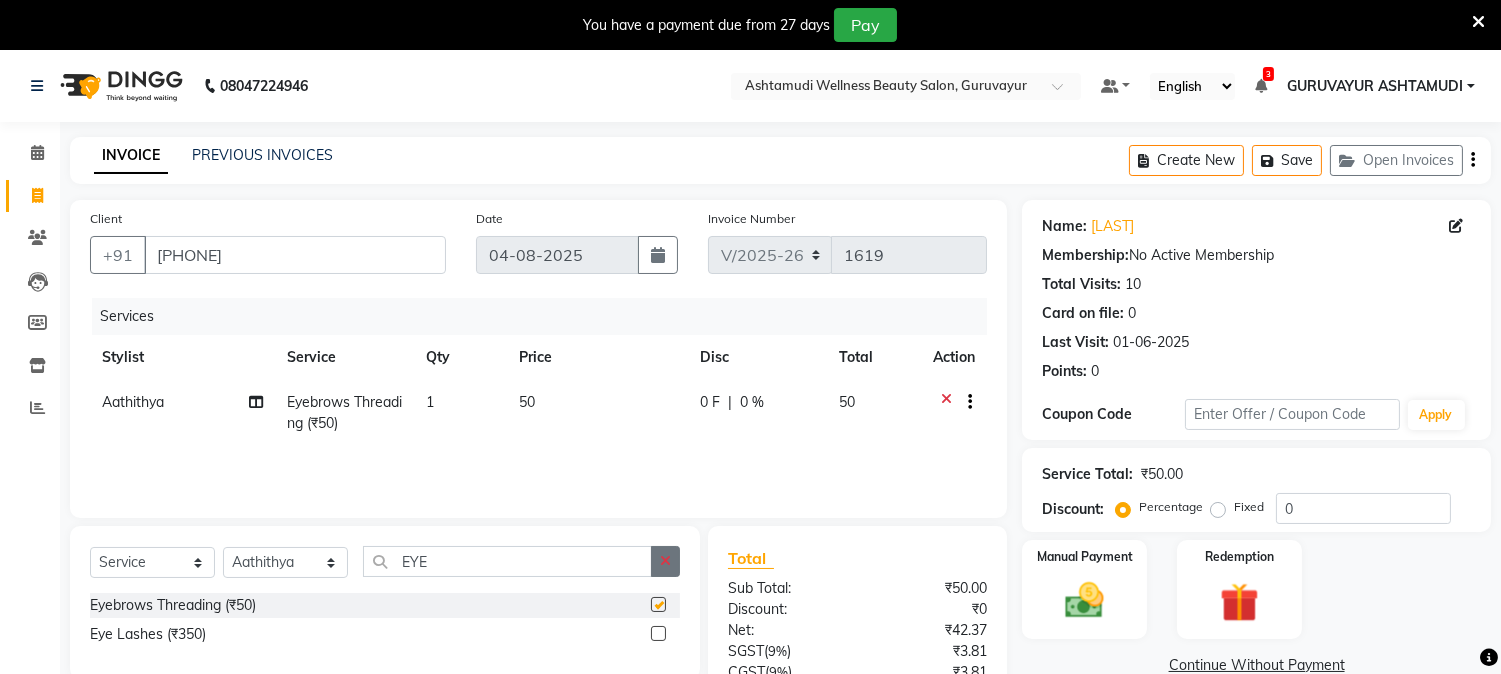 checkbox on "false" 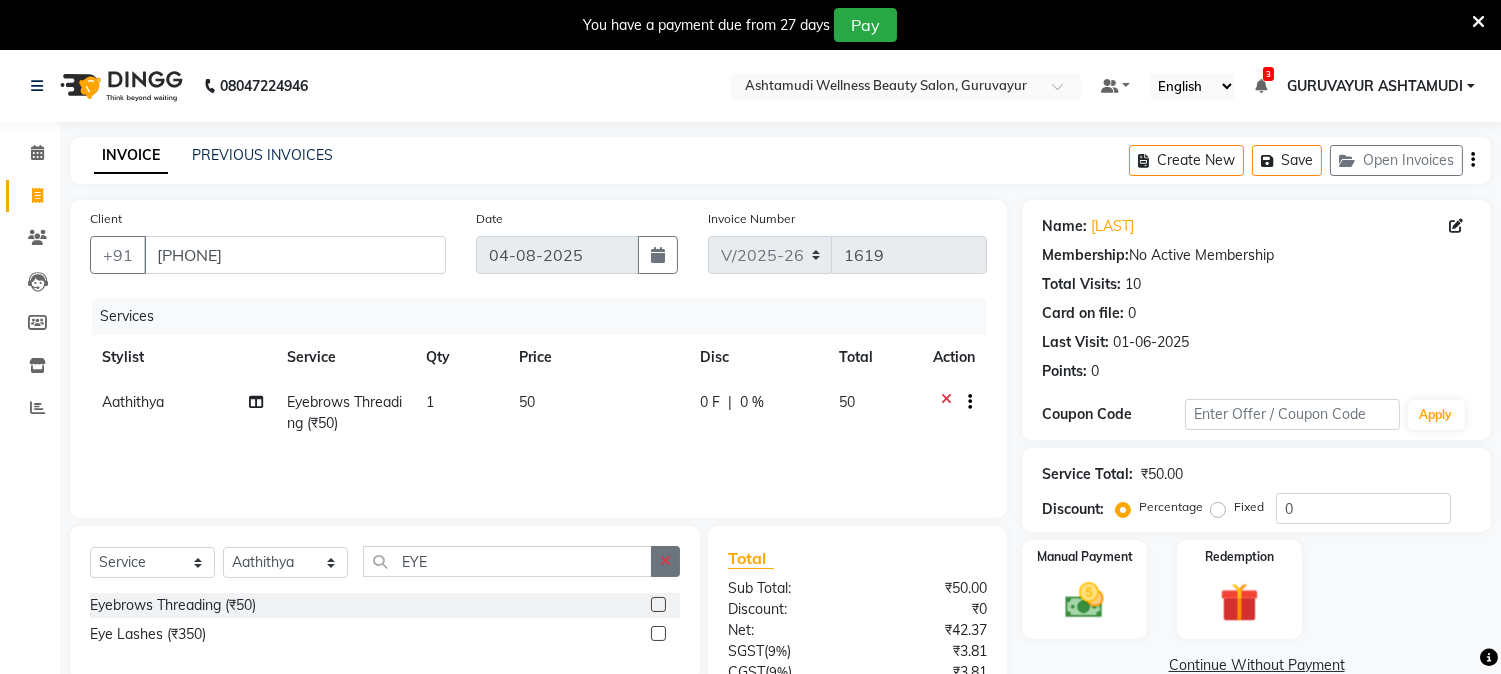 click 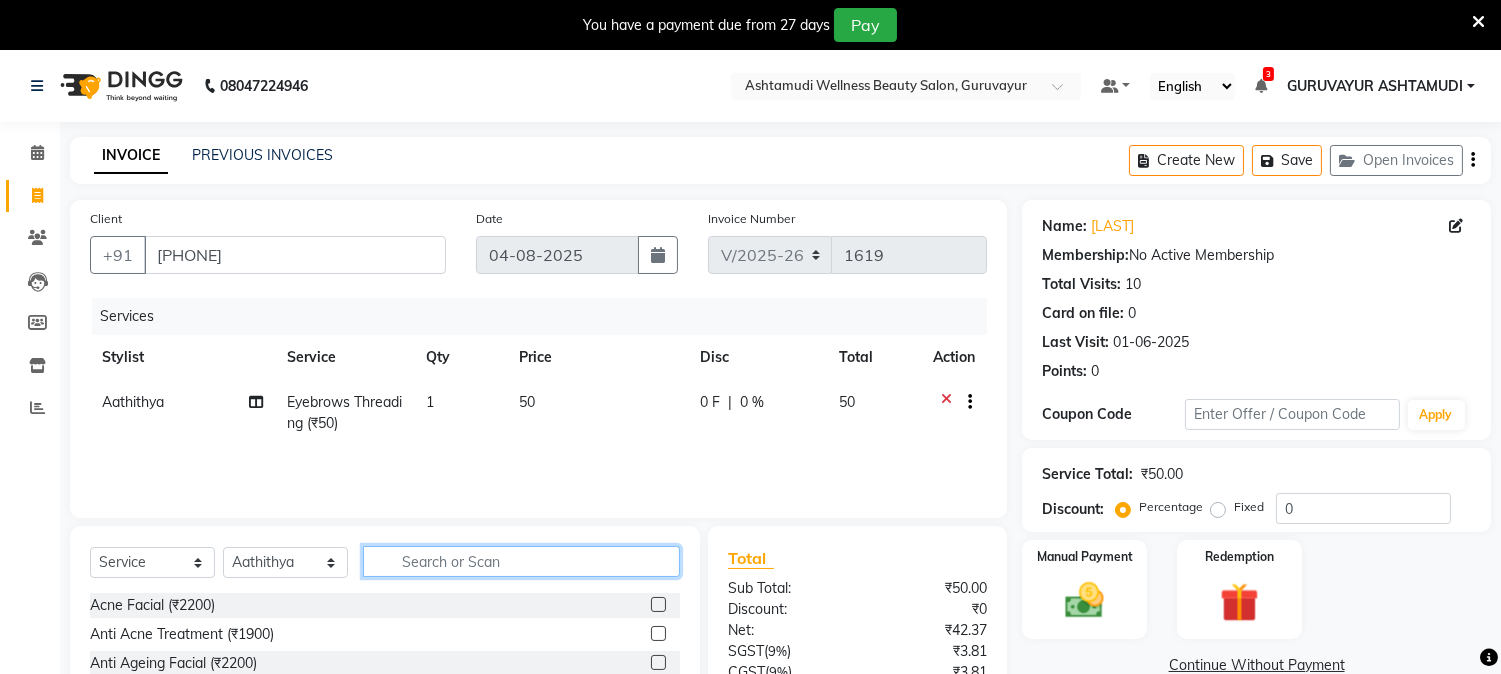 click 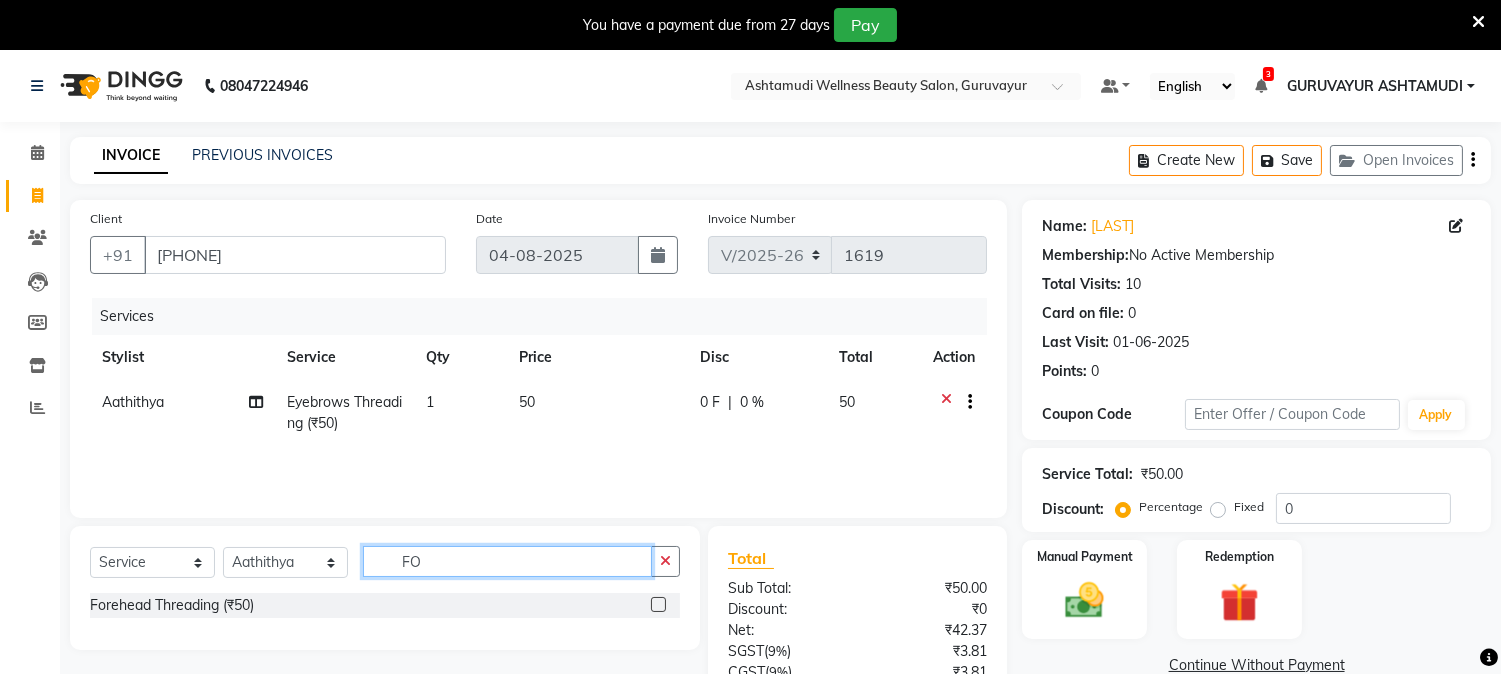 type on "FO" 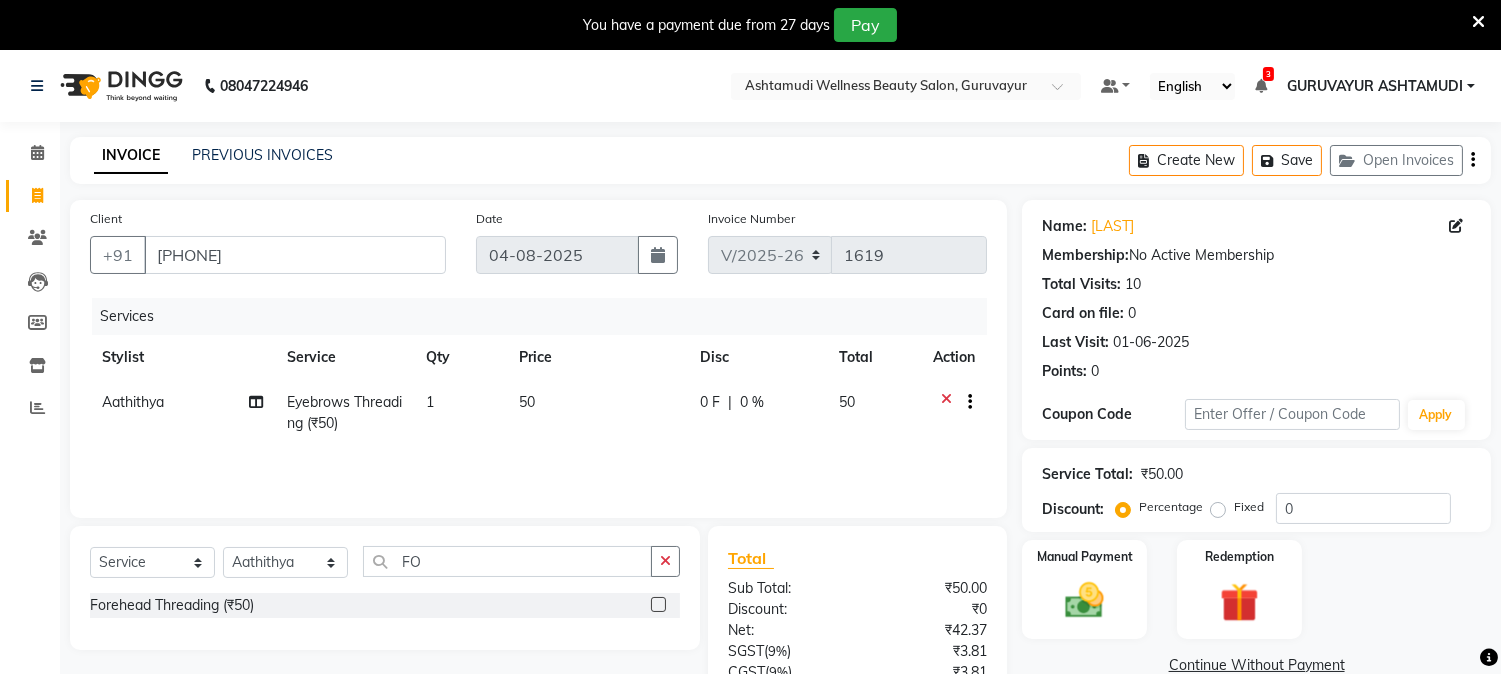 click 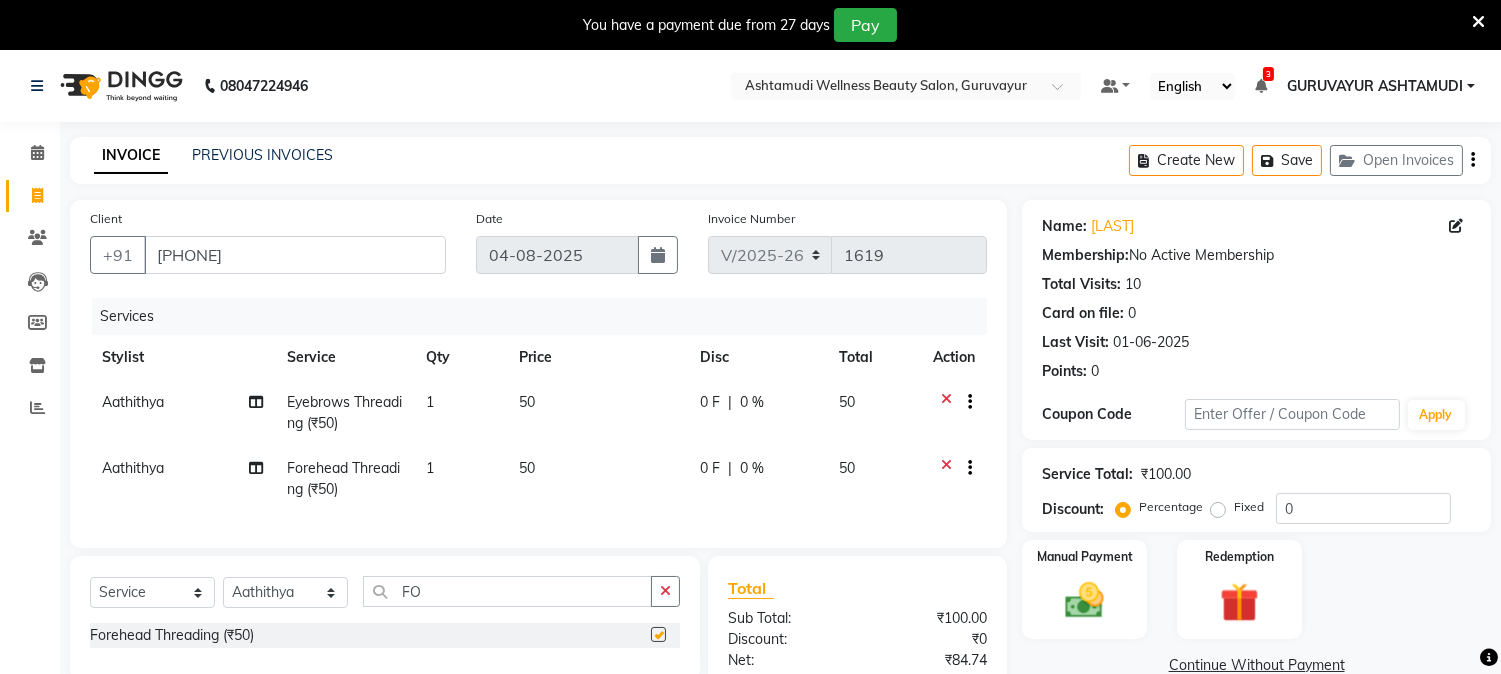 checkbox on "false" 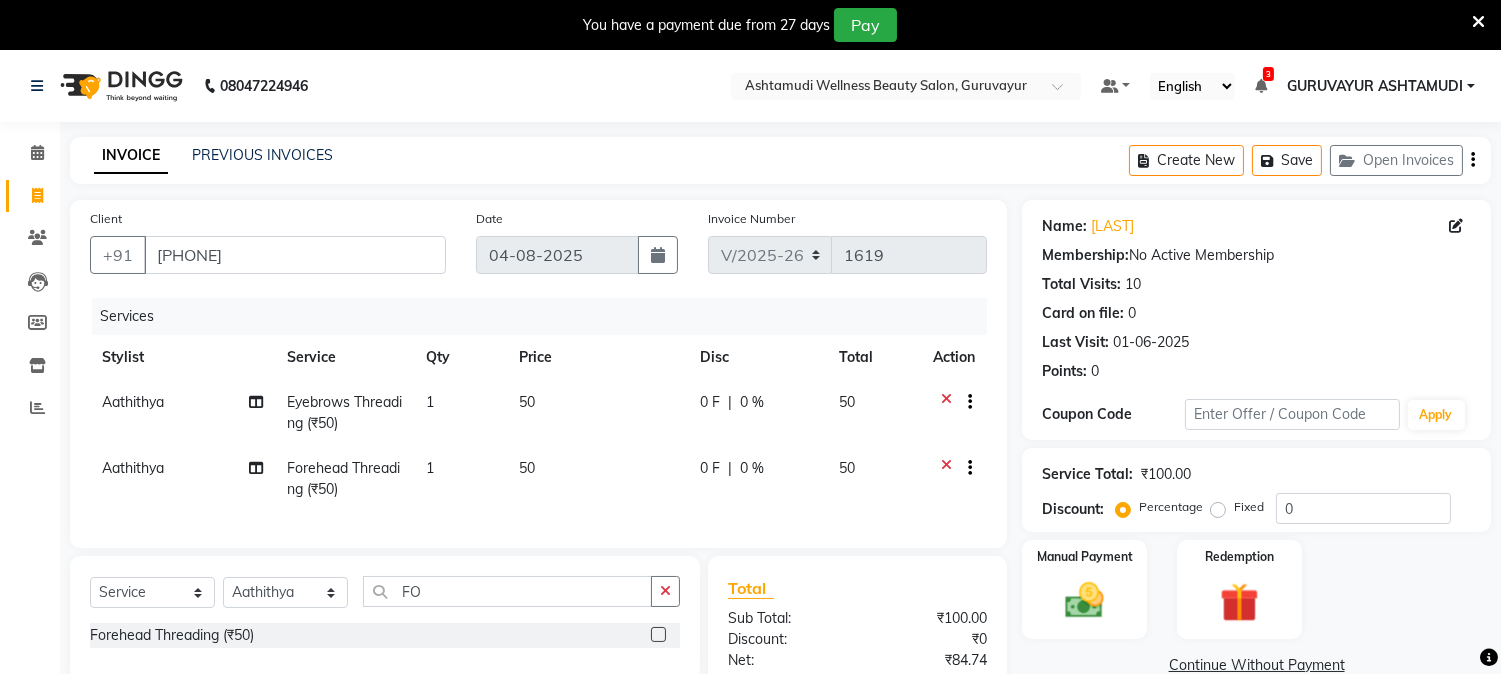 scroll, scrollTop: 222, scrollLeft: 0, axis: vertical 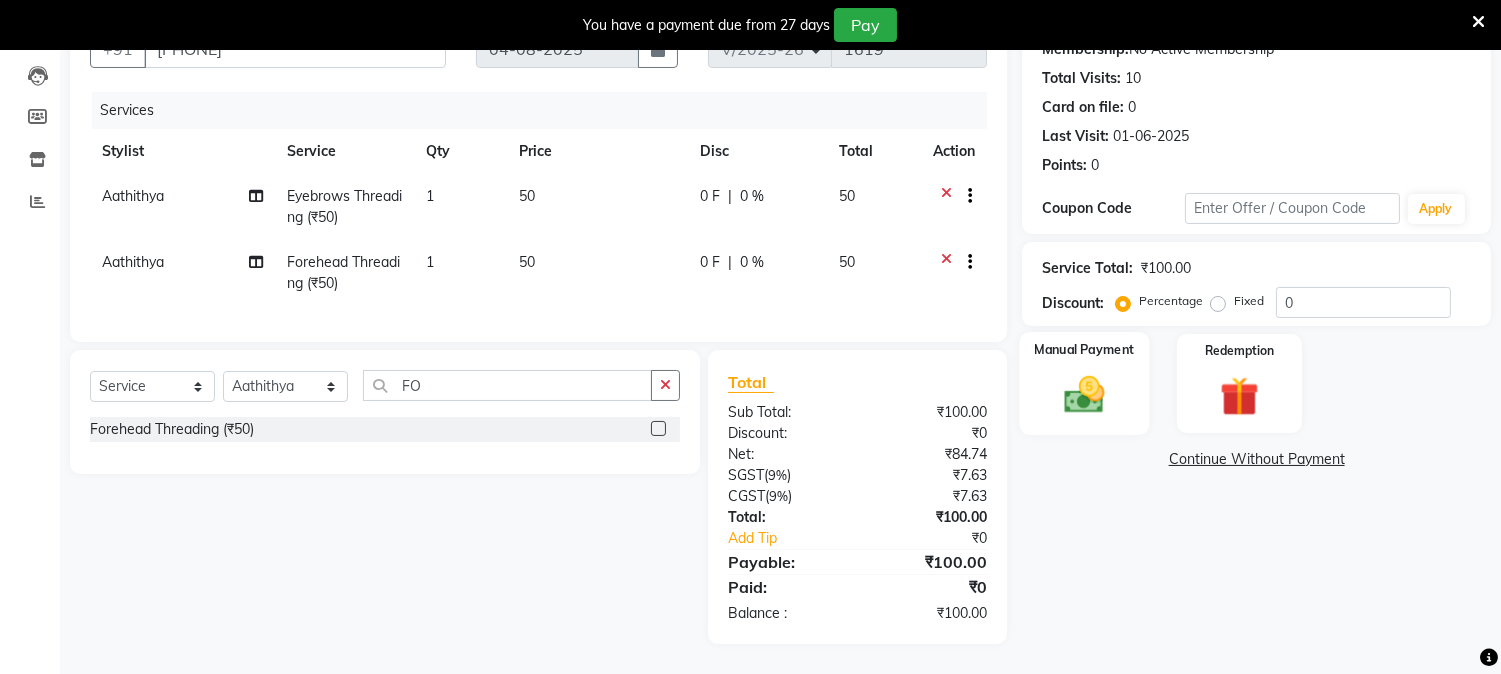 click 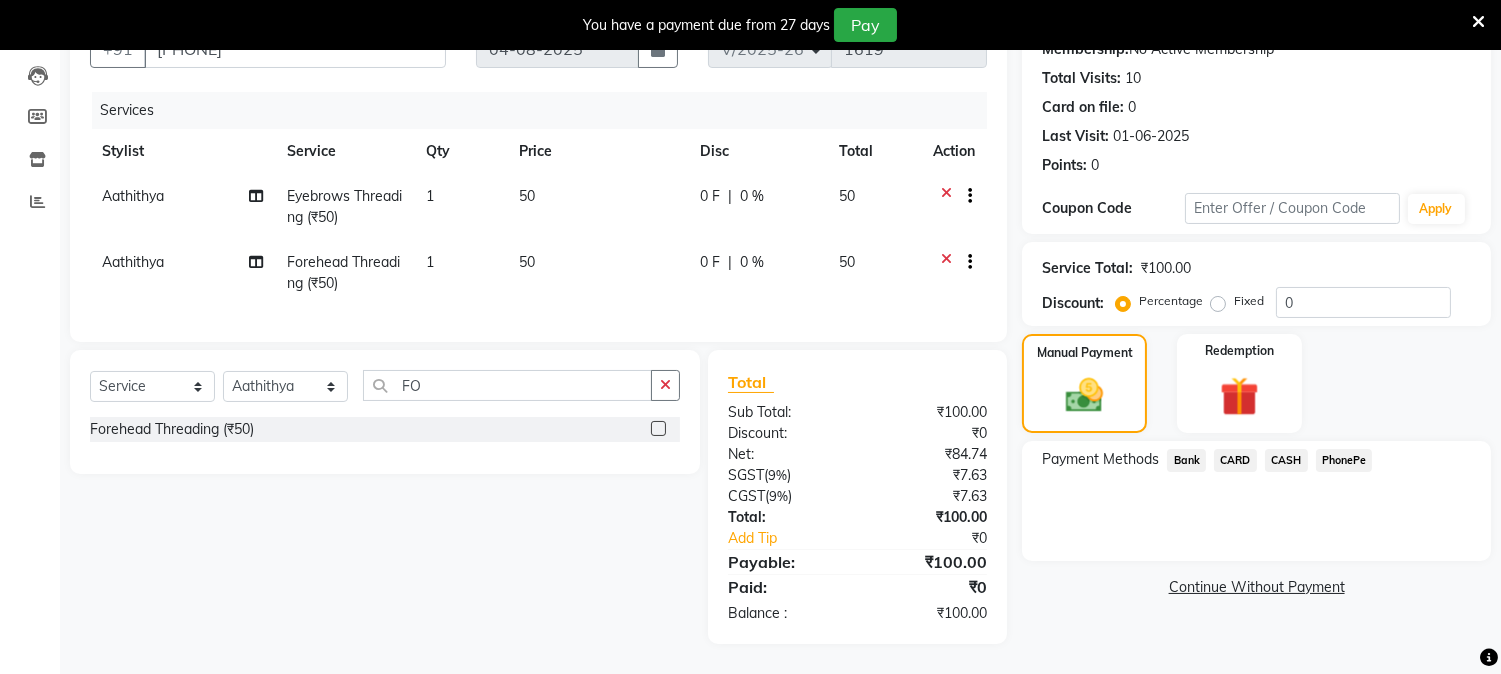 click on "CASH" 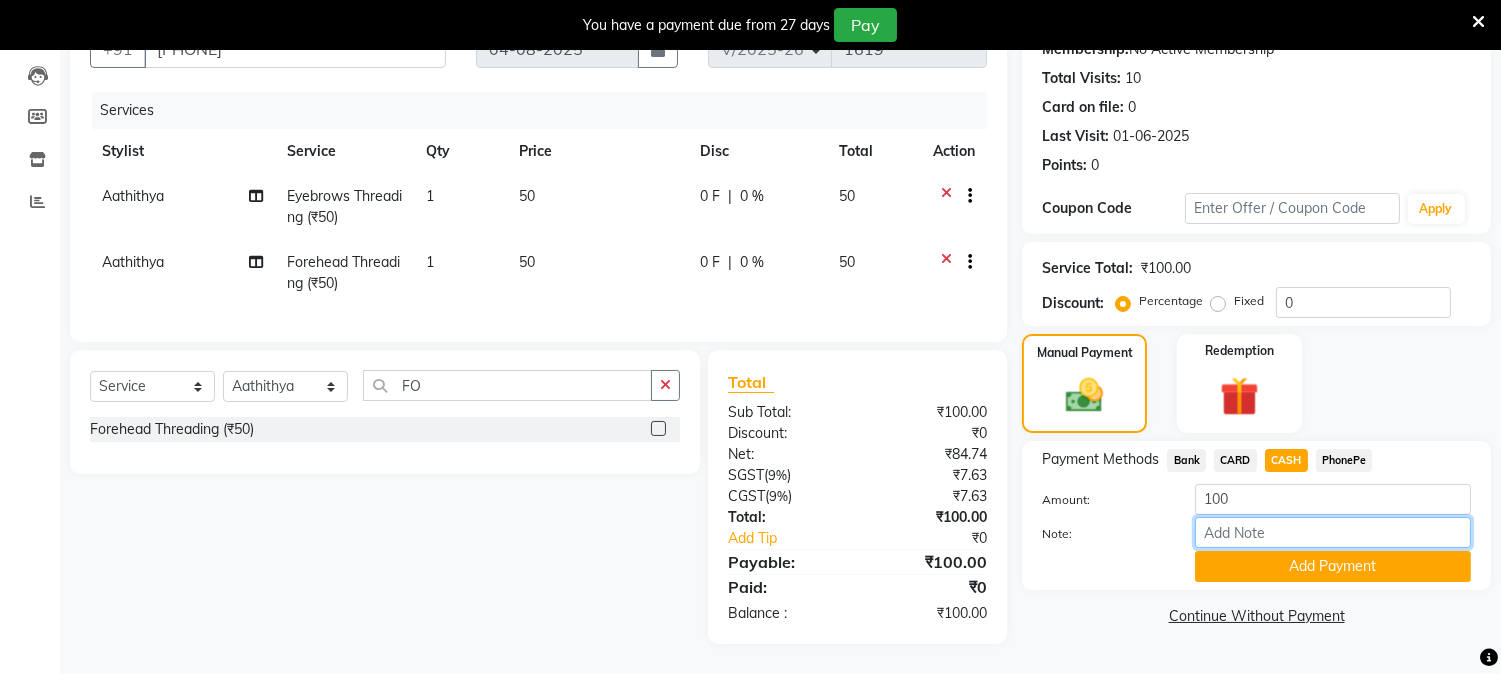 click on "Note:" at bounding box center [1333, 532] 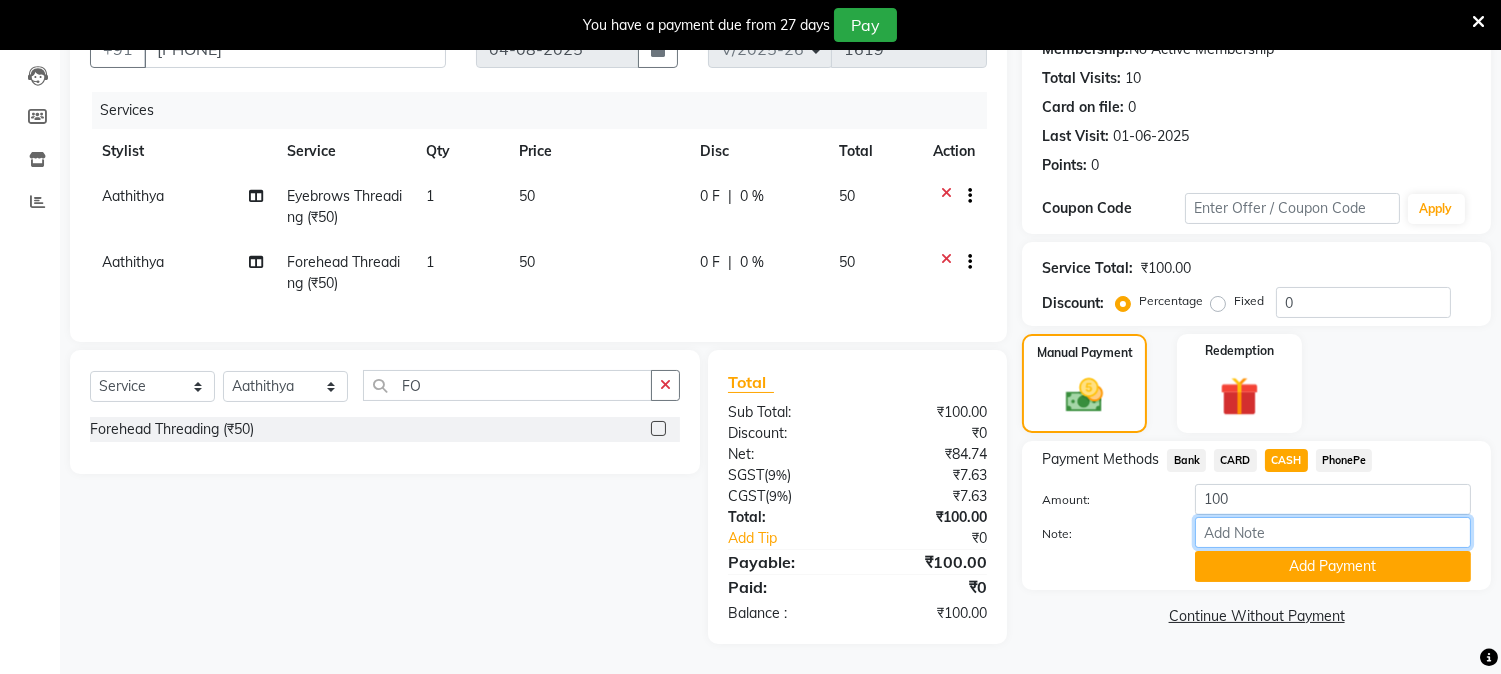 type on "NIGISHA" 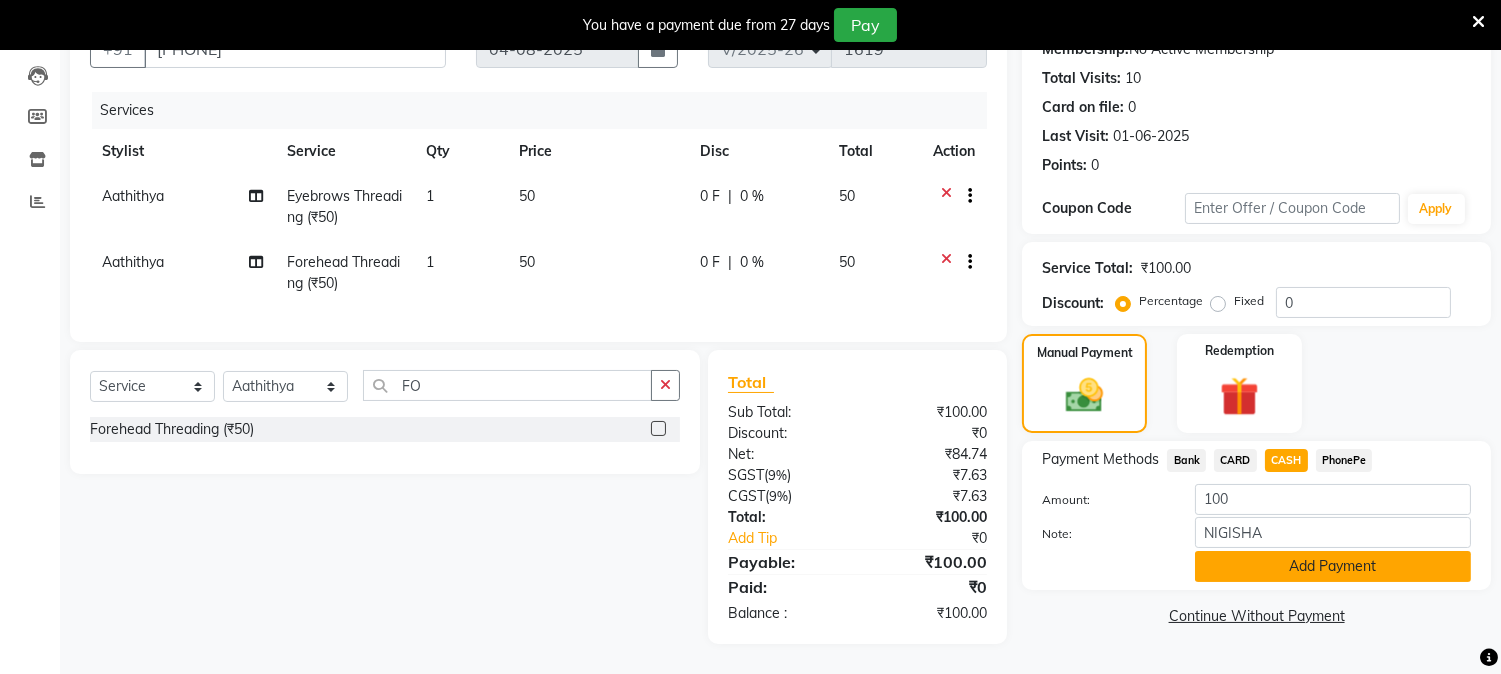 click on "Add Payment" 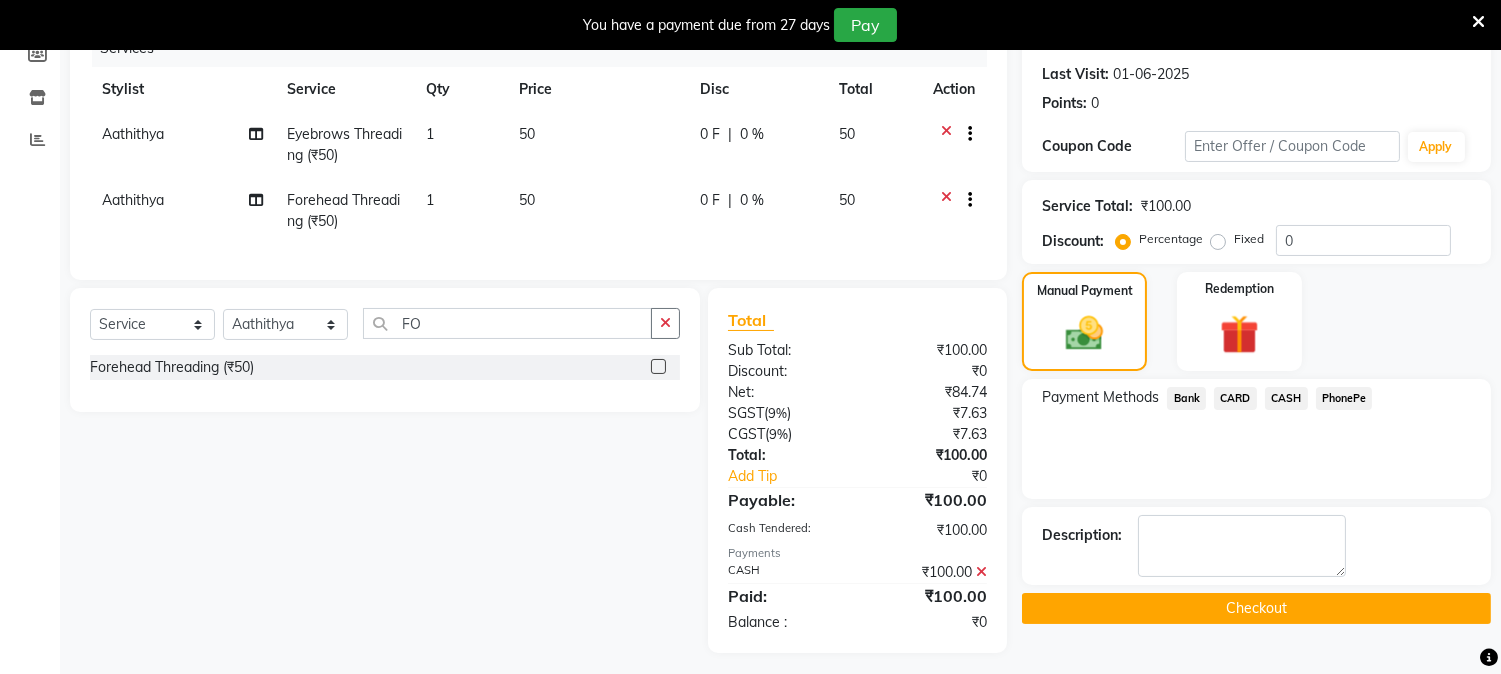 scroll, scrollTop: 293, scrollLeft: 0, axis: vertical 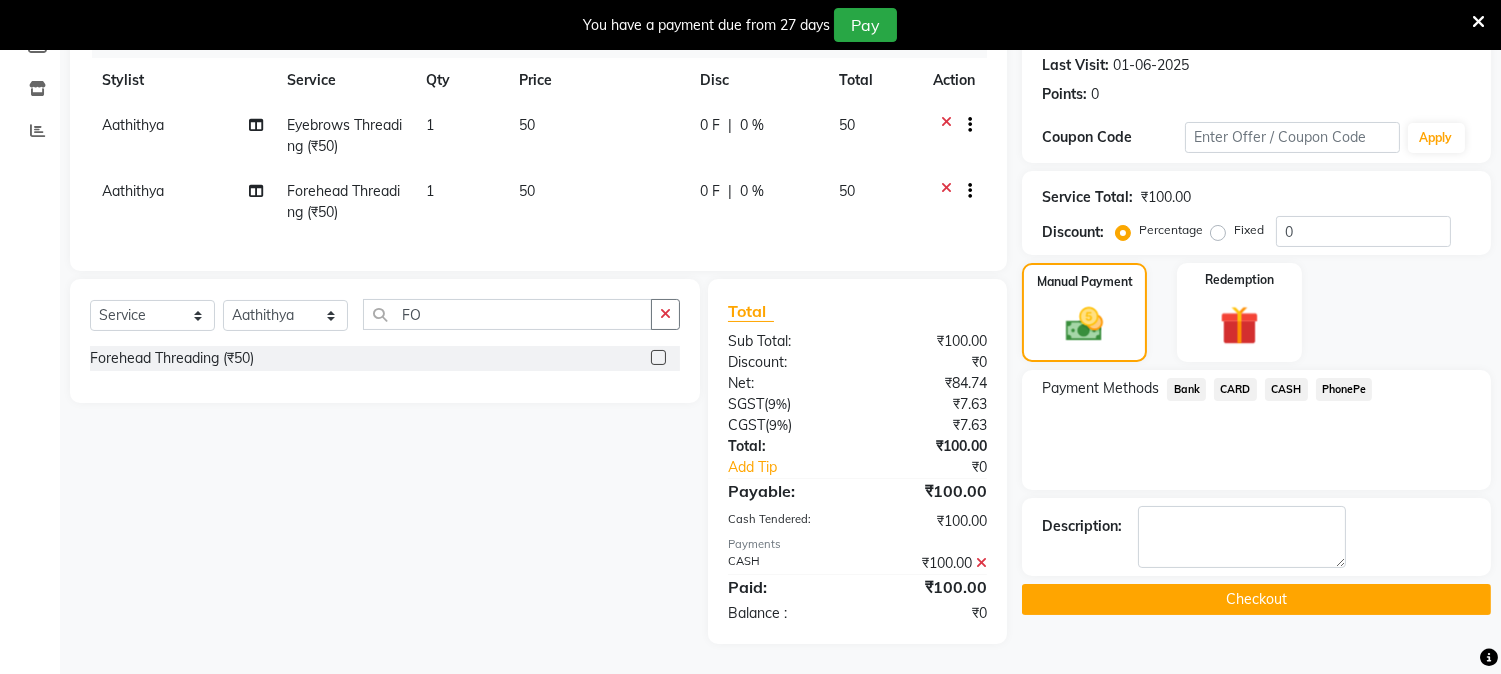 click on "Checkout" 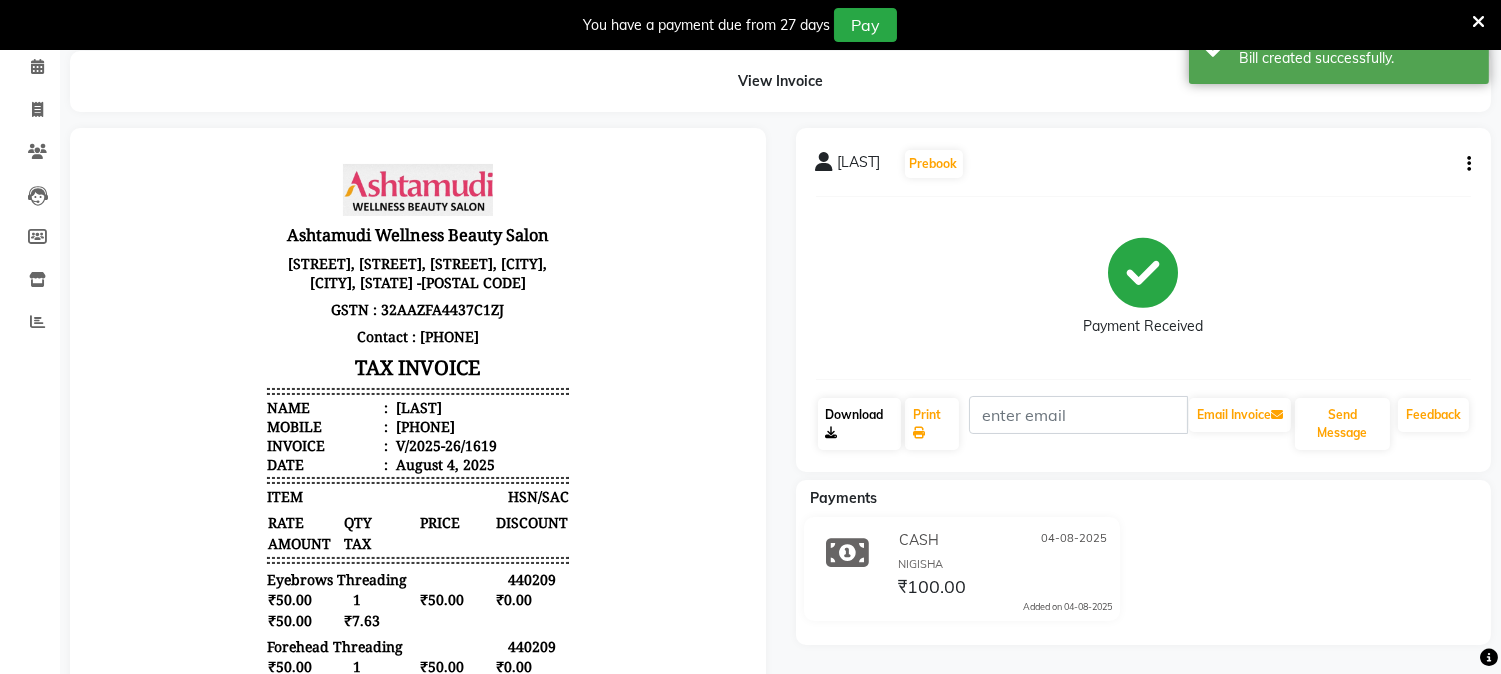 scroll, scrollTop: 293, scrollLeft: 0, axis: vertical 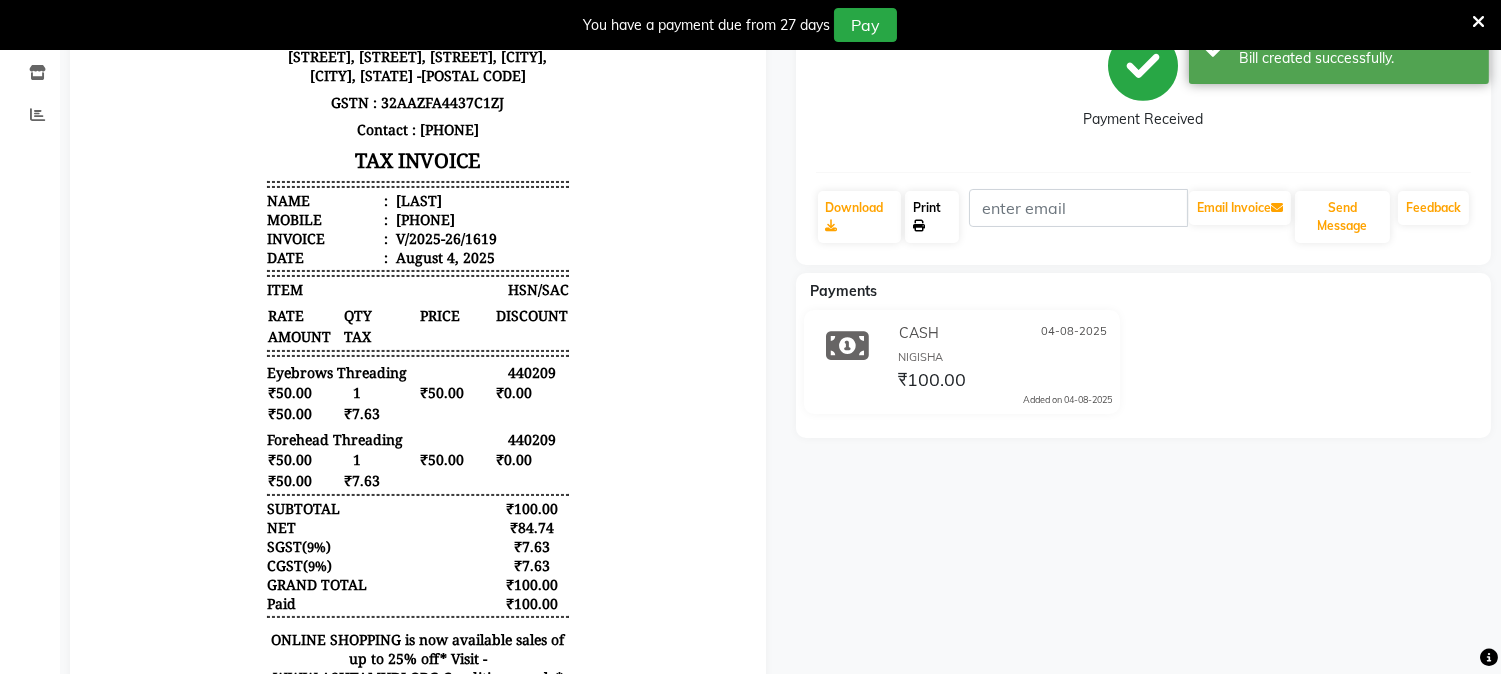 click on "Print" 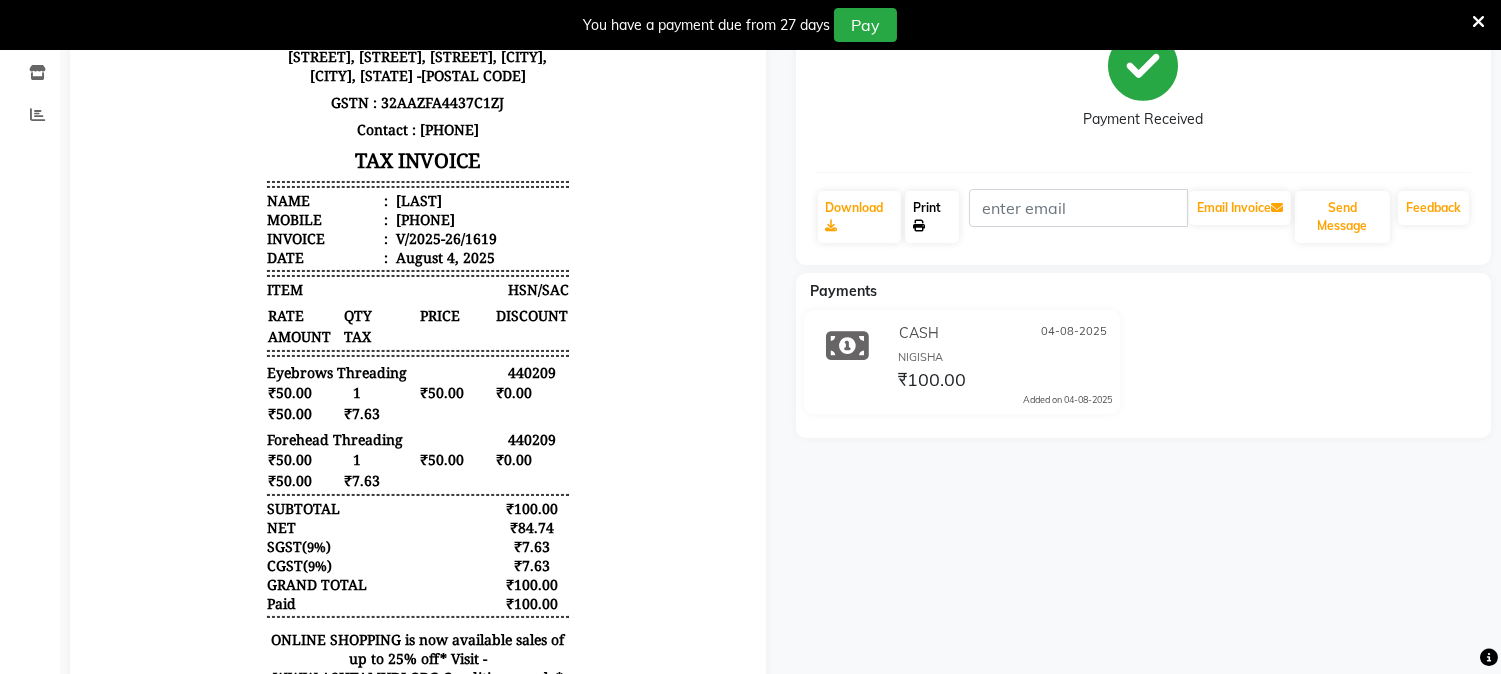 scroll, scrollTop: 0, scrollLeft: 0, axis: both 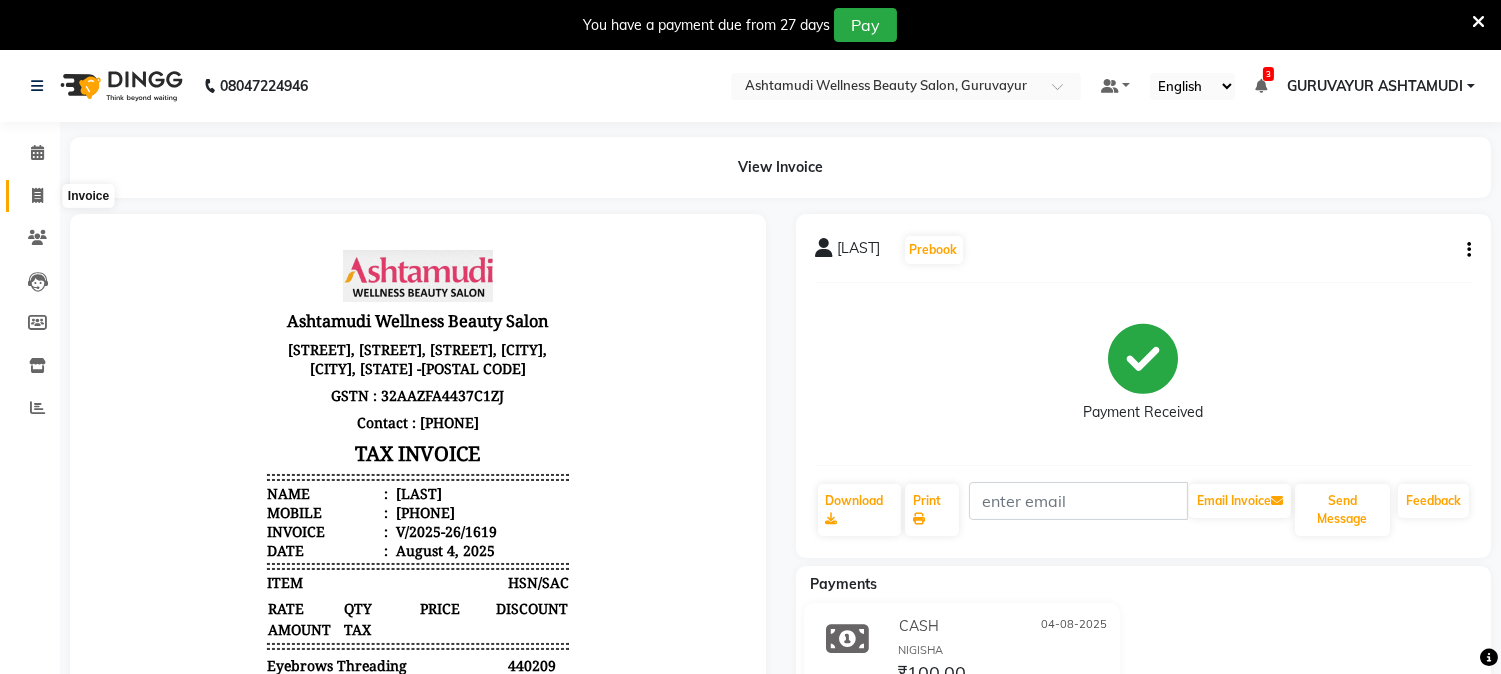 click 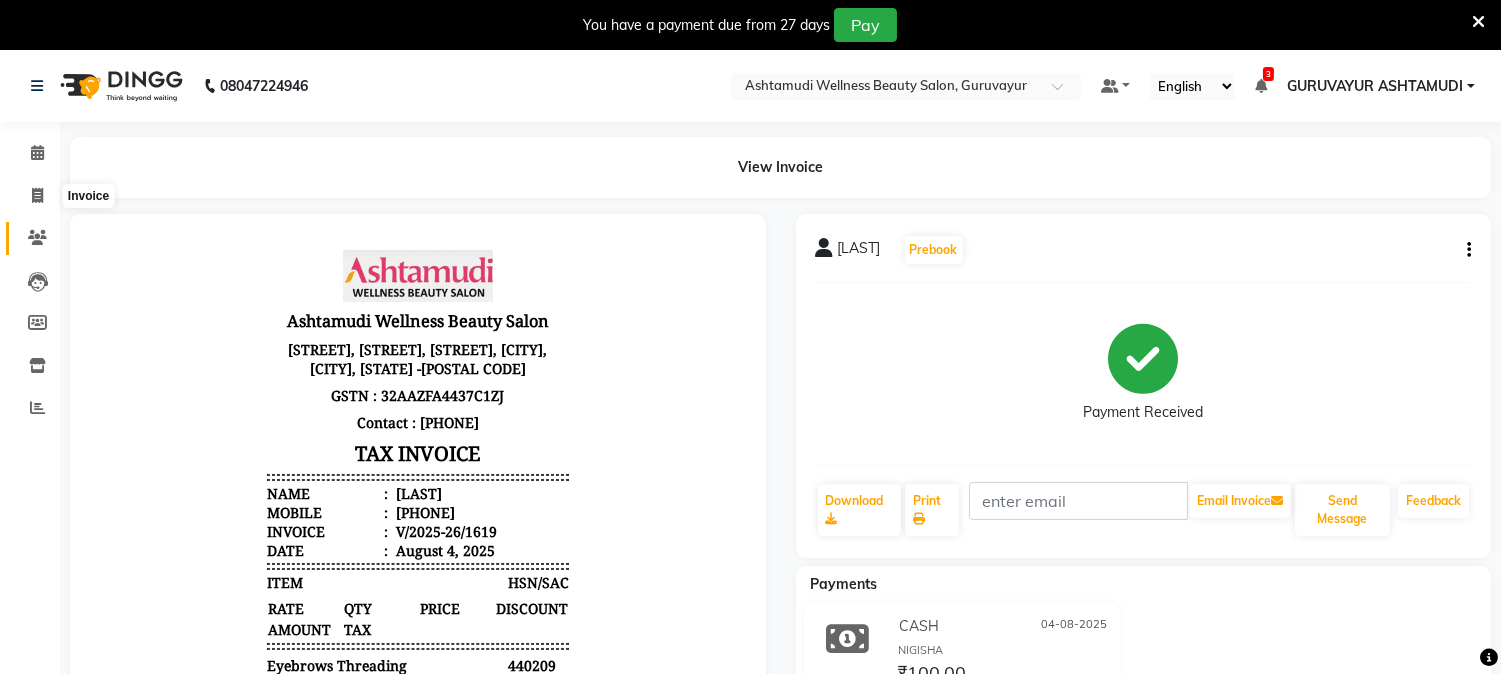 select on "4660" 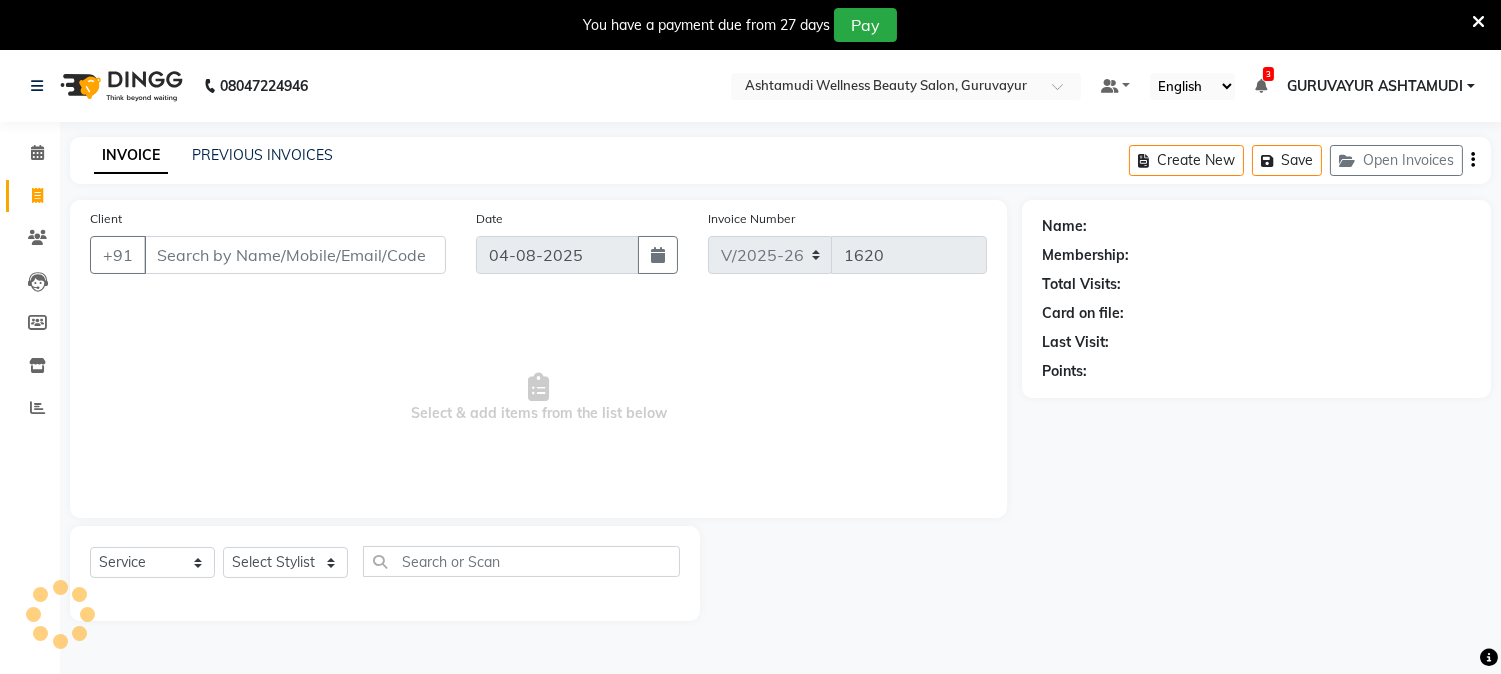 scroll, scrollTop: 50, scrollLeft: 0, axis: vertical 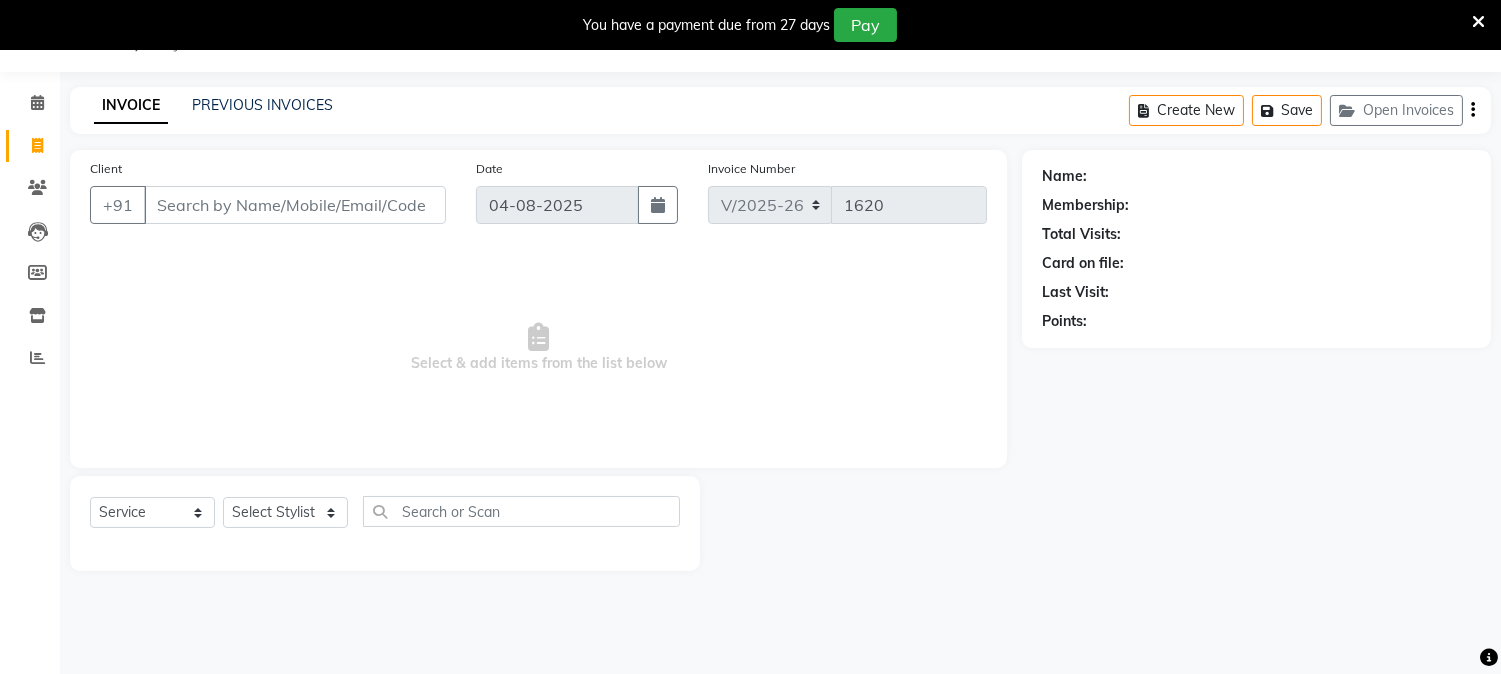 click on "Client" at bounding box center (295, 205) 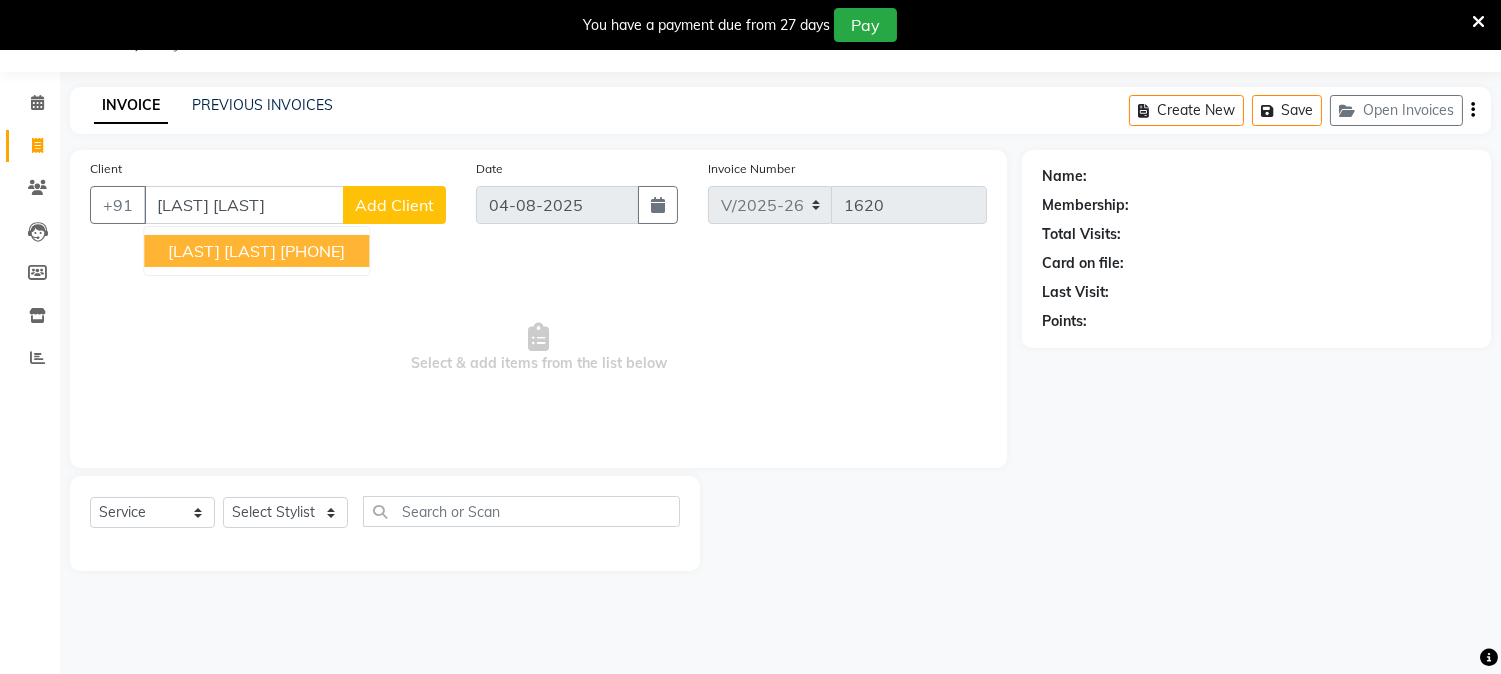 type on "[LAST] [LAST]" 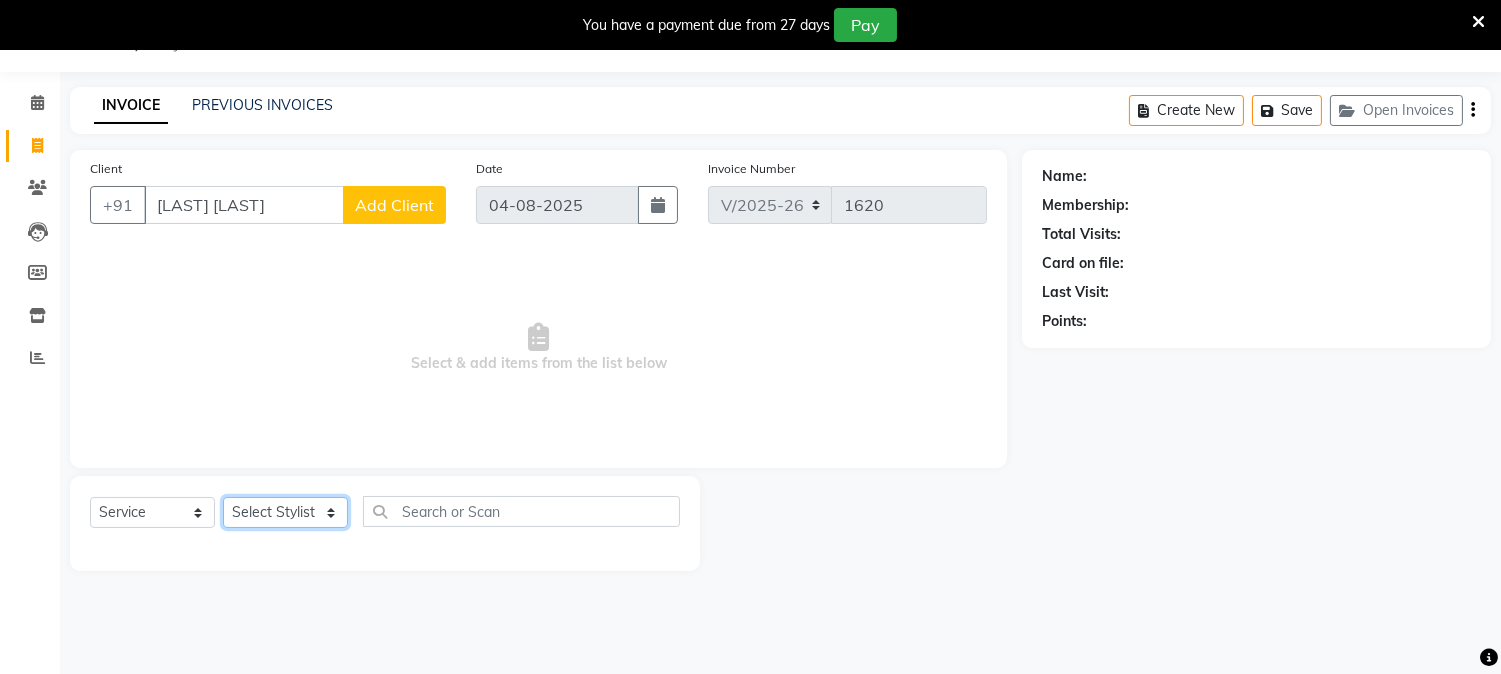 drag, startPoint x: 333, startPoint y: 515, endPoint x: 333, endPoint y: 497, distance: 18 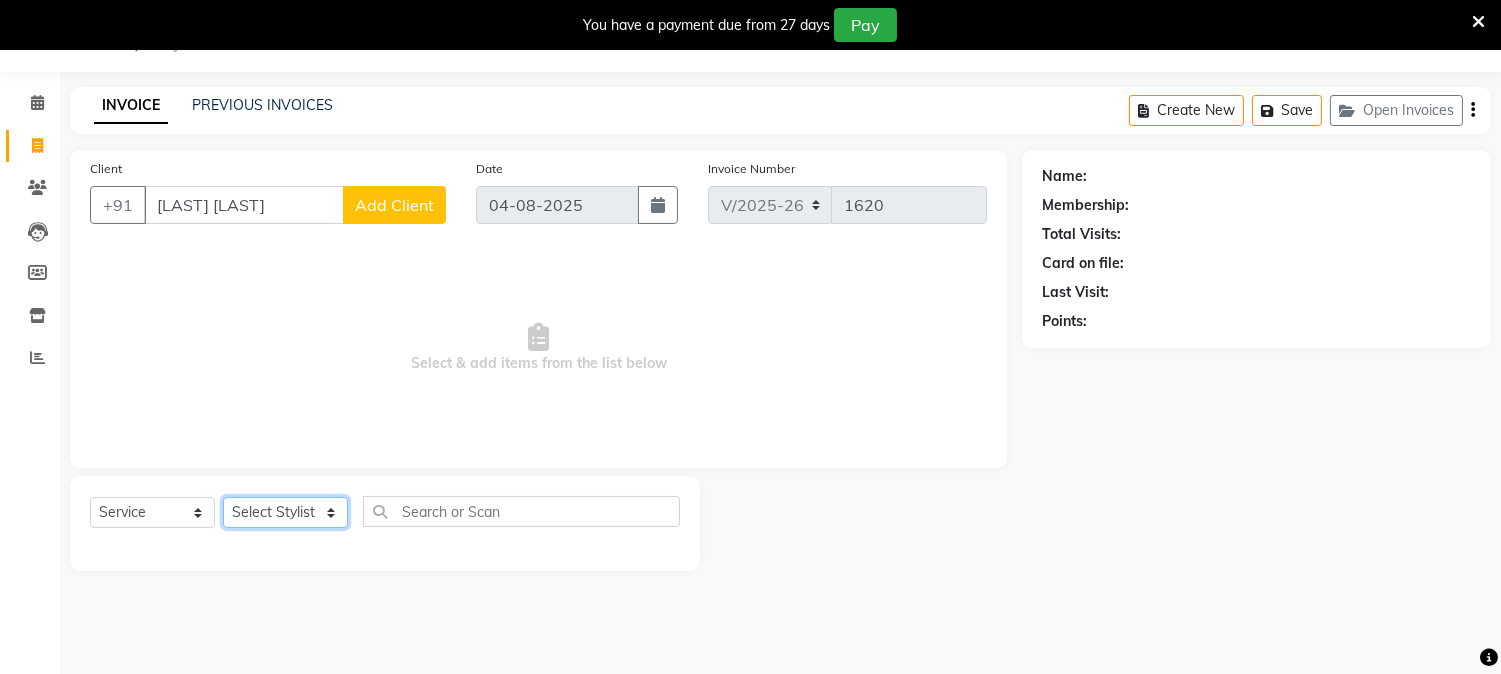 select on "27386" 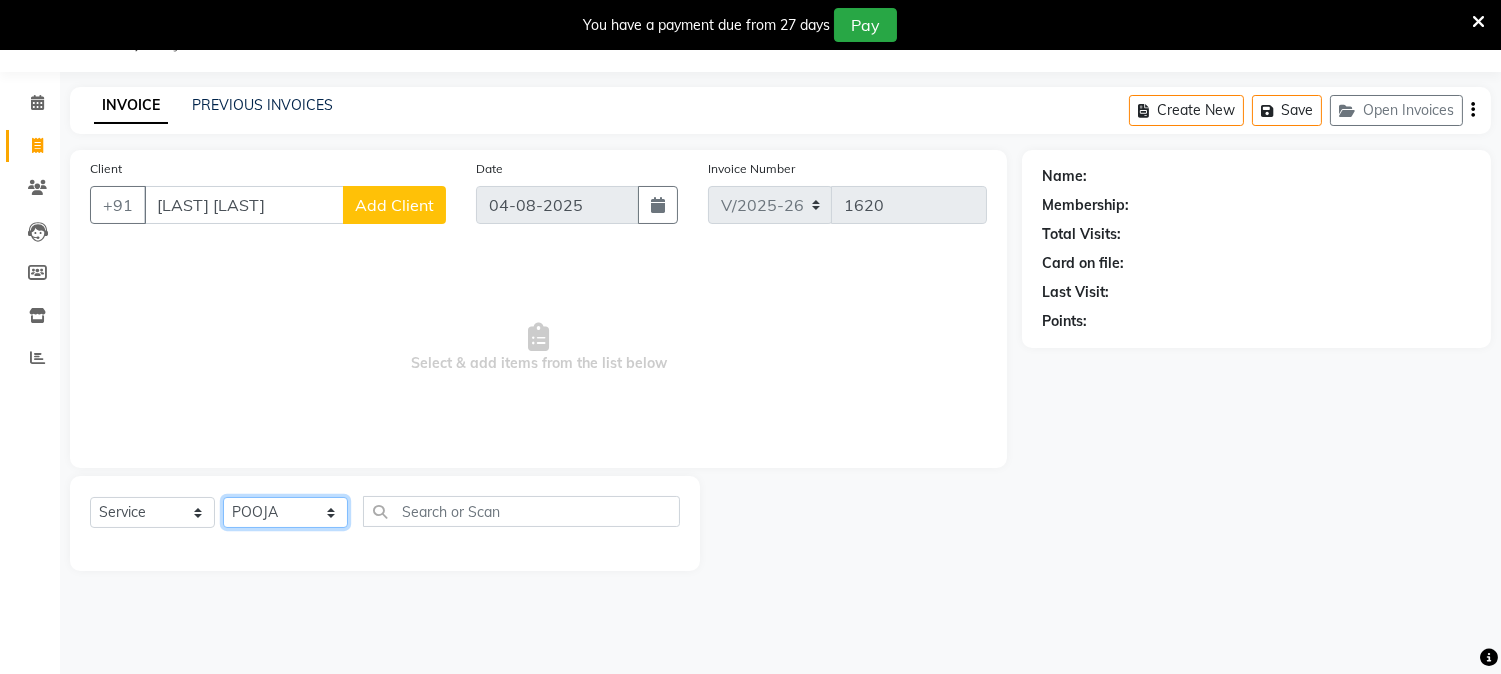 click on "Select Stylist Aathithya ANILA Anjana Das ARYA GURUVAYUR ASHTAMUDI NEETHU Nigisha POOJA PRACHI PRASEETHA REESHMA  Rini SMITHA THANKAMANI" 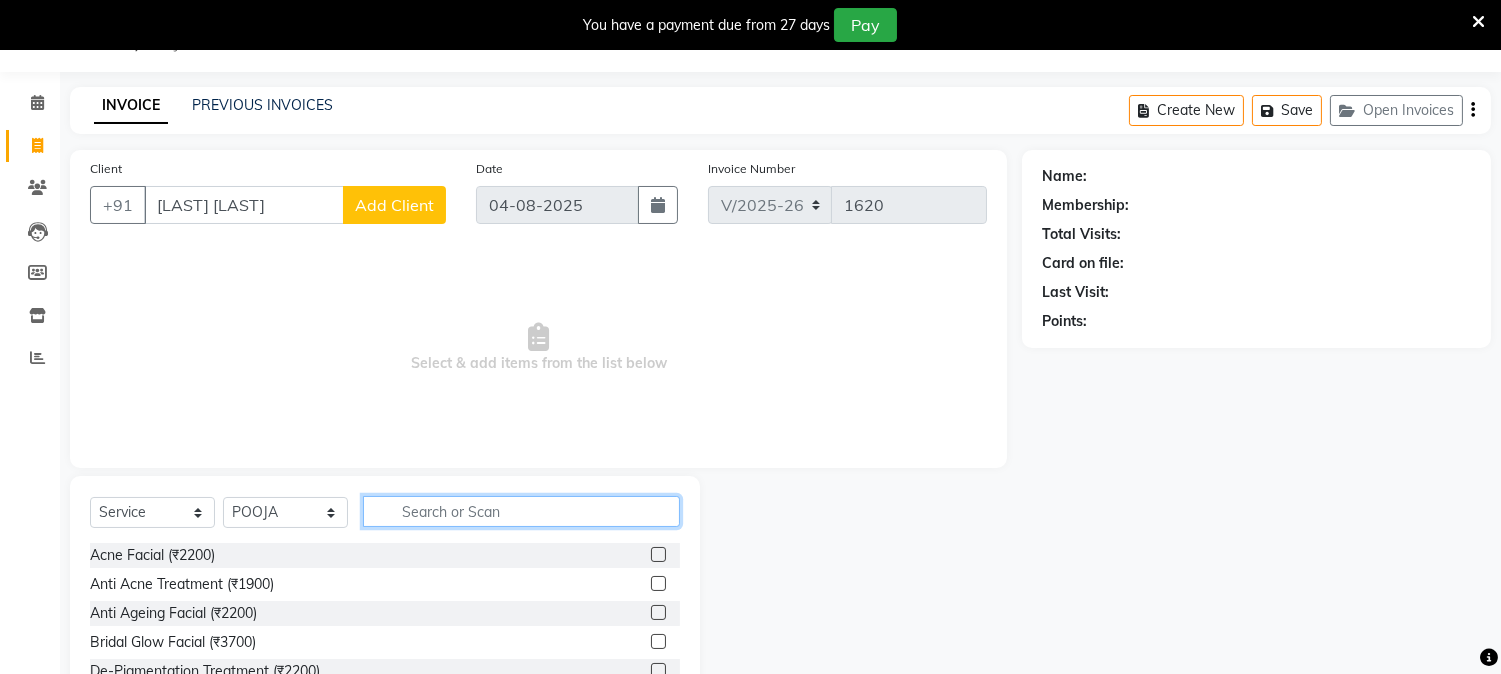 click 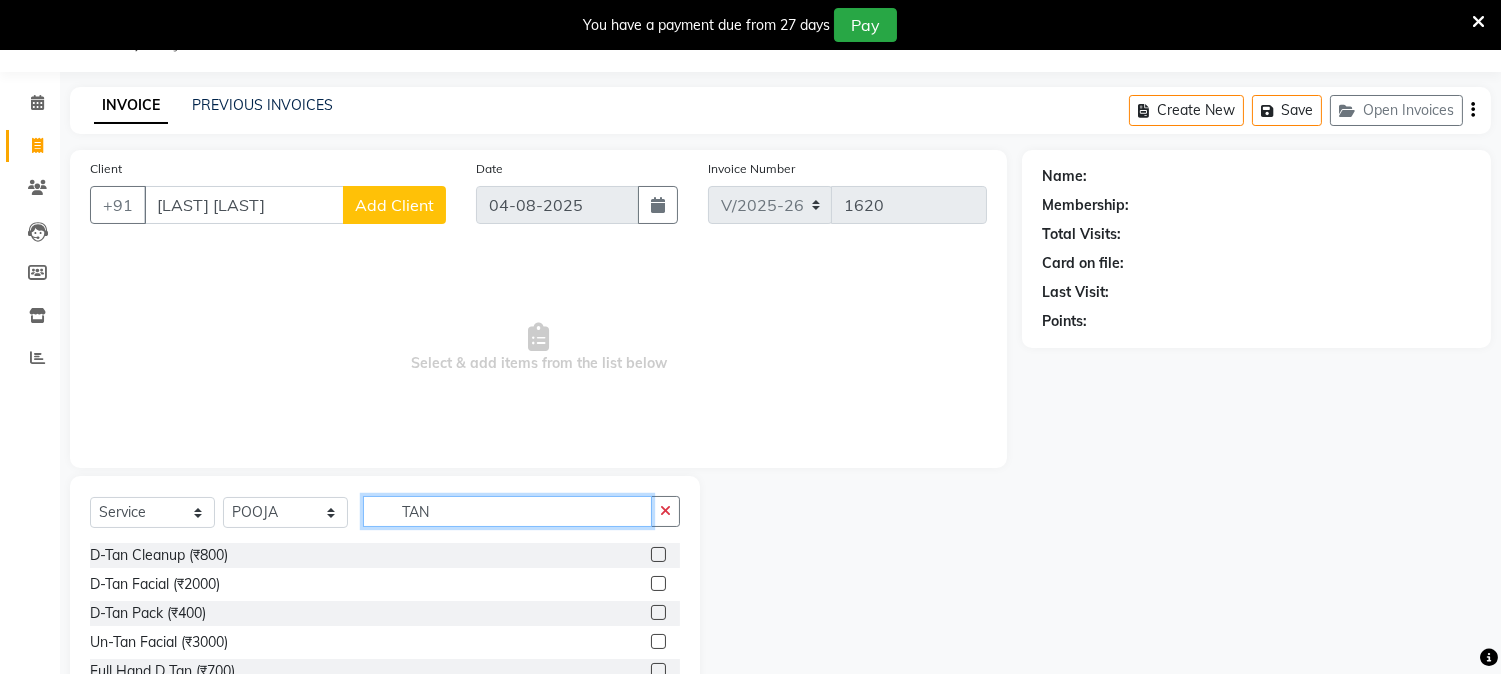 type on "TAN" 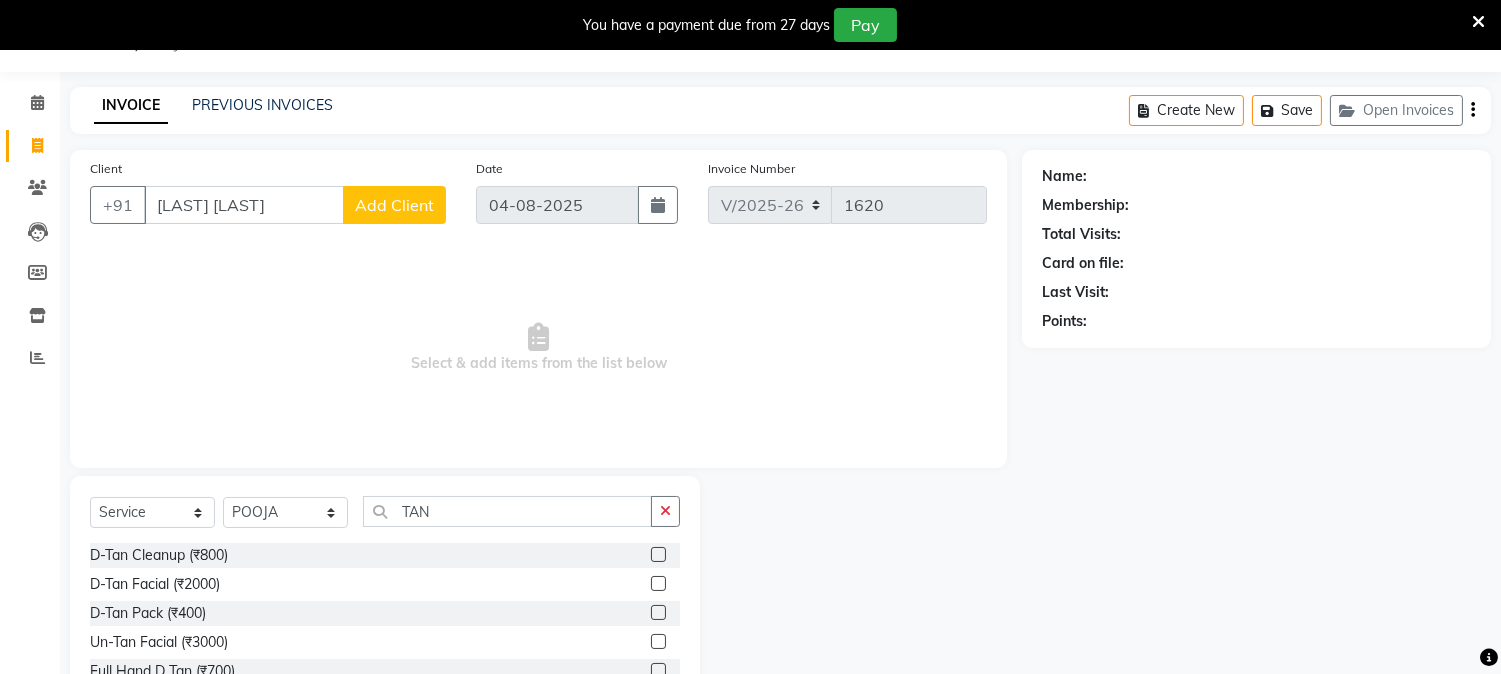 click 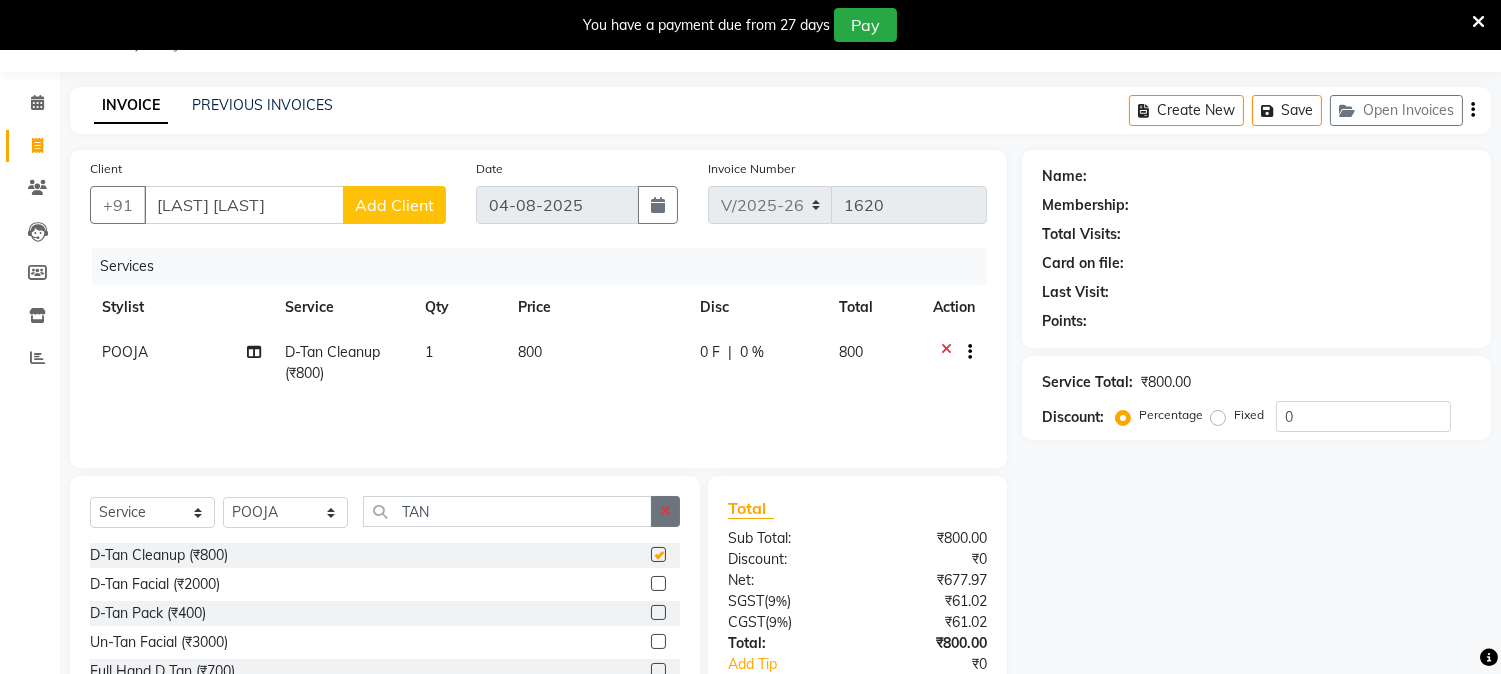 checkbox on "false" 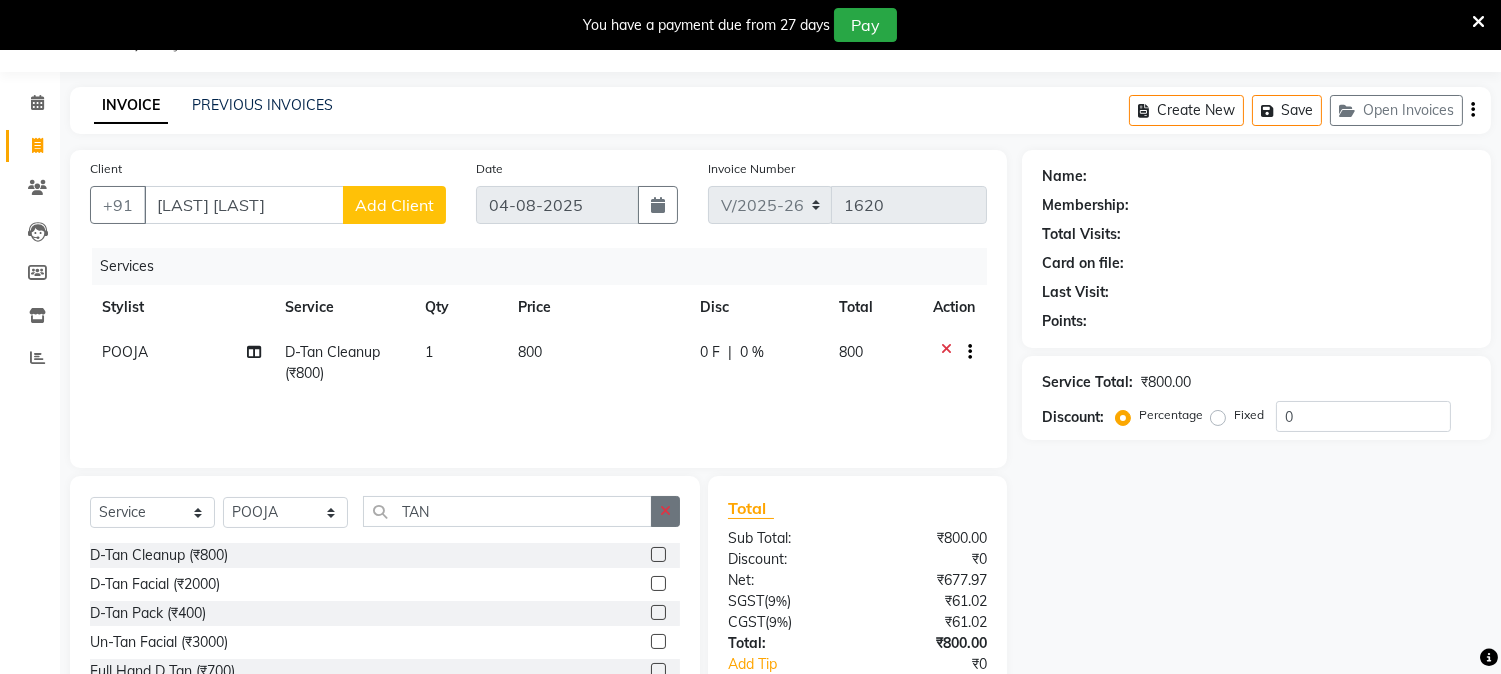 click 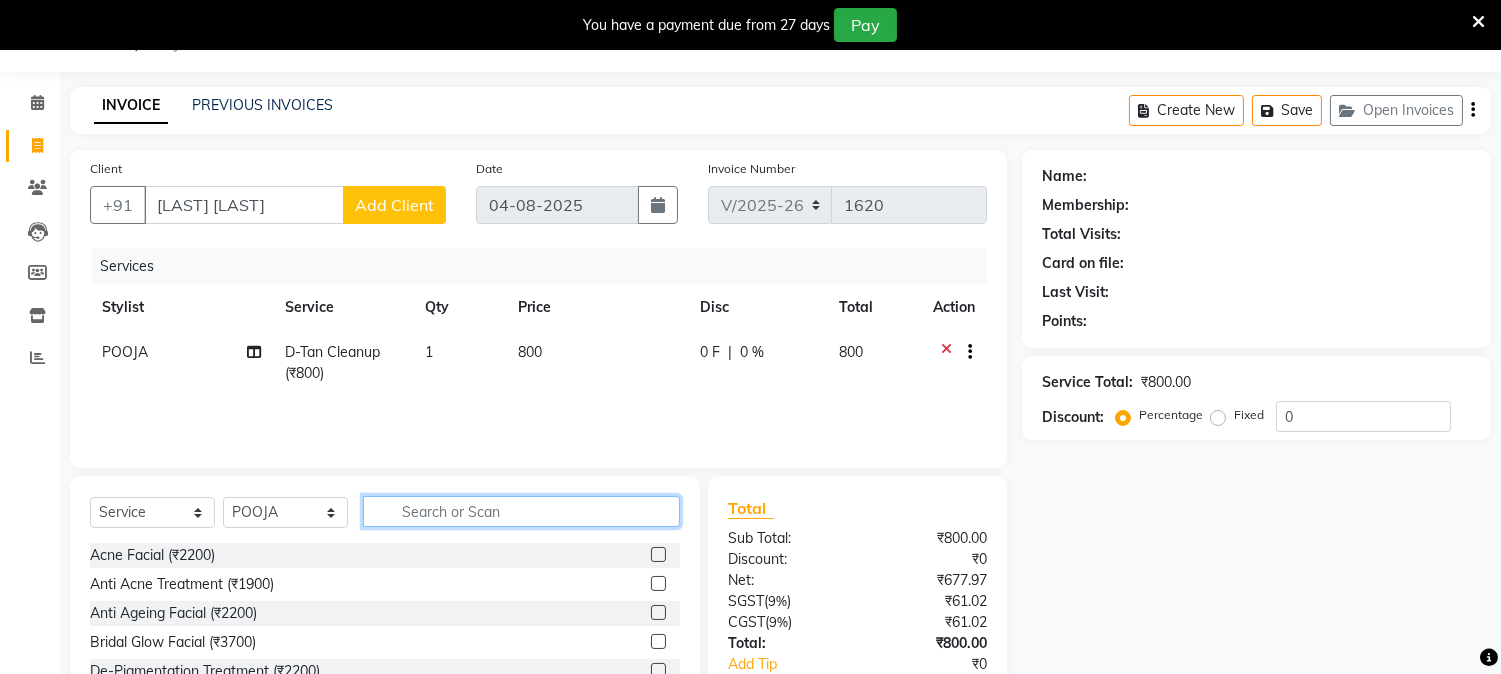 click 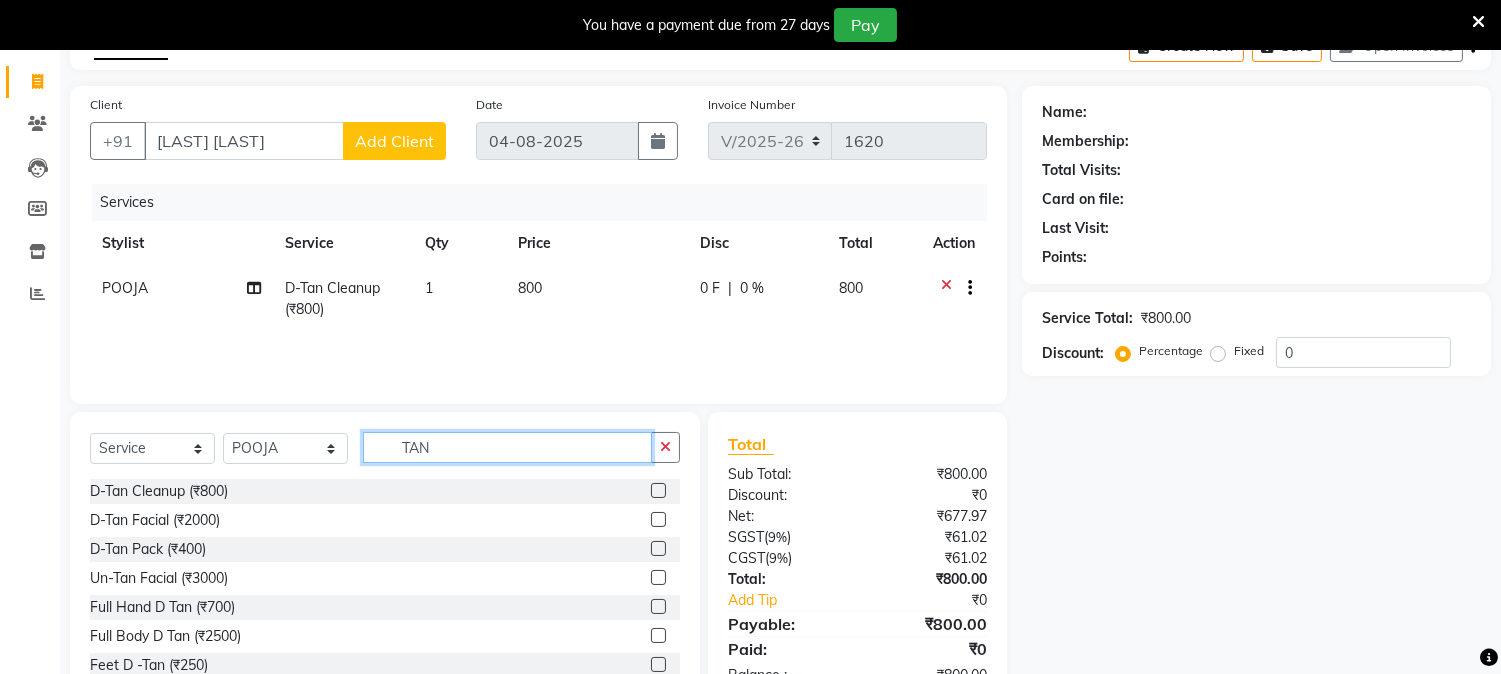 scroll, scrollTop: 176, scrollLeft: 0, axis: vertical 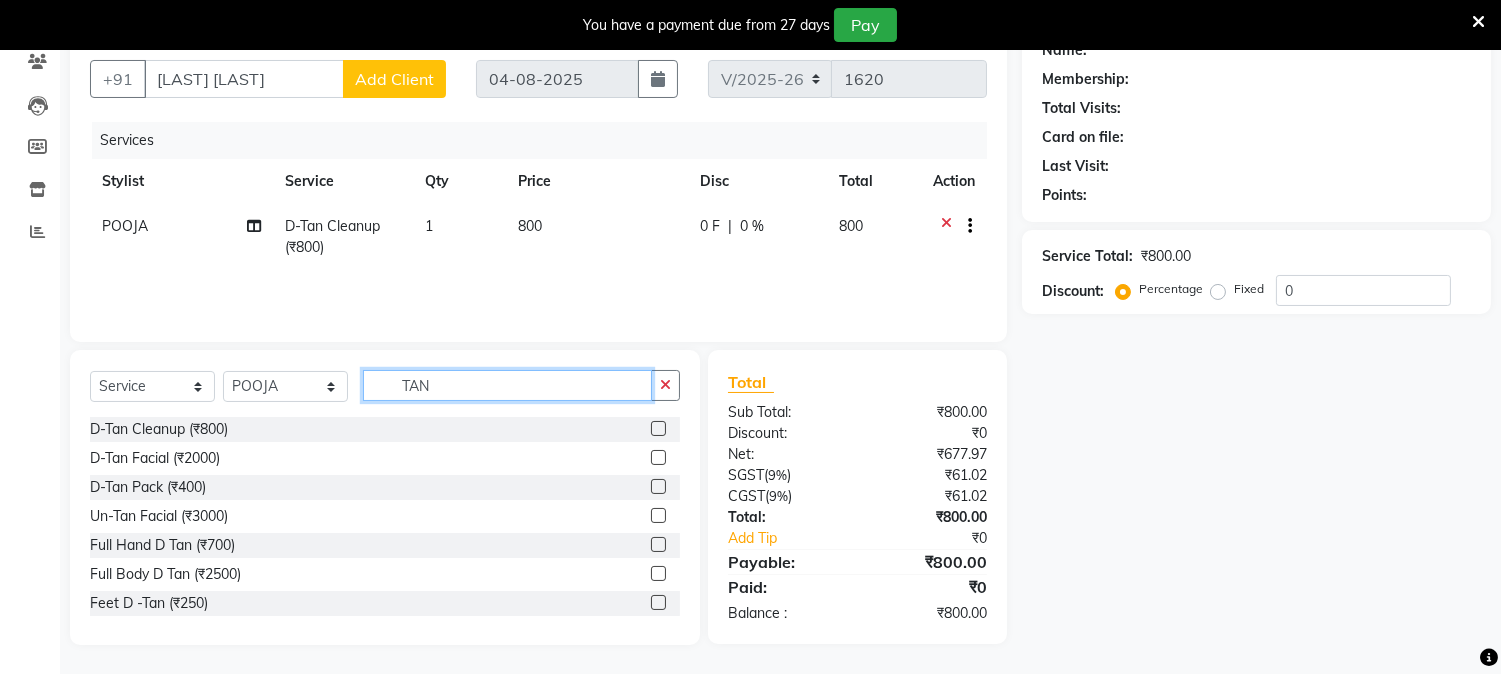 type on "TAN" 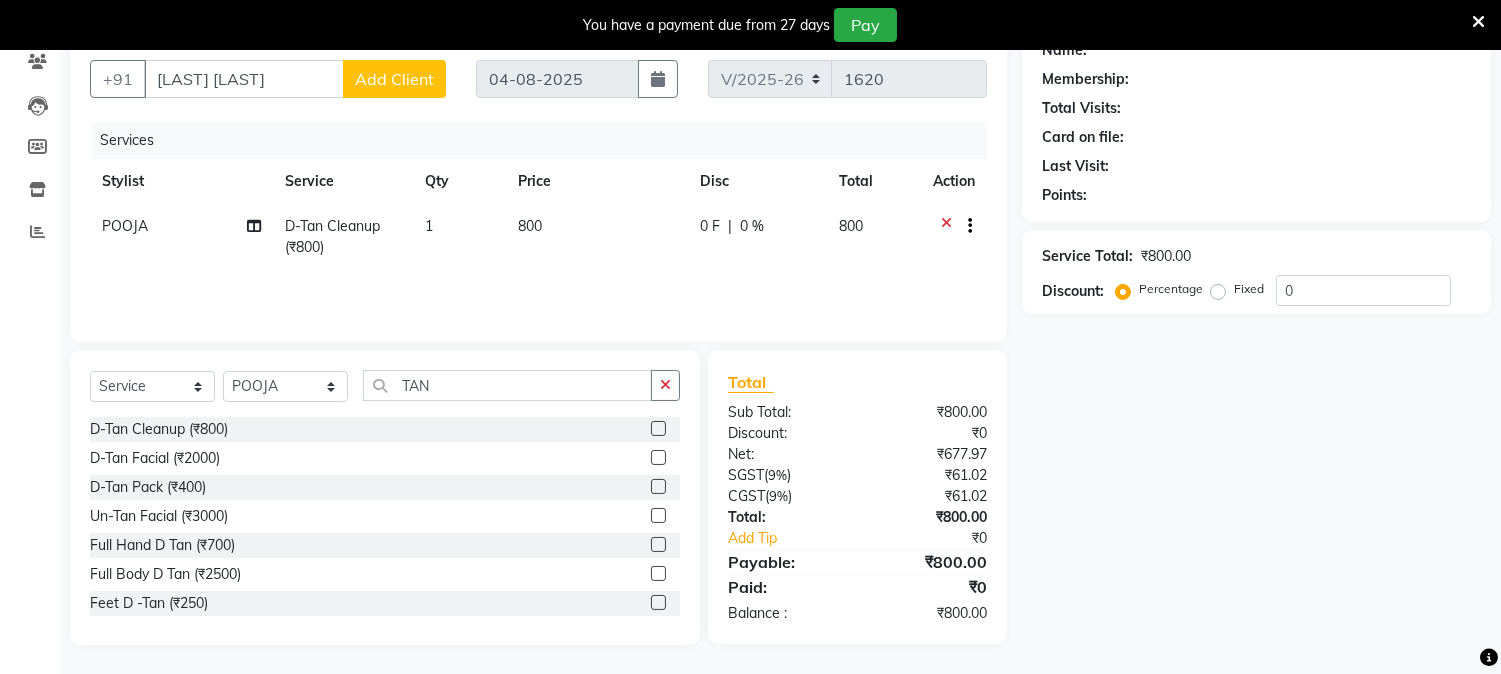 click 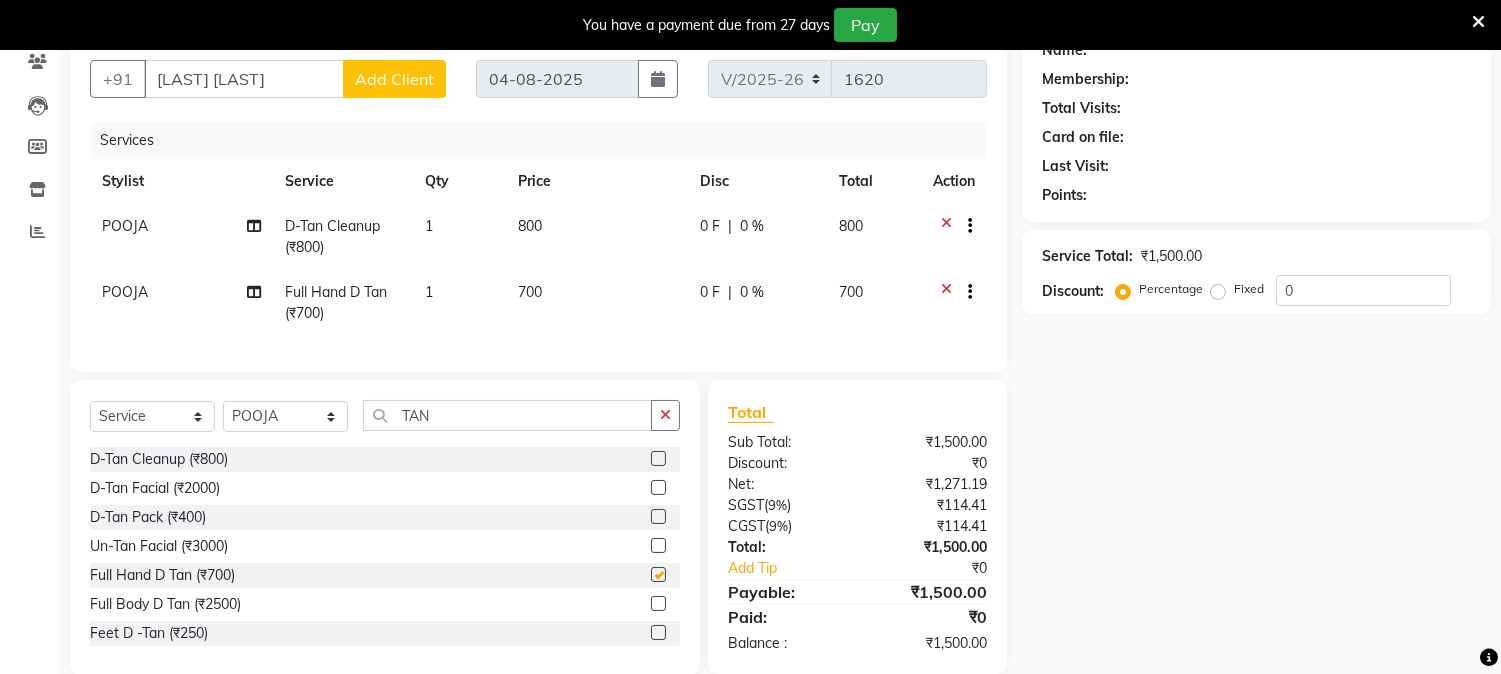 checkbox on "false" 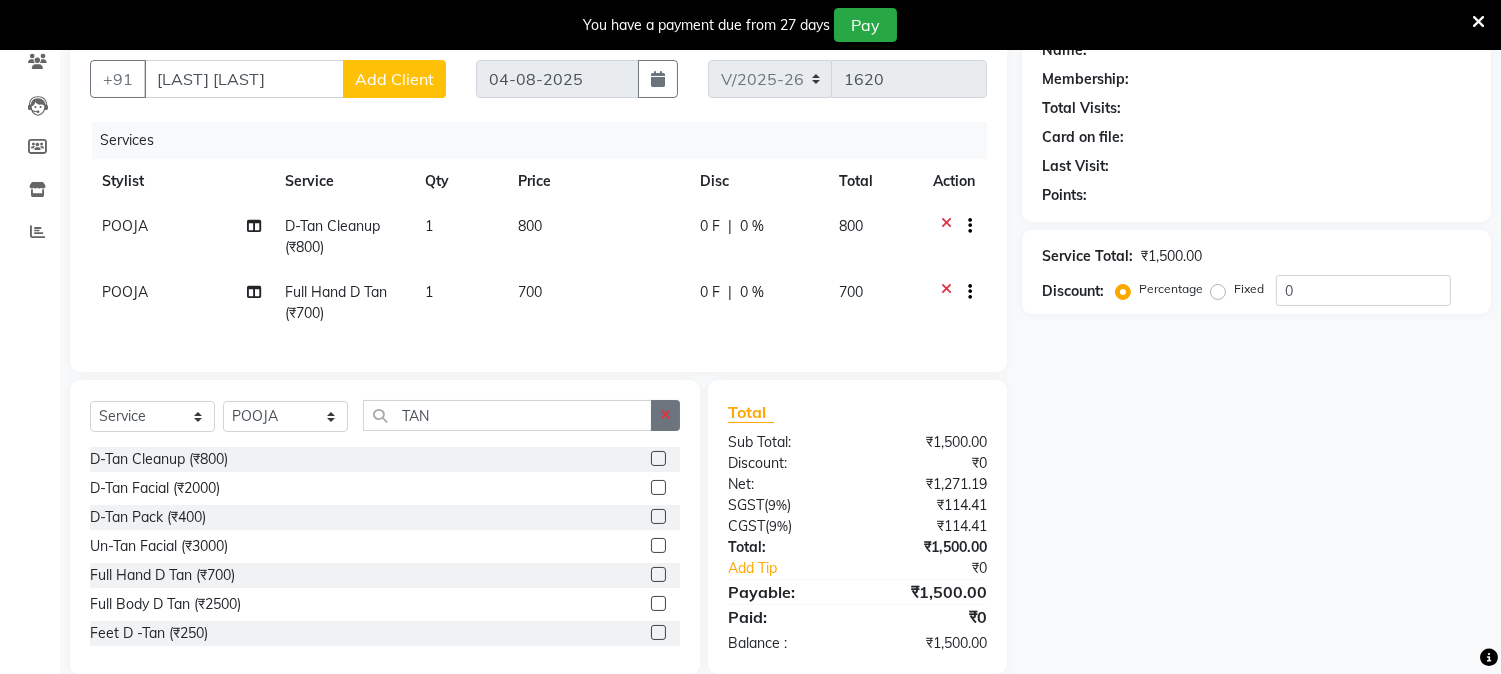 click 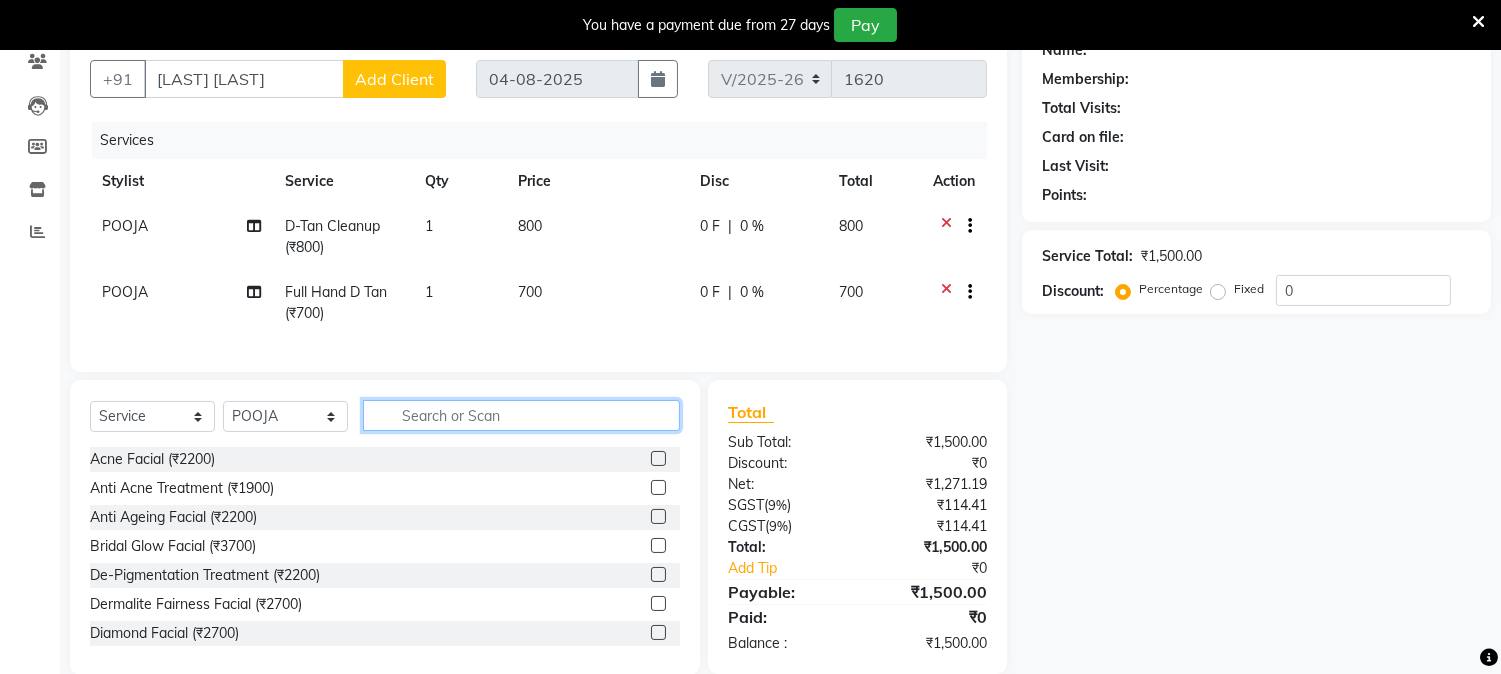 click 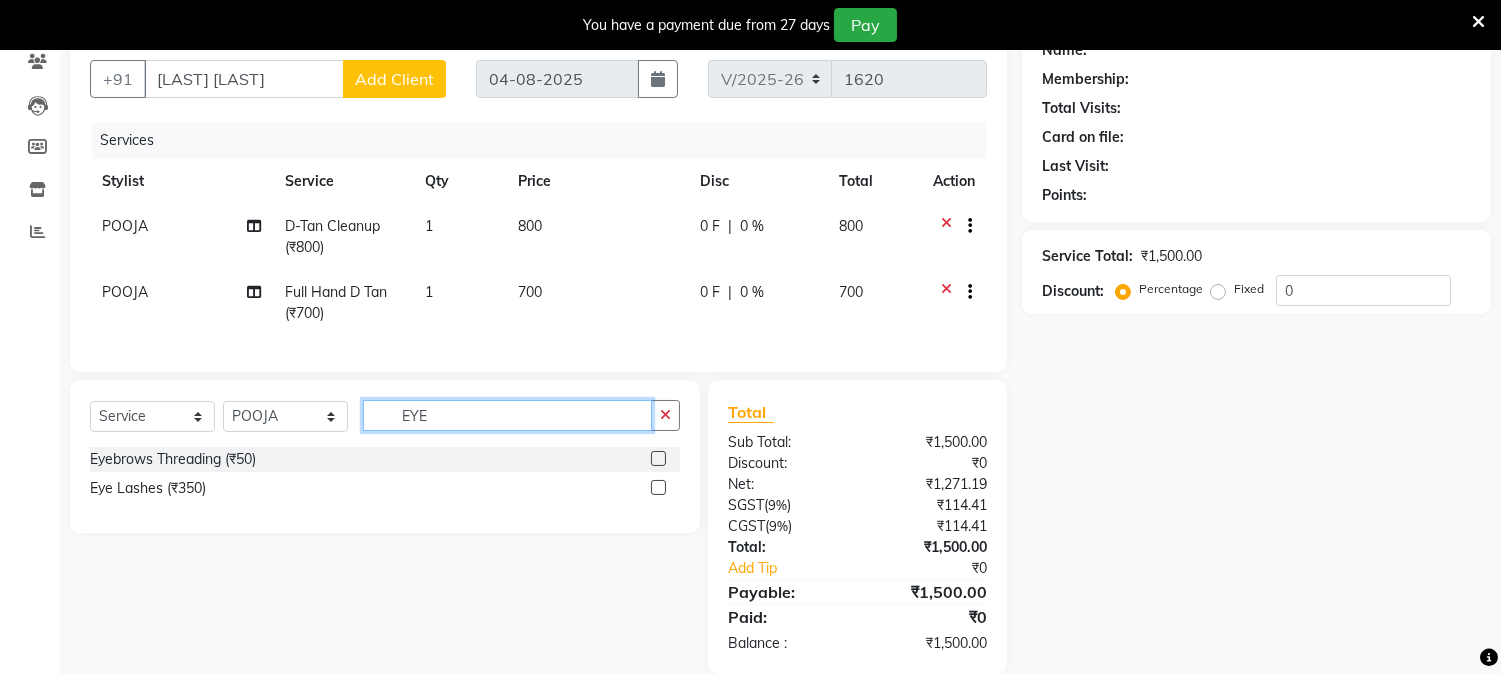 type on "EYE" 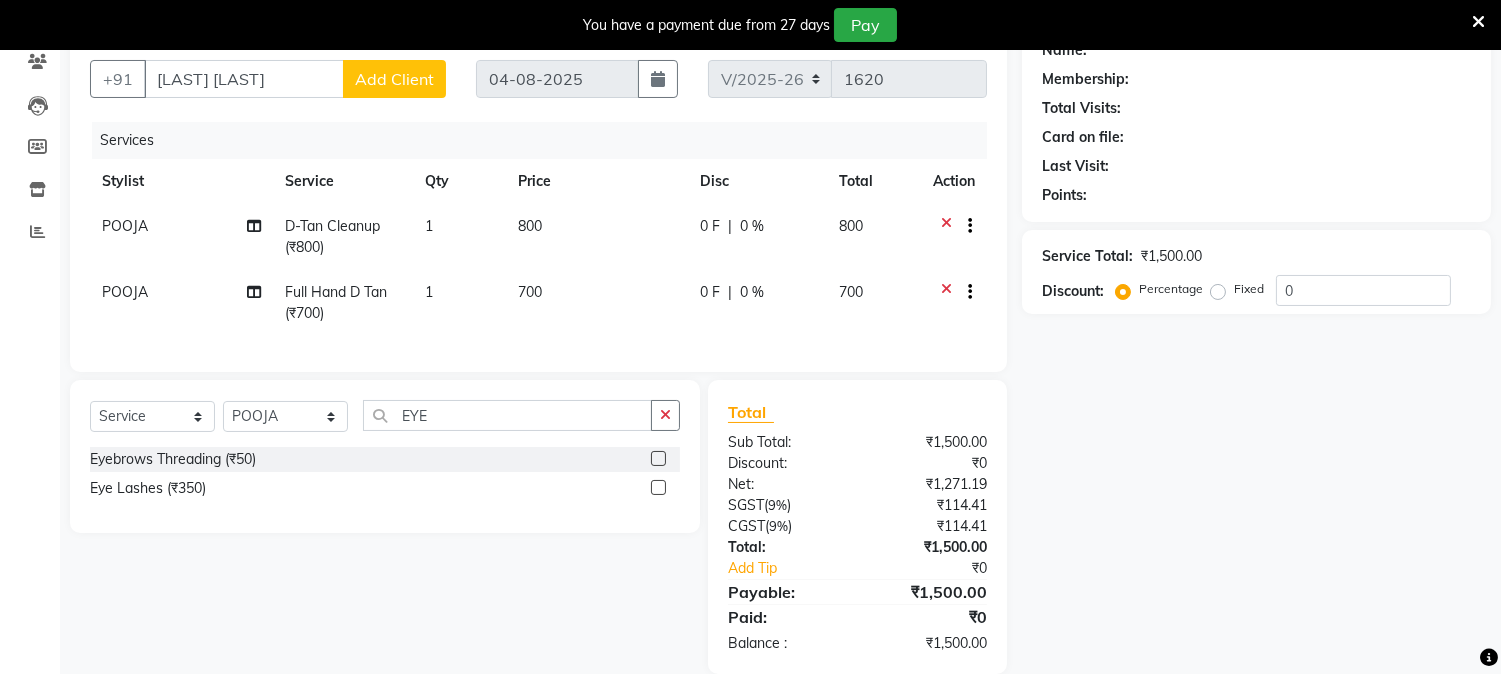 click 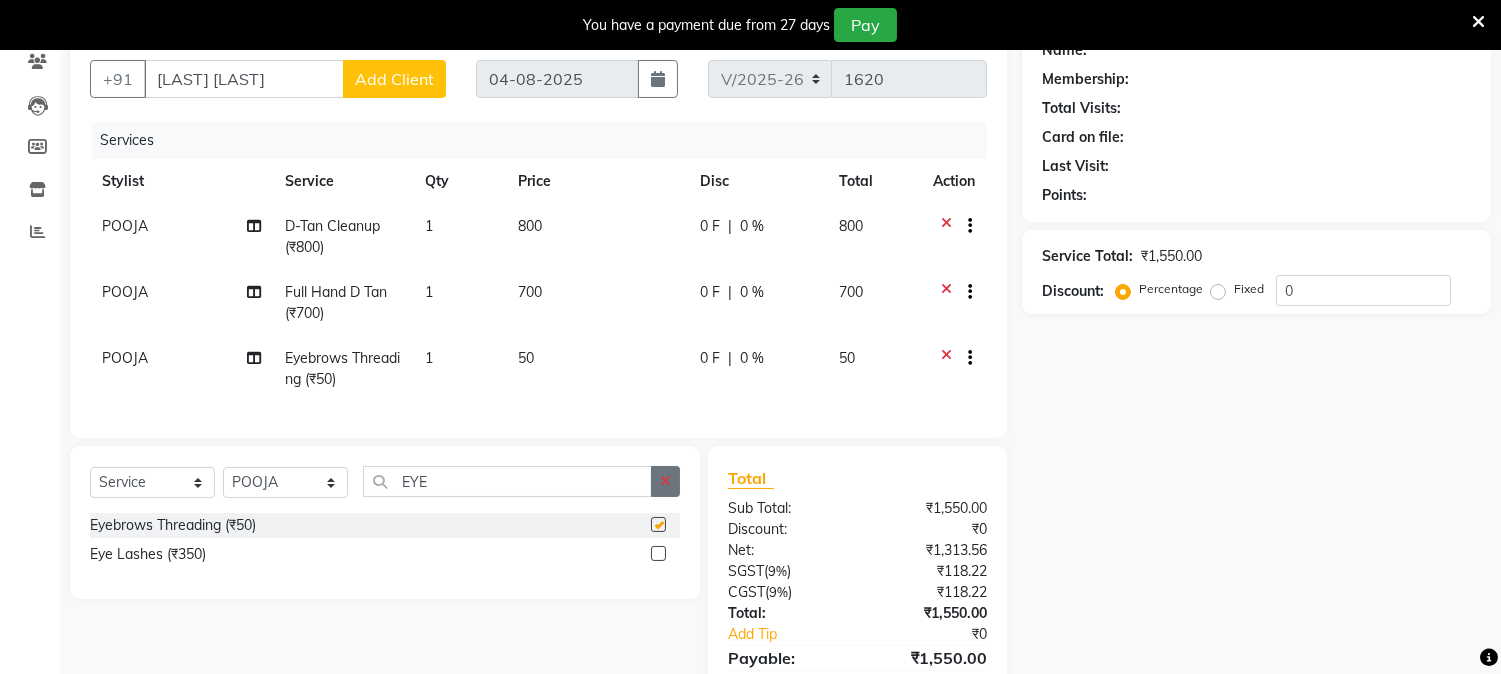 checkbox on "false" 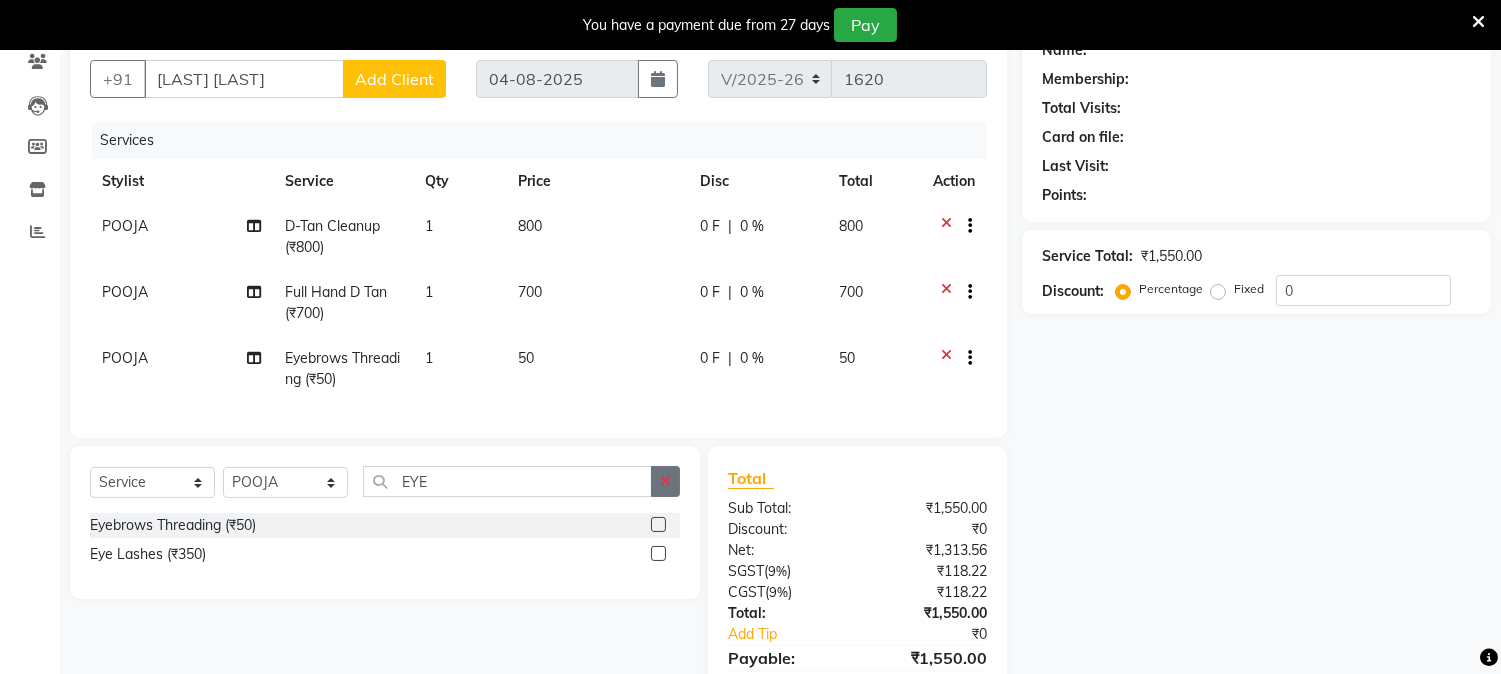 click 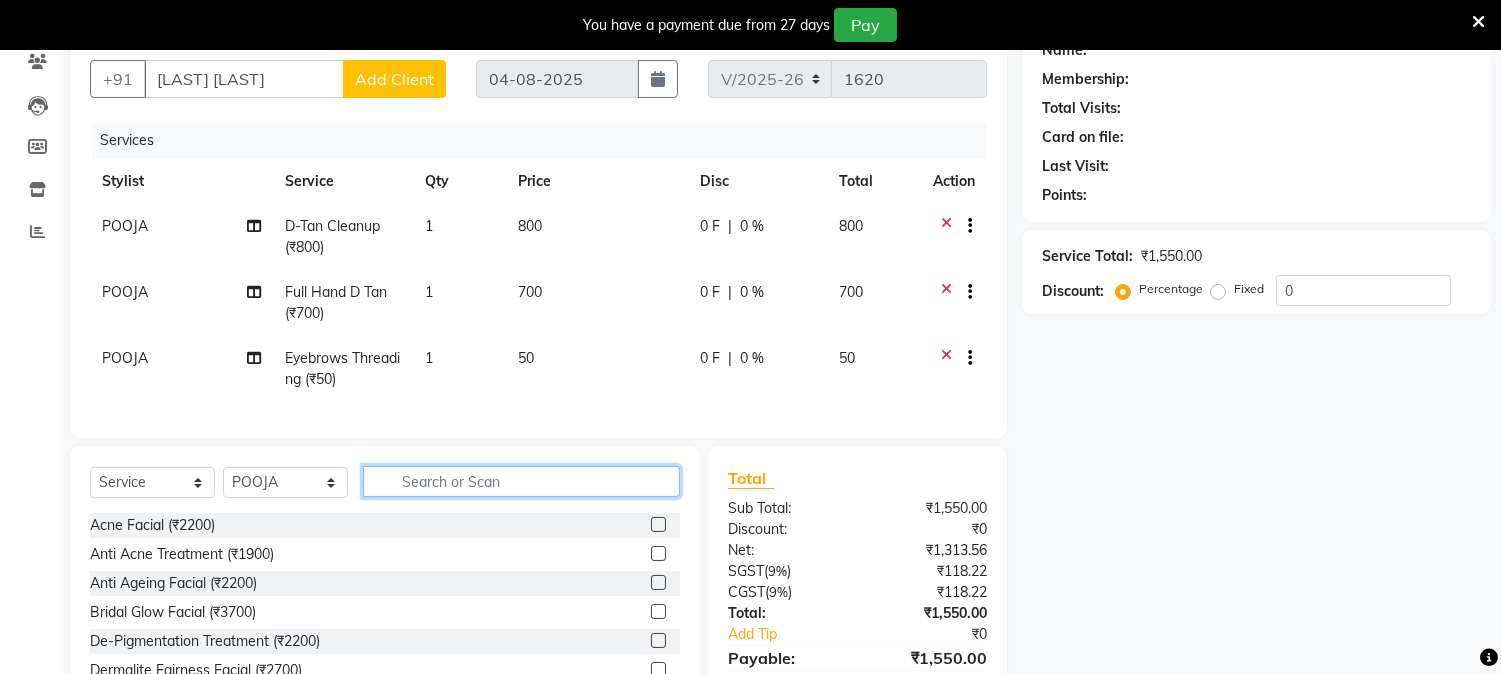 click 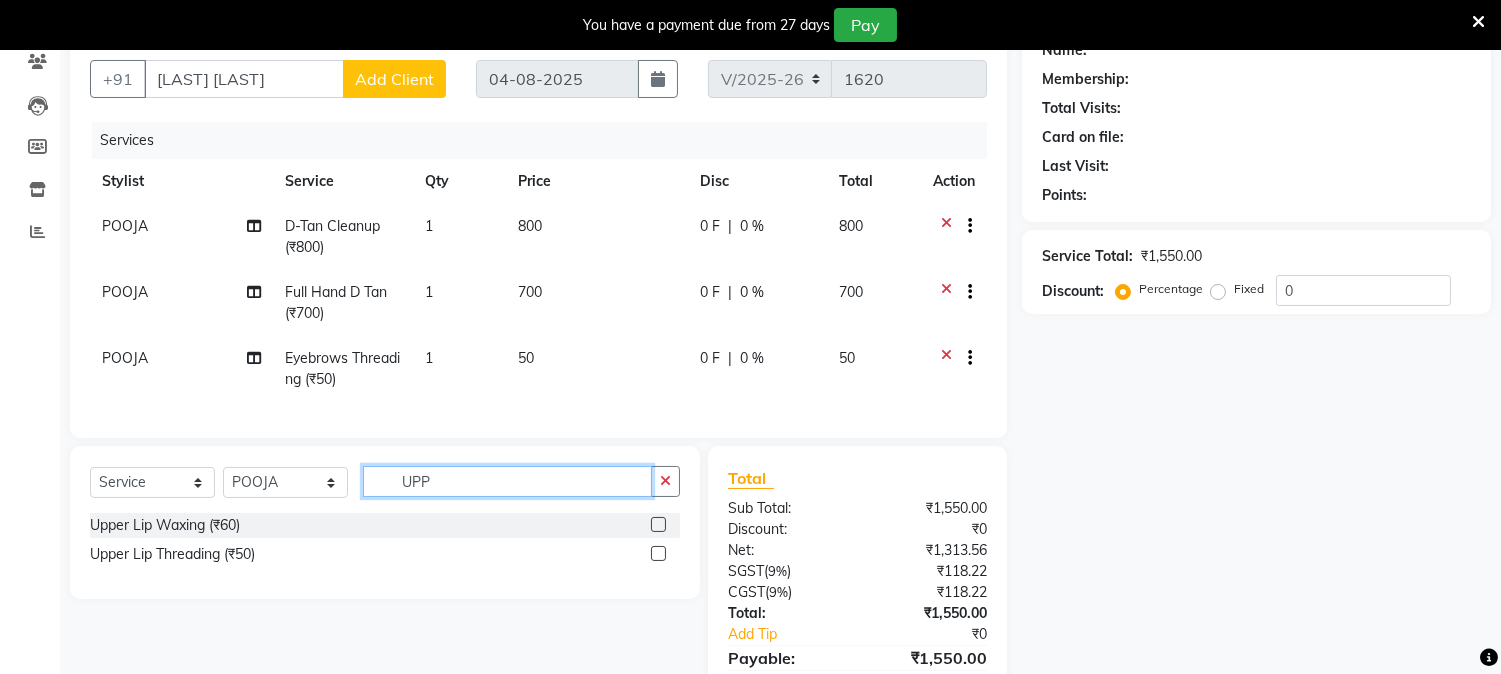 type on "UPP" 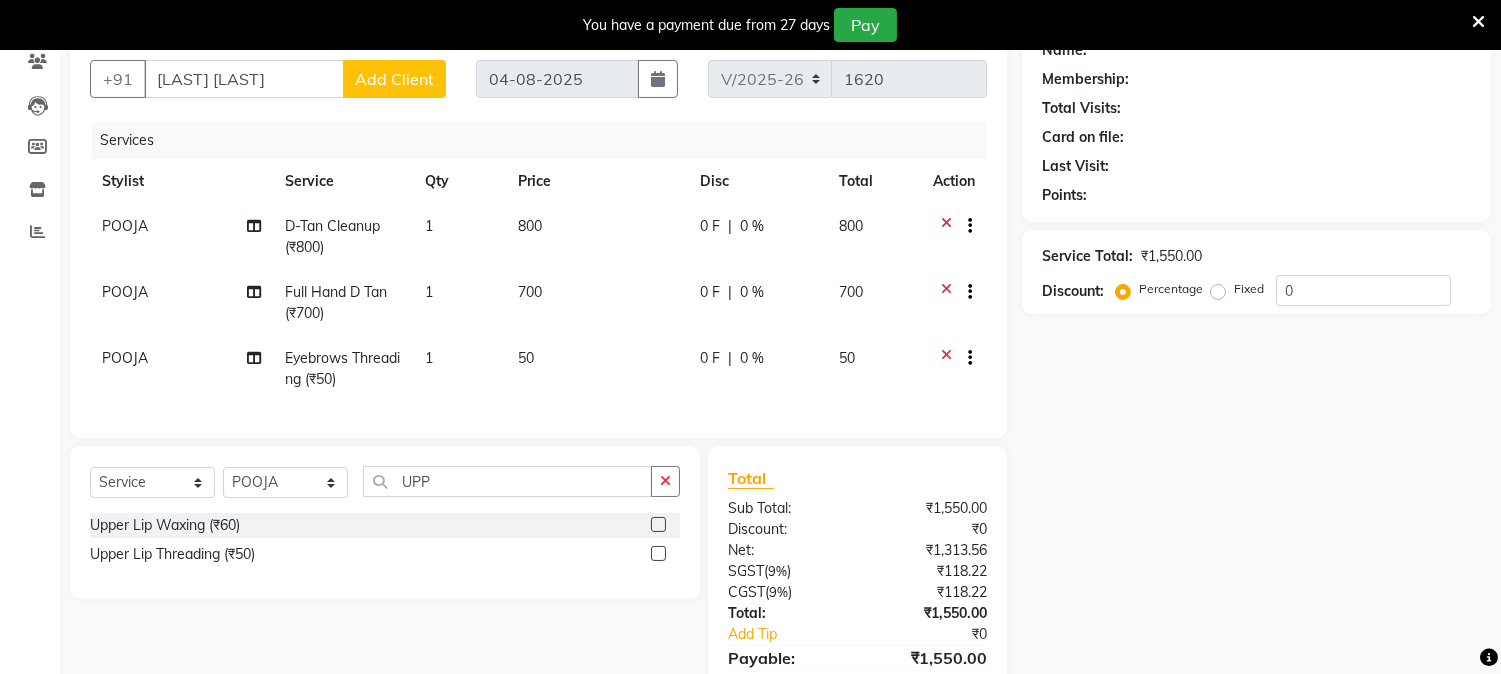 click 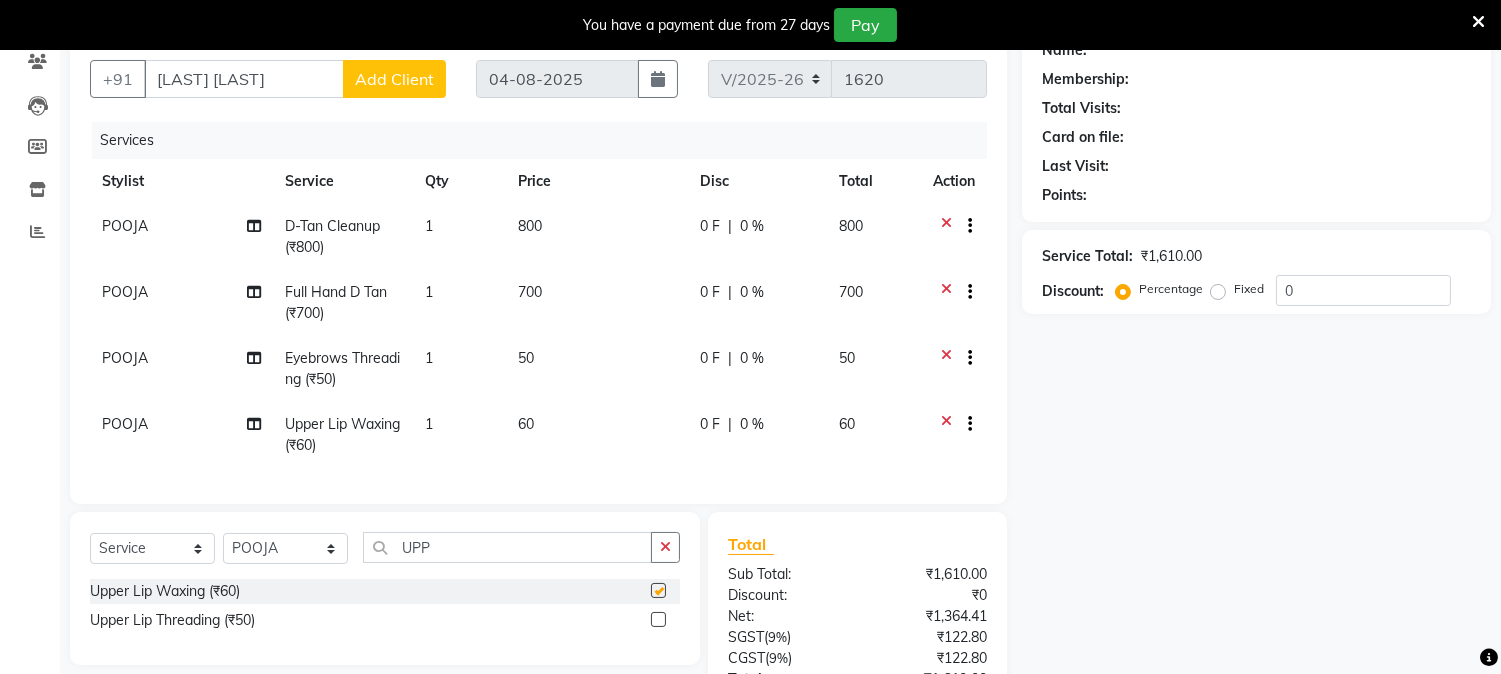 checkbox on "false" 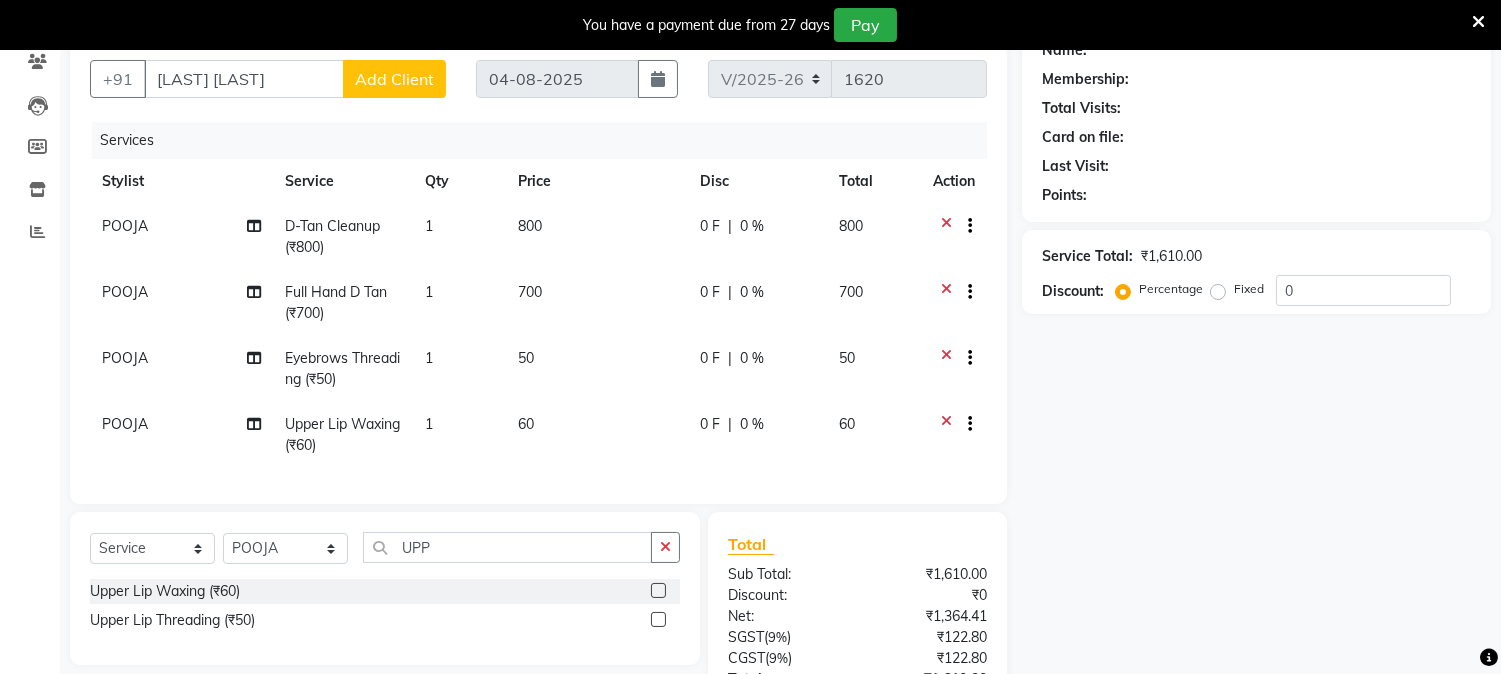 click 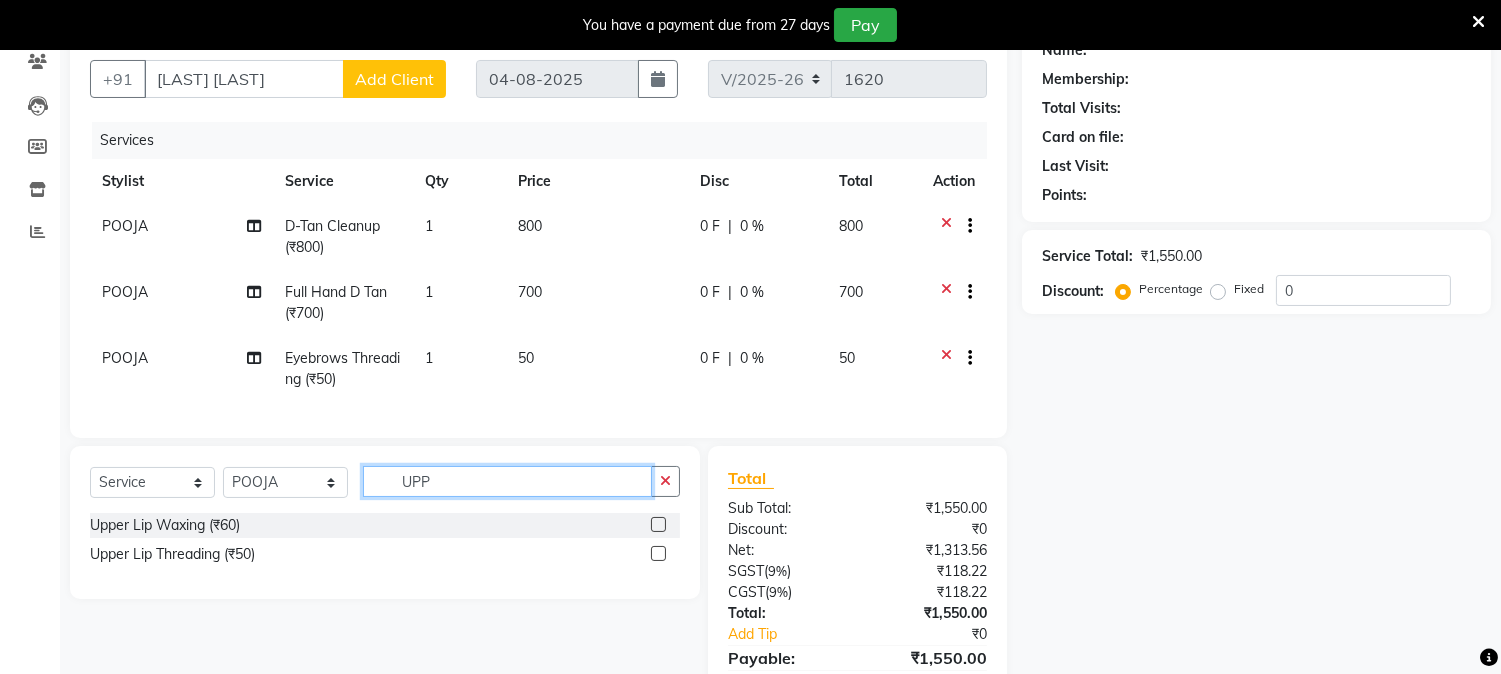 click on "UPP" 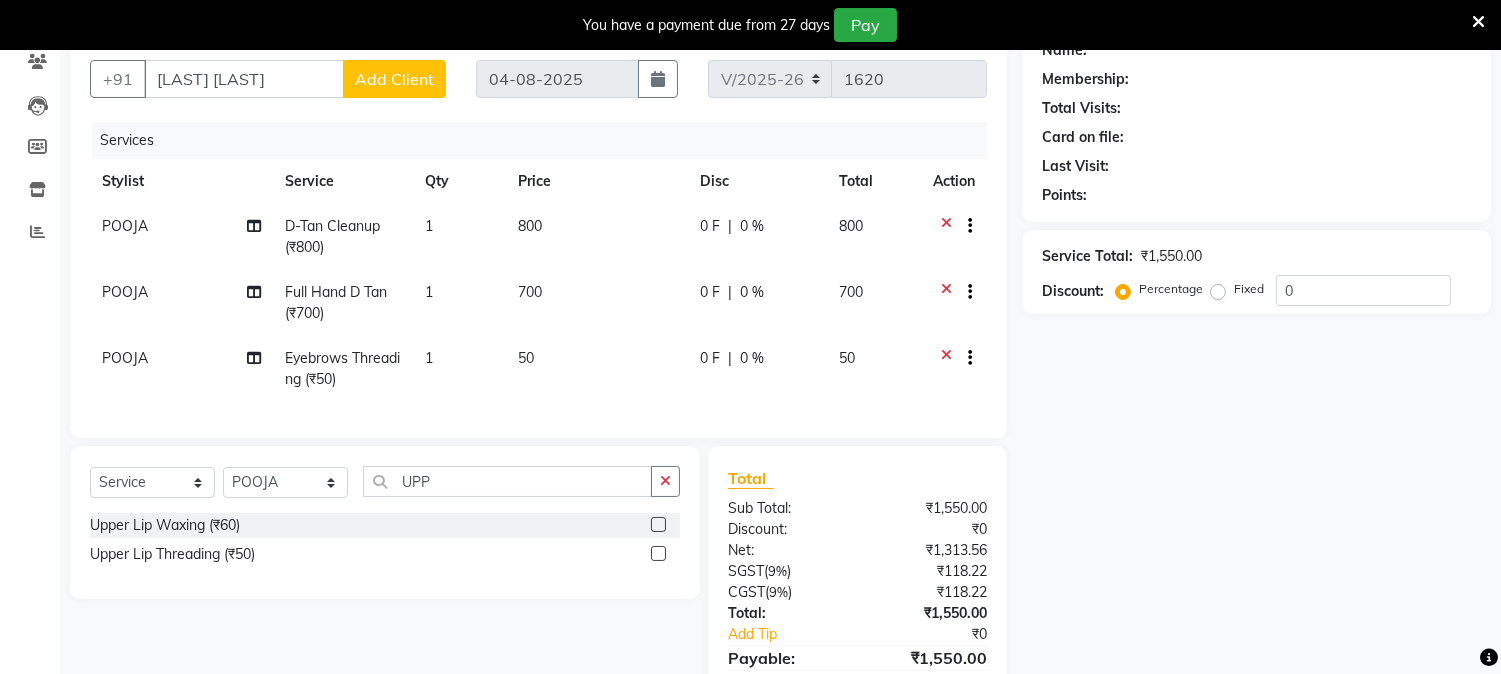 click 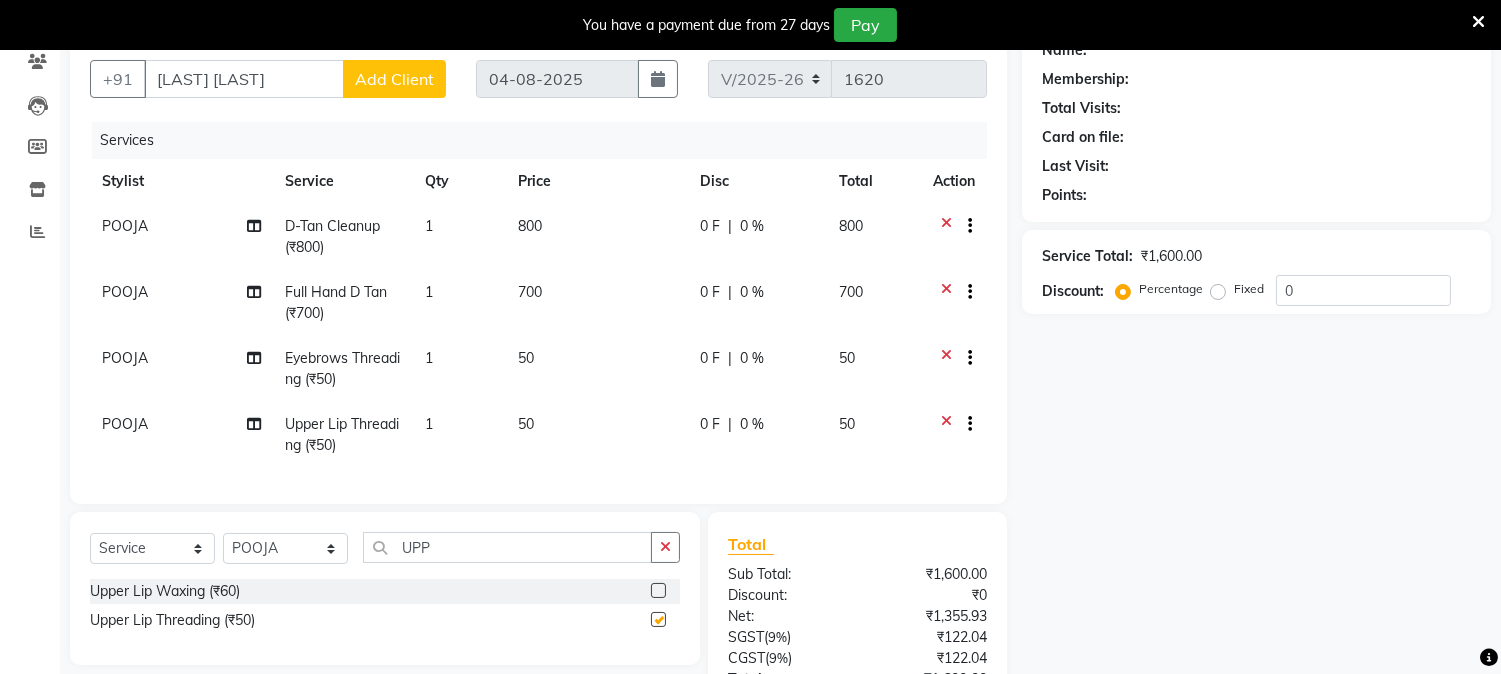 checkbox on "false" 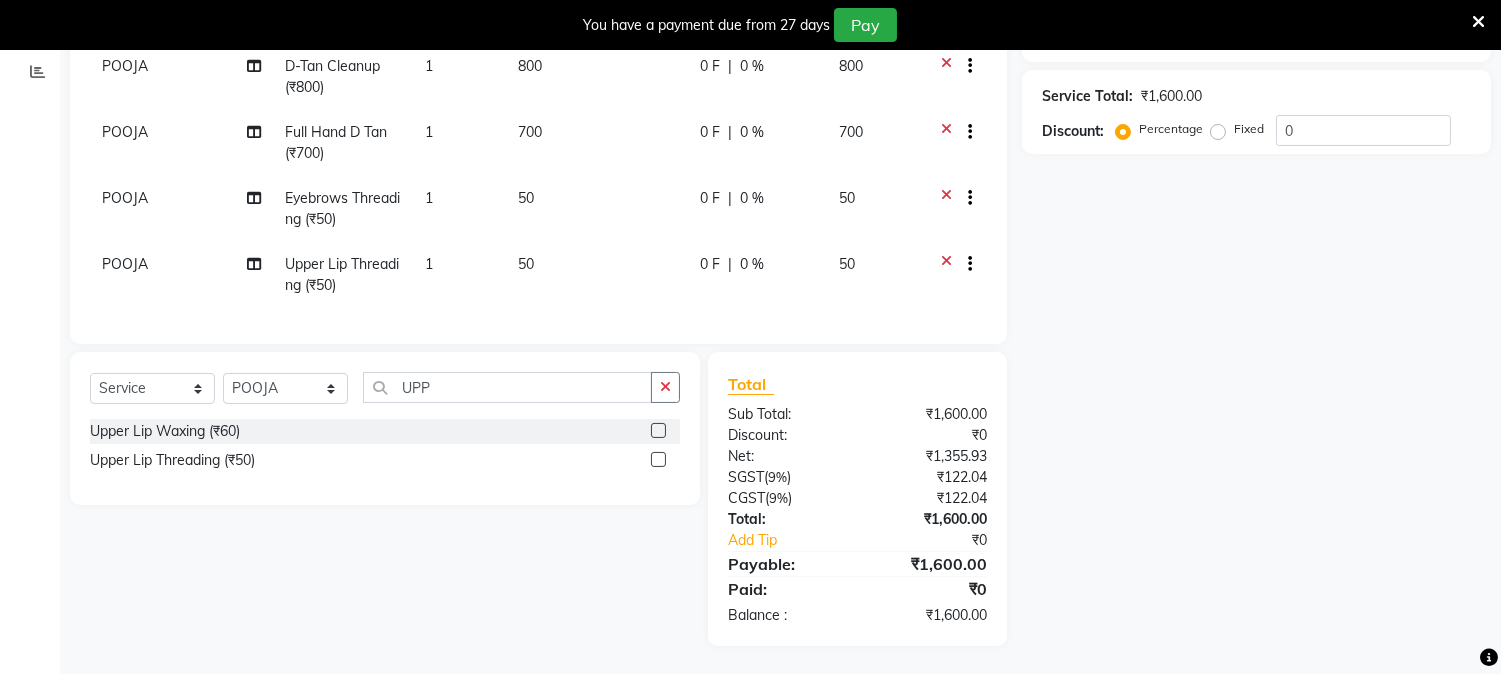 scroll, scrollTop: 0, scrollLeft: 0, axis: both 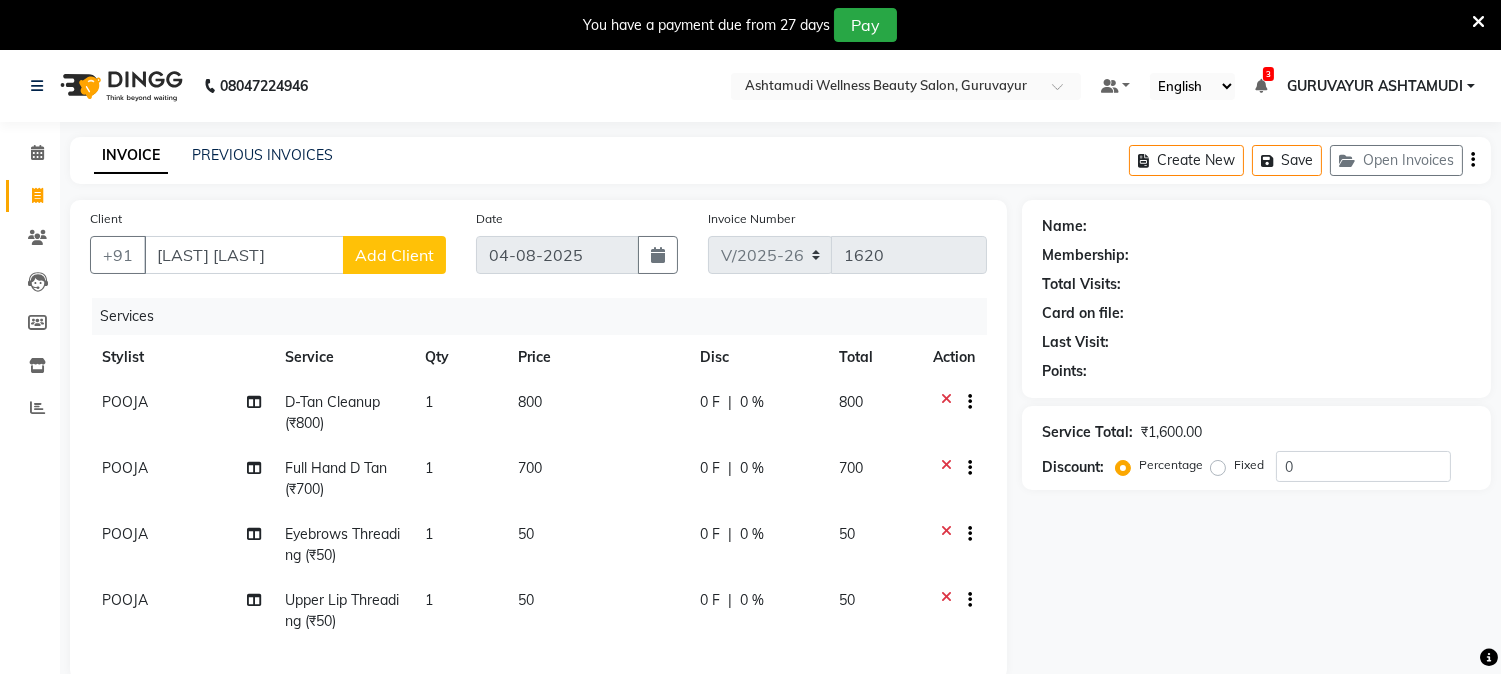click on "Client +91 [PHONE] Add Client" 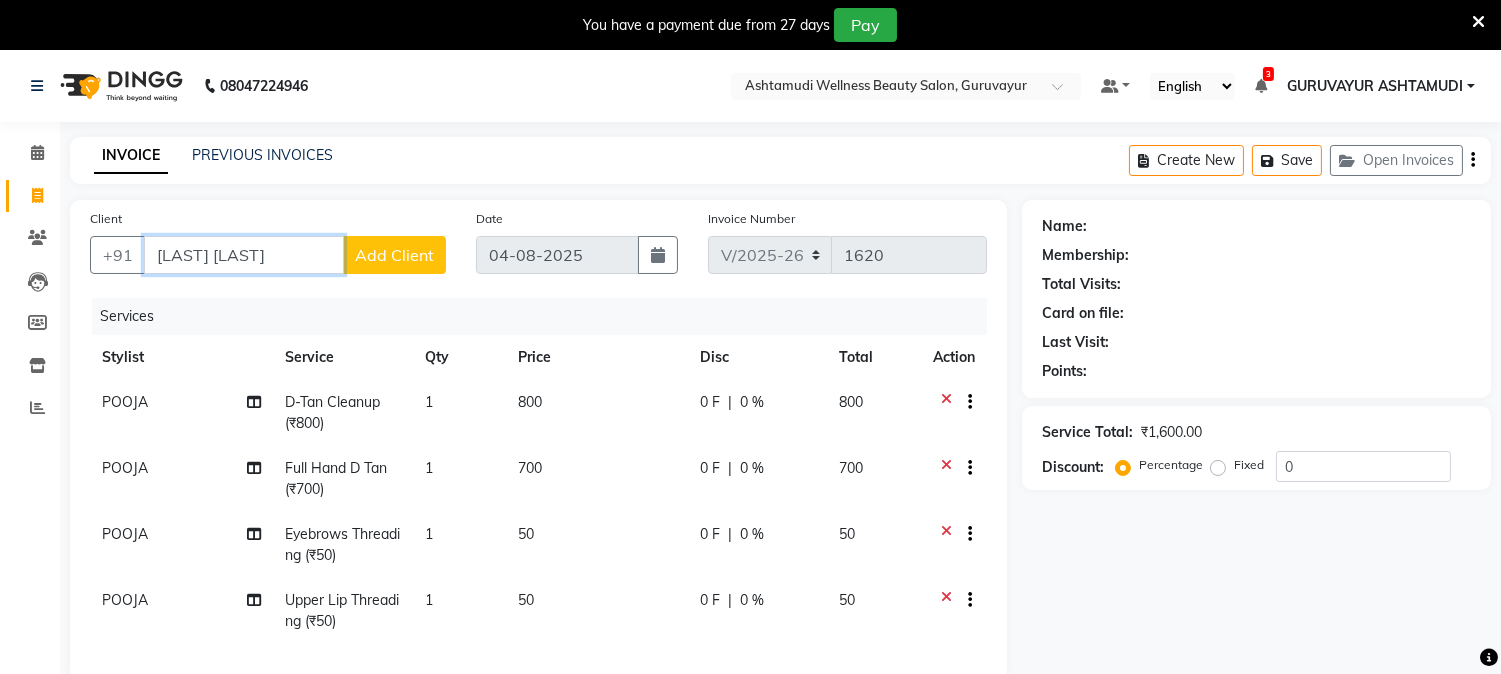 click on "[LAST] [LAST]" at bounding box center [244, 255] 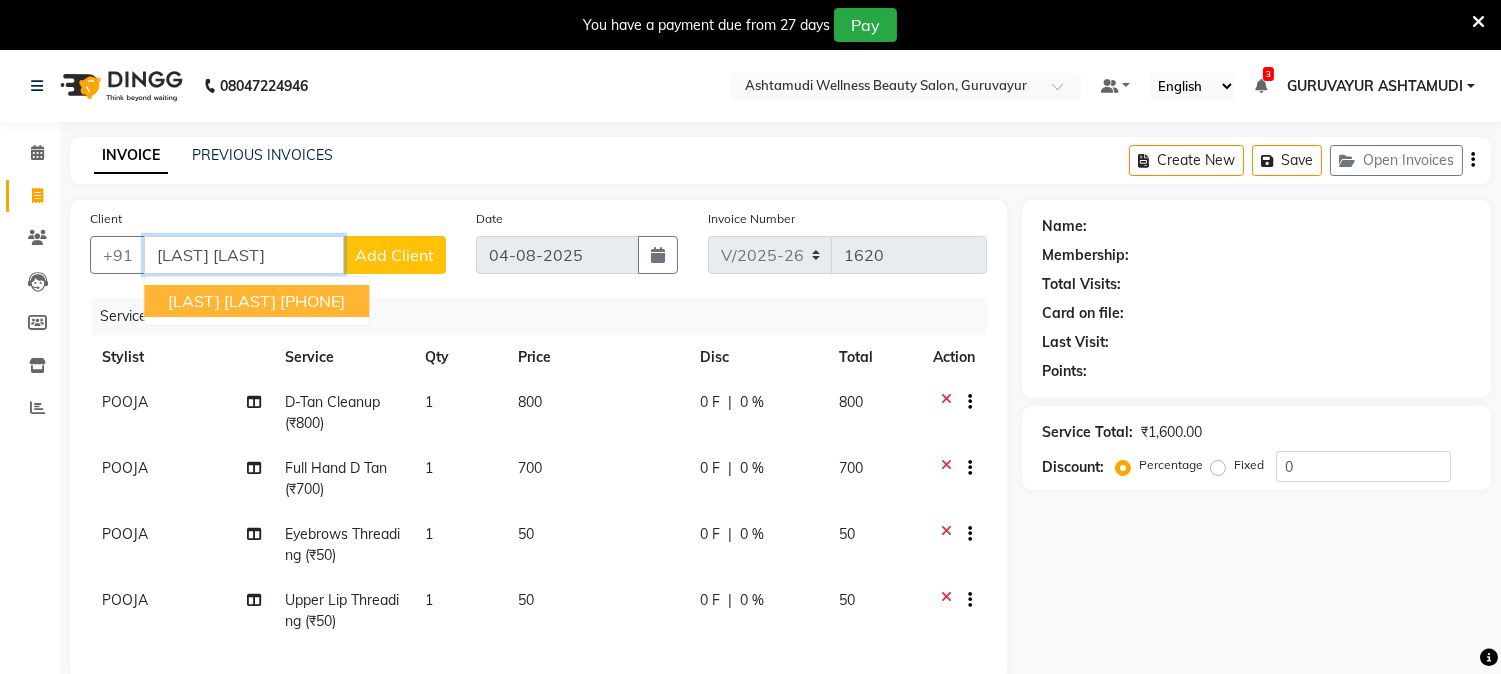 click on "[LAST] [LAST]" at bounding box center (222, 301) 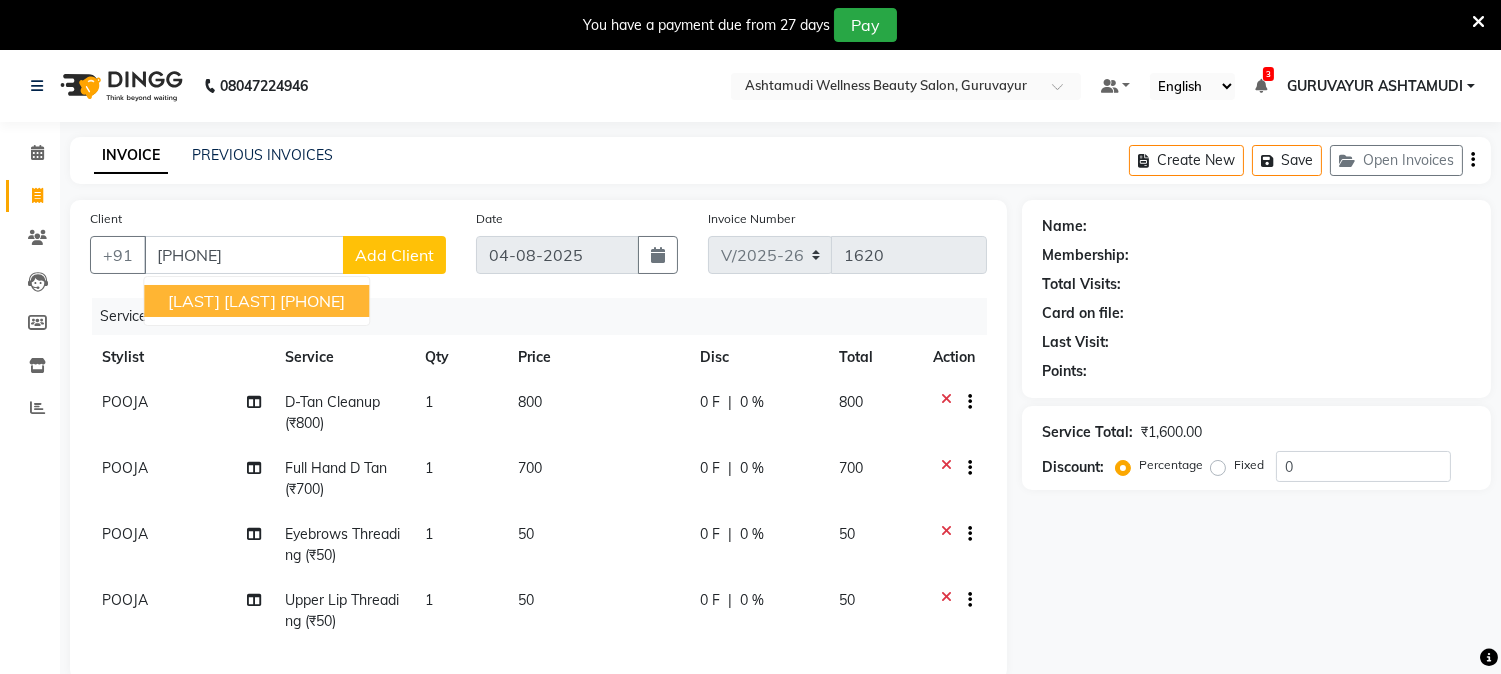 select on "1: Object" 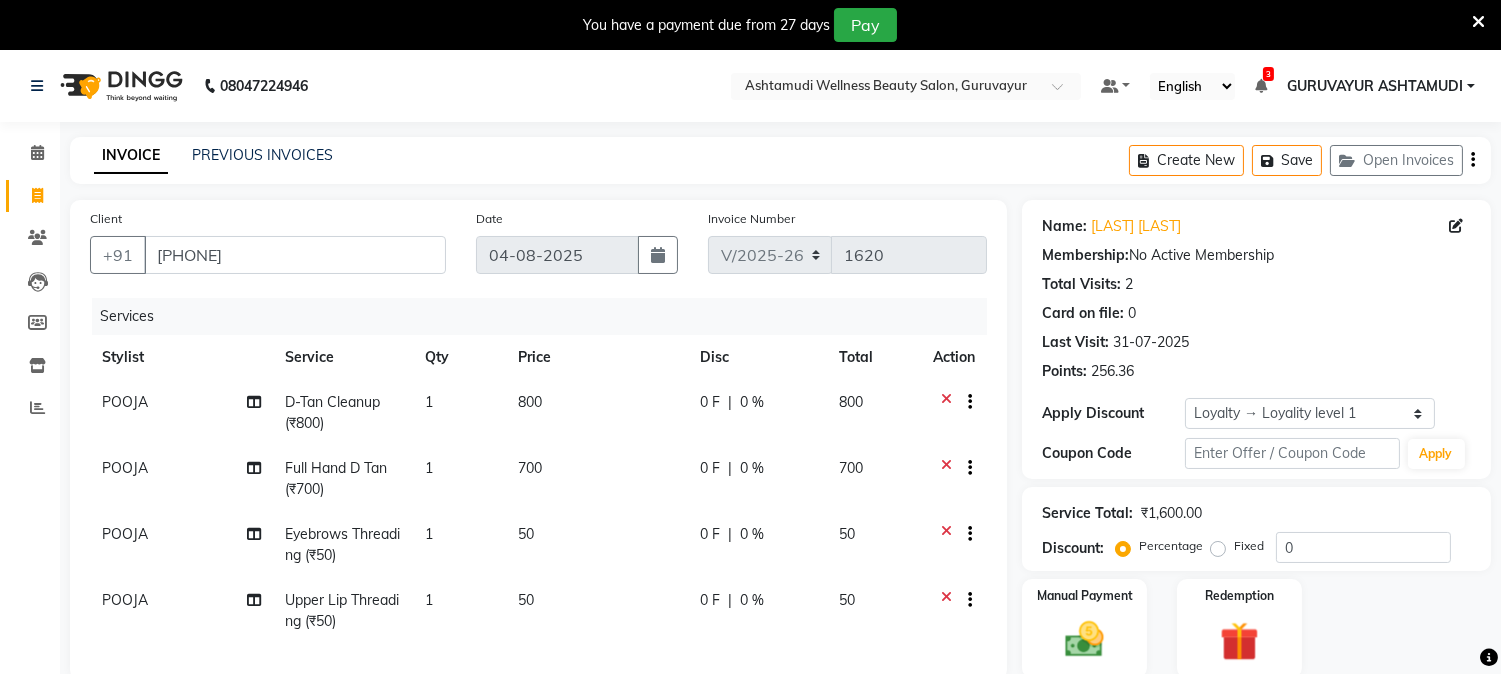 scroll, scrollTop: 354, scrollLeft: 0, axis: vertical 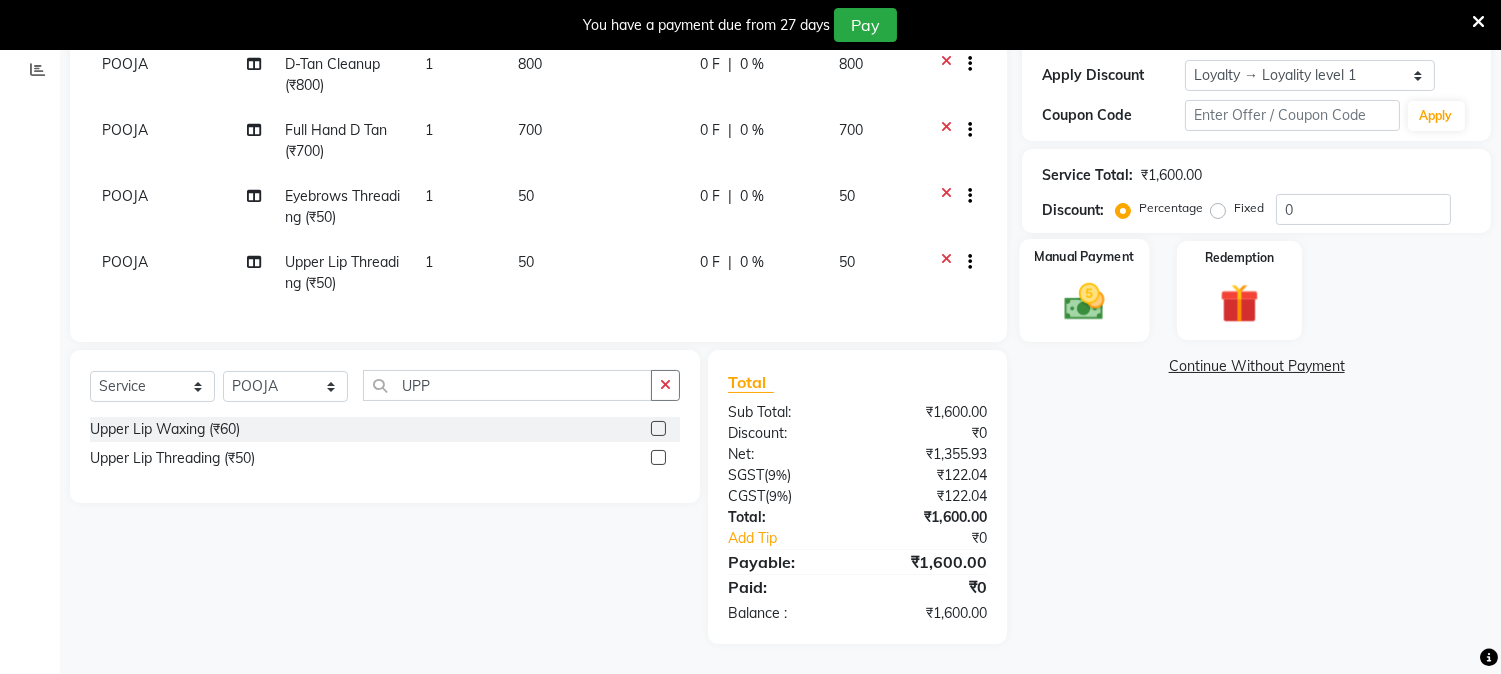 click 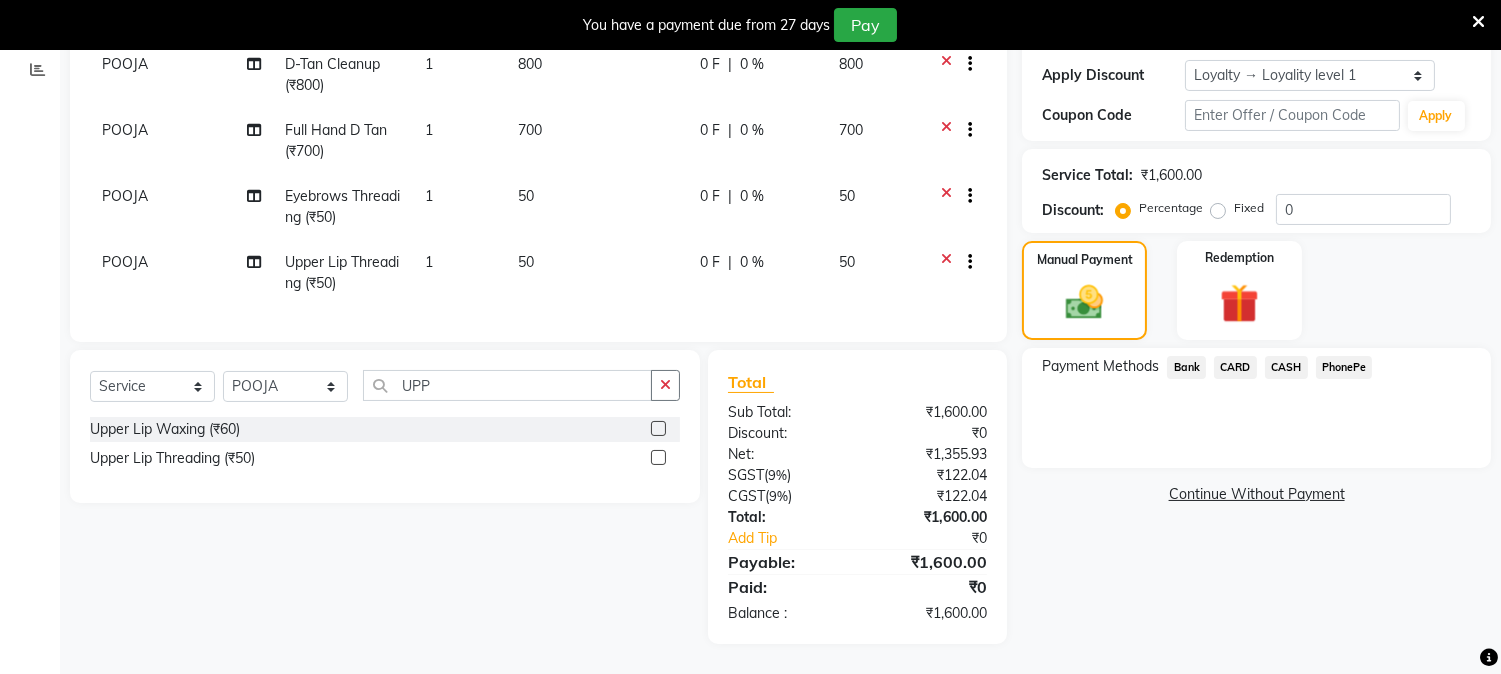 click on "PhonePe" 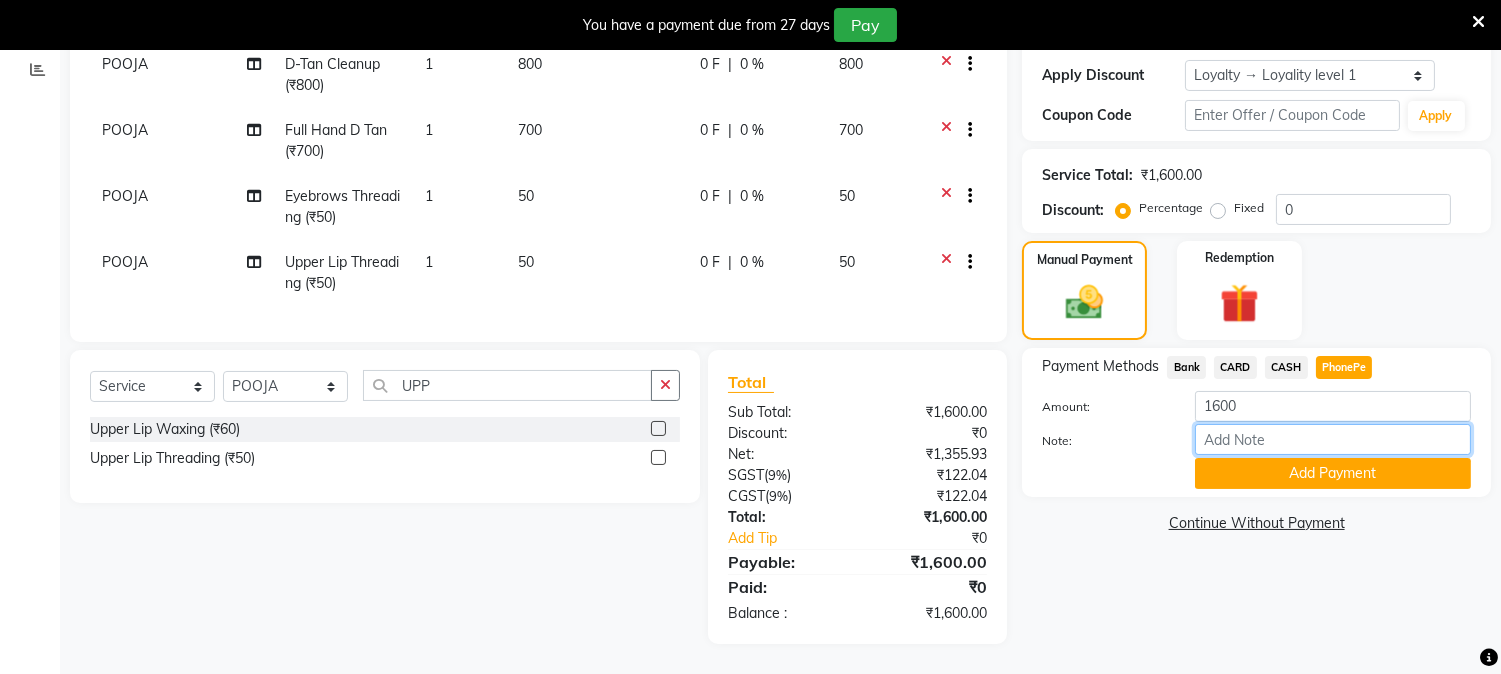 click on "Note:" at bounding box center (1333, 439) 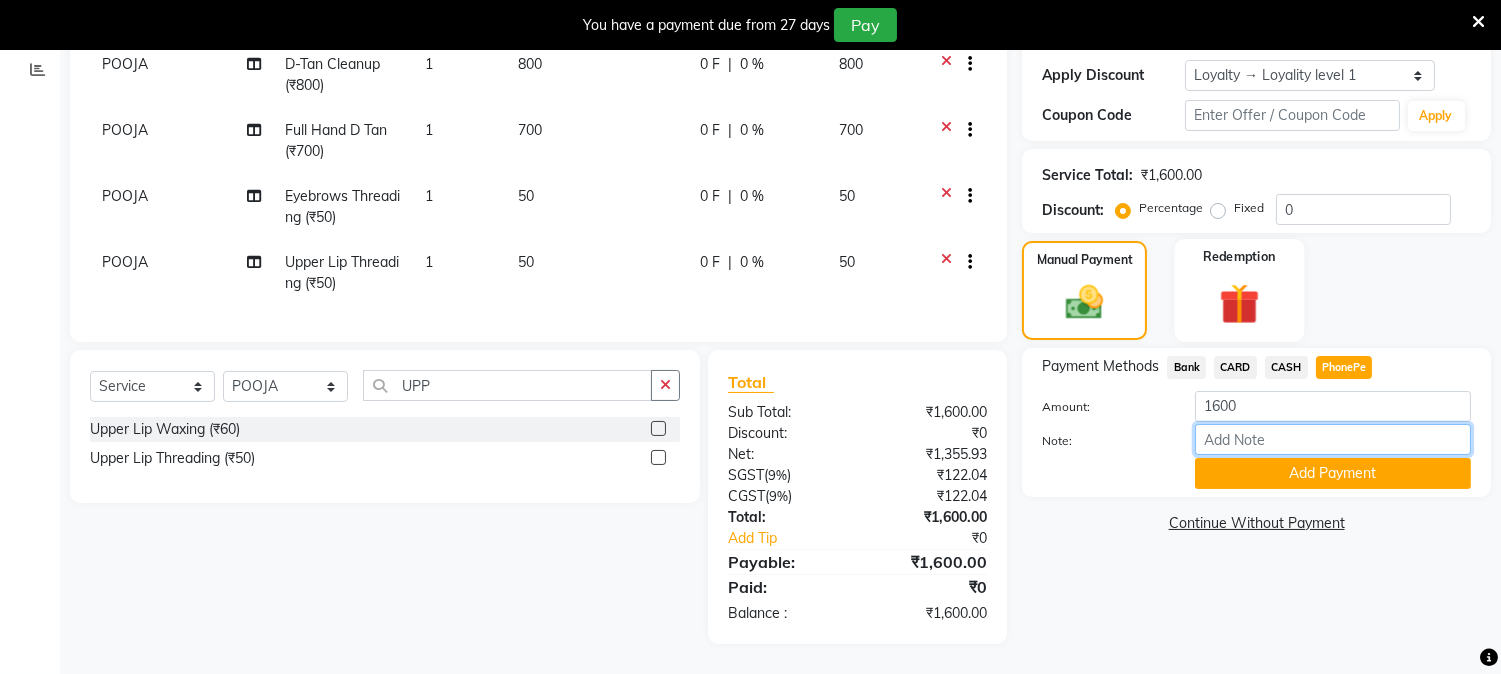 type on "NIGISHA" 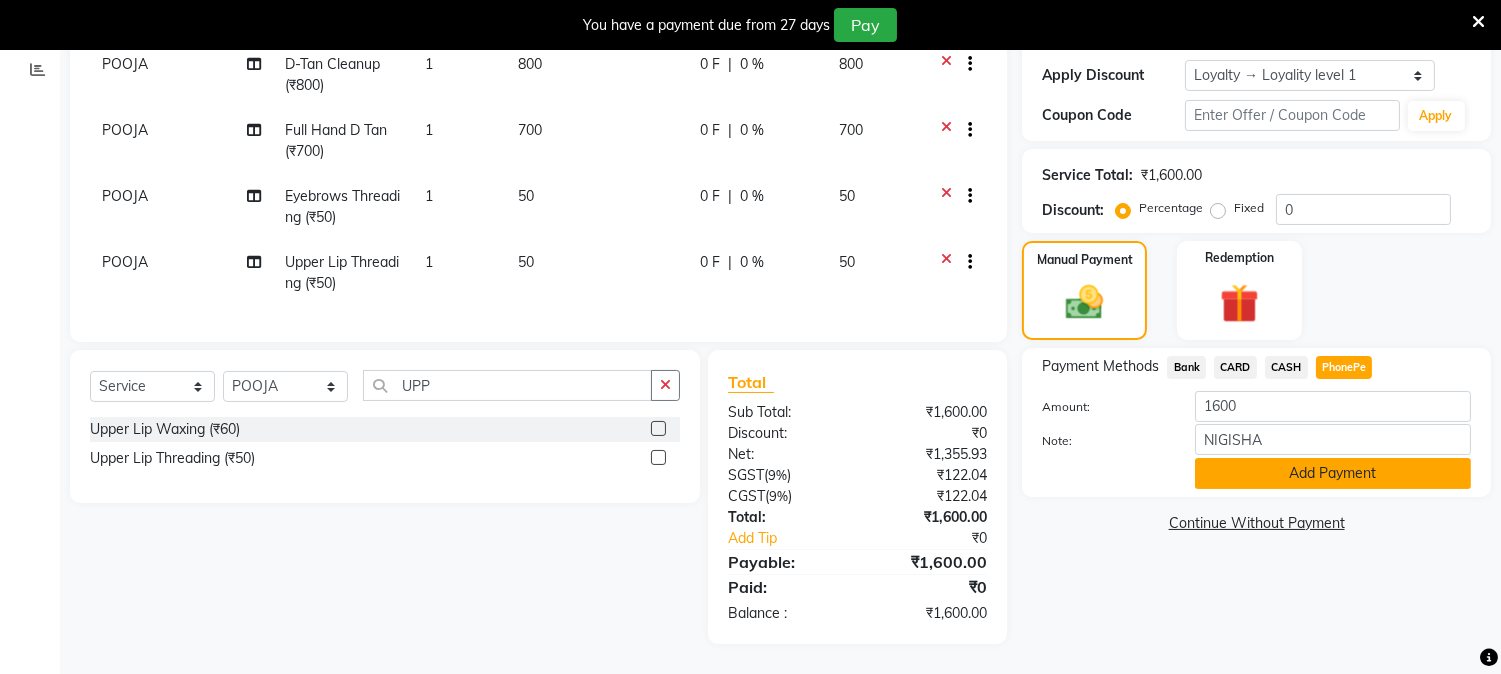 click on "Add Payment" 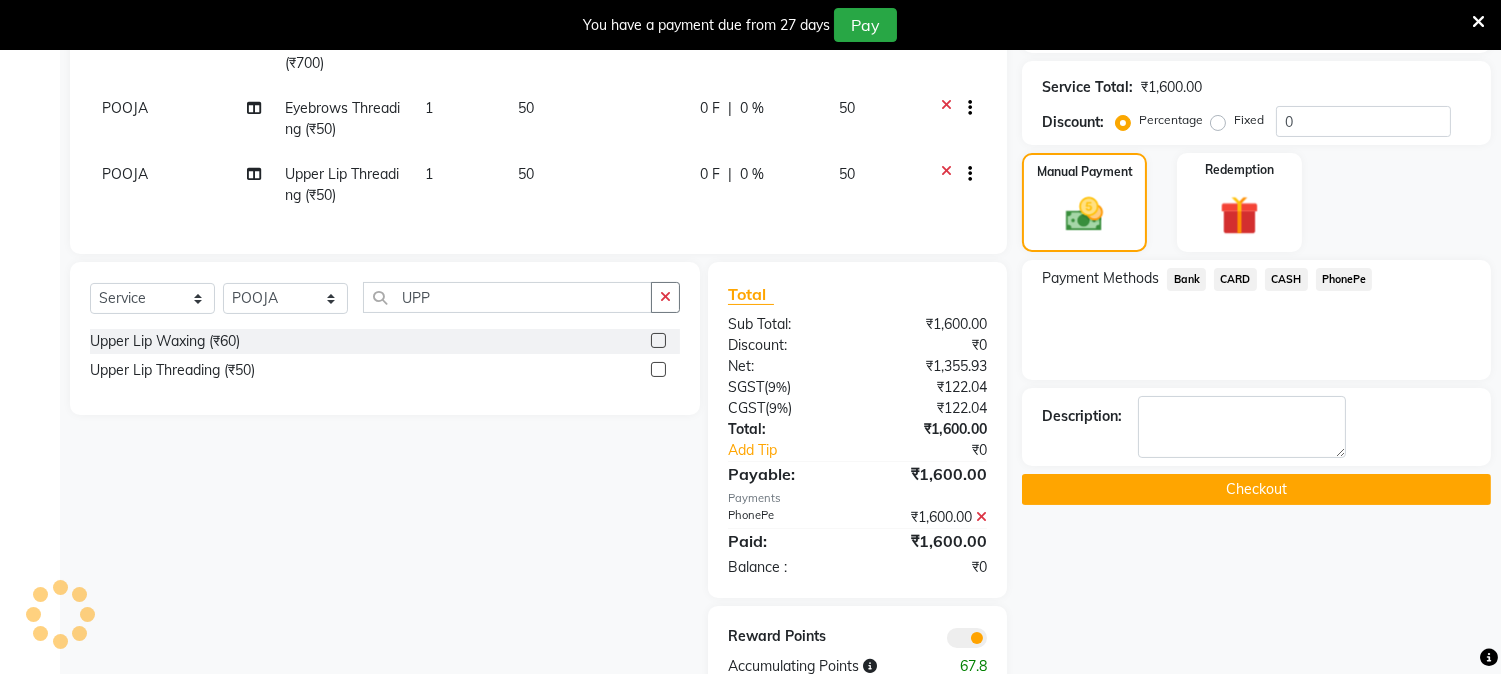 scroll, scrollTop: 495, scrollLeft: 0, axis: vertical 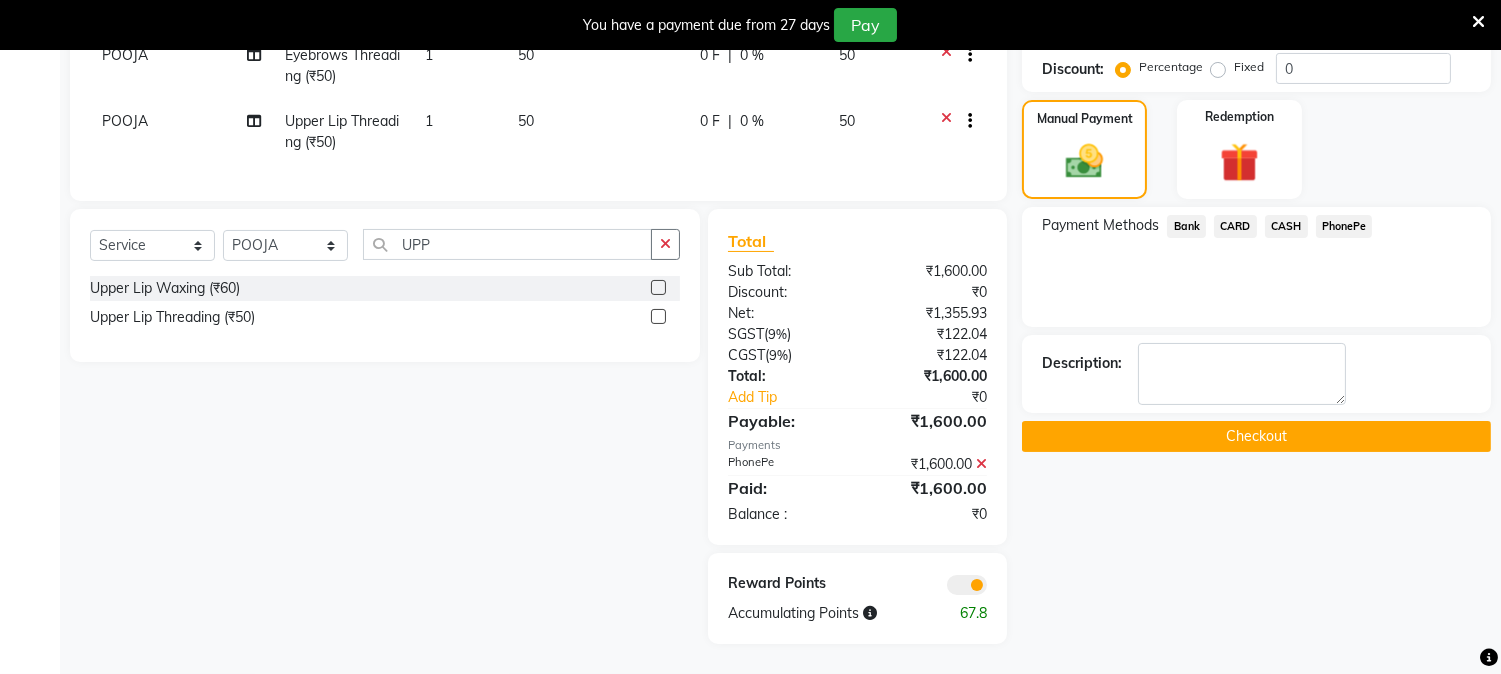click on "Checkout" 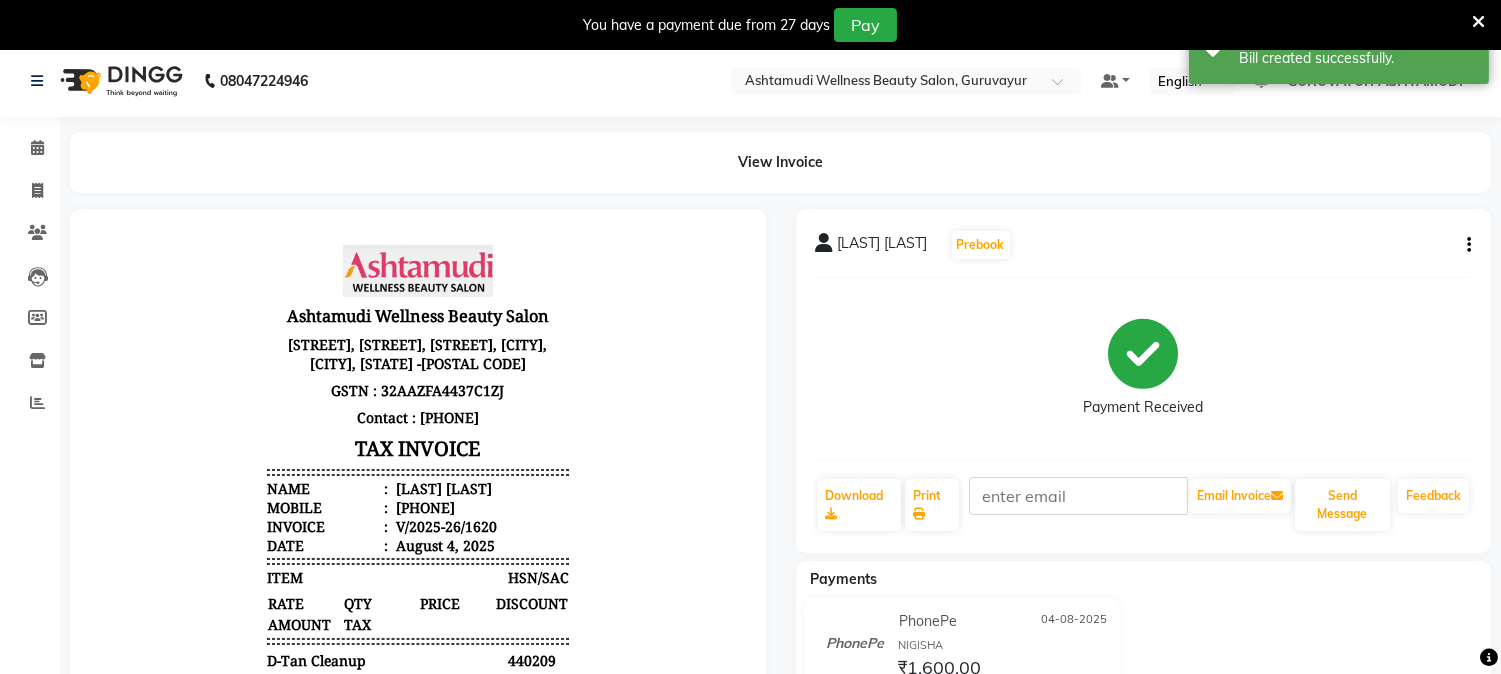 scroll, scrollTop: 0, scrollLeft: 0, axis: both 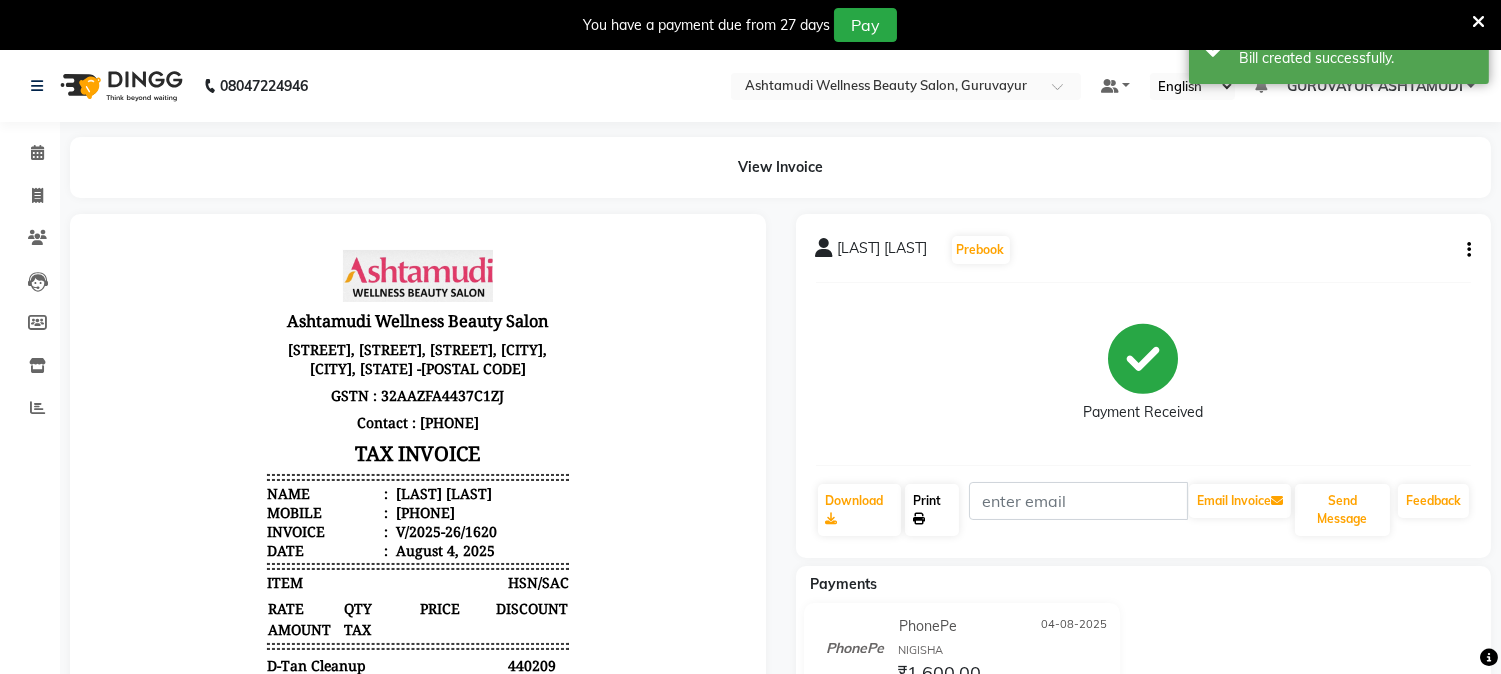 click on "Print" 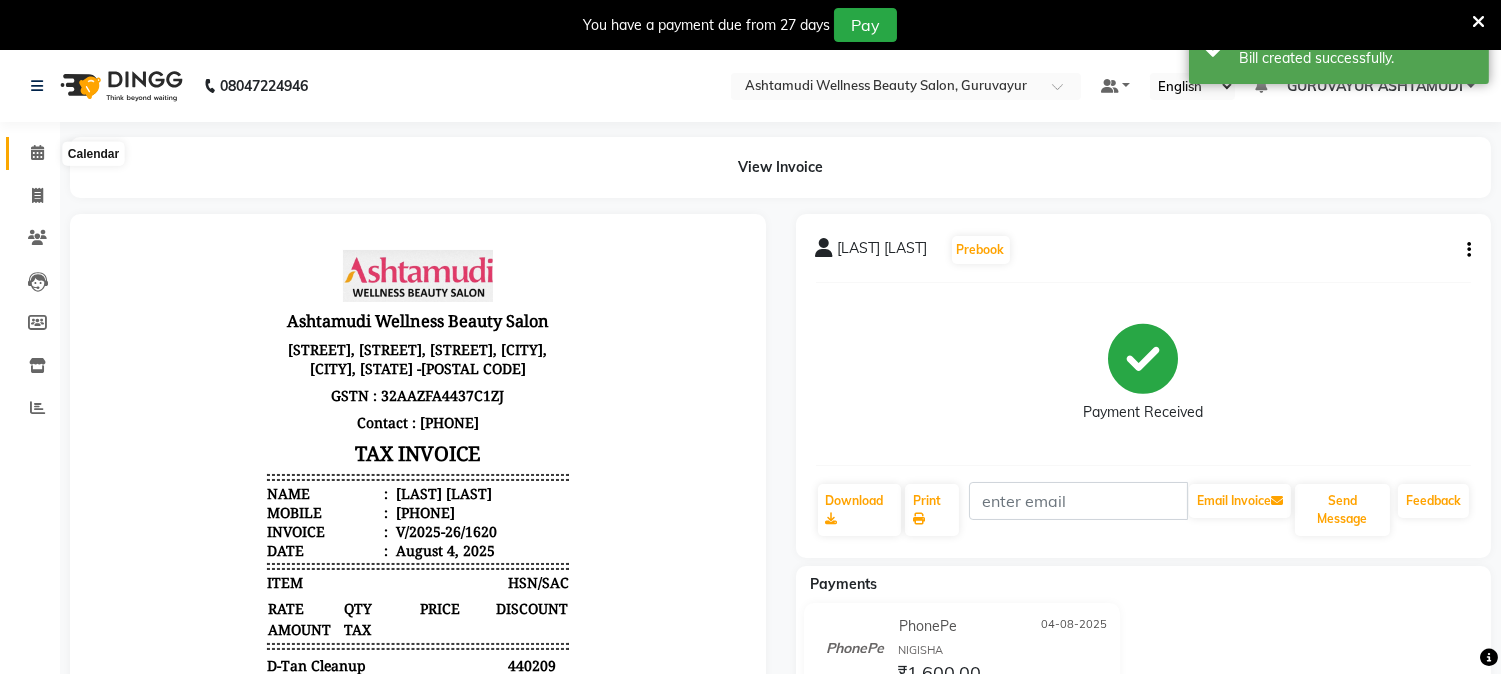 click 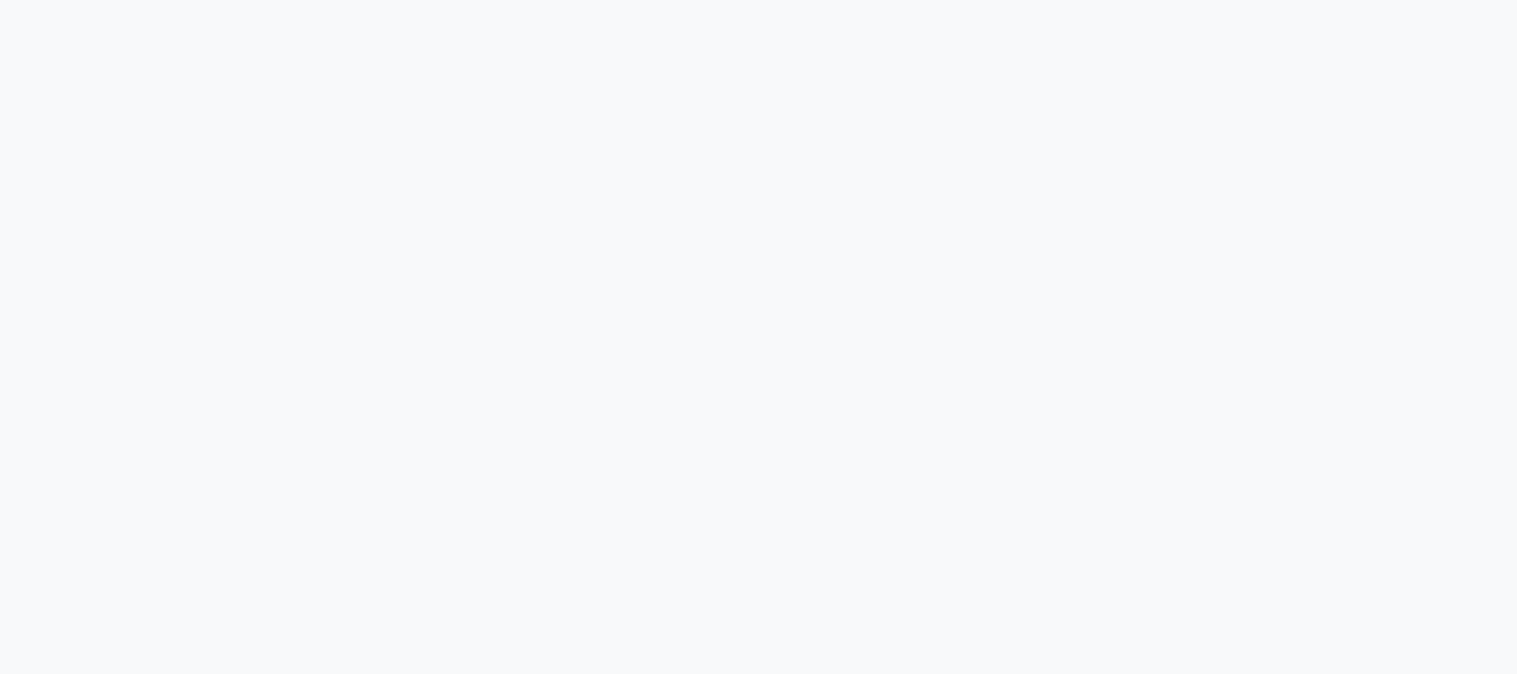 select 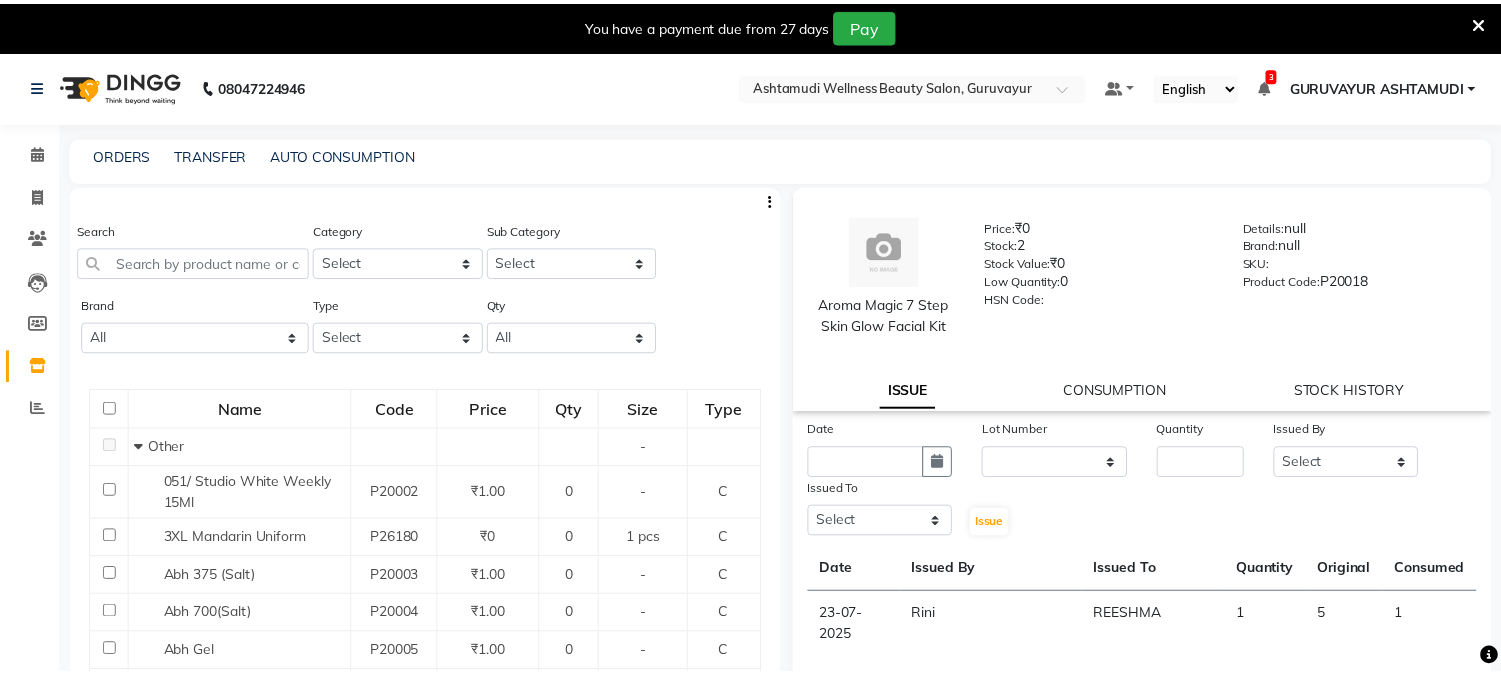 scroll, scrollTop: 0, scrollLeft: 0, axis: both 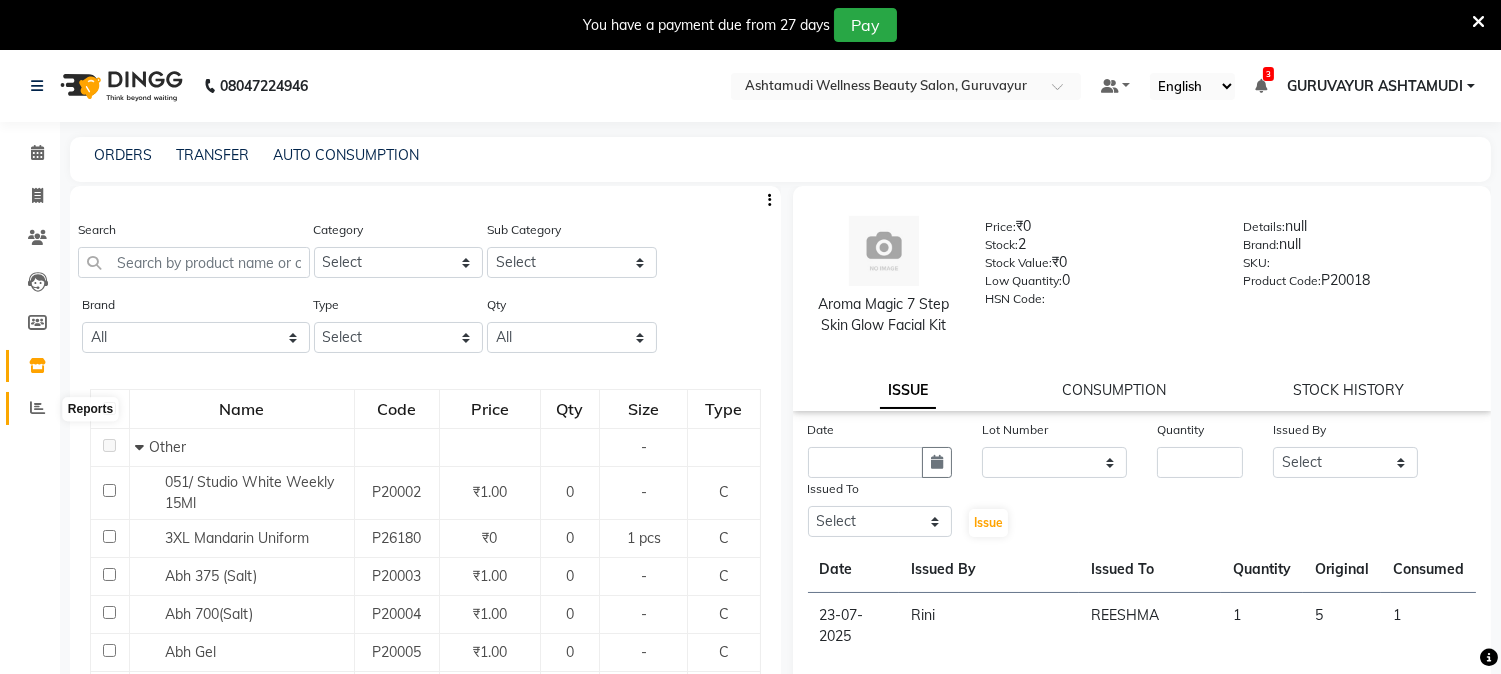 click 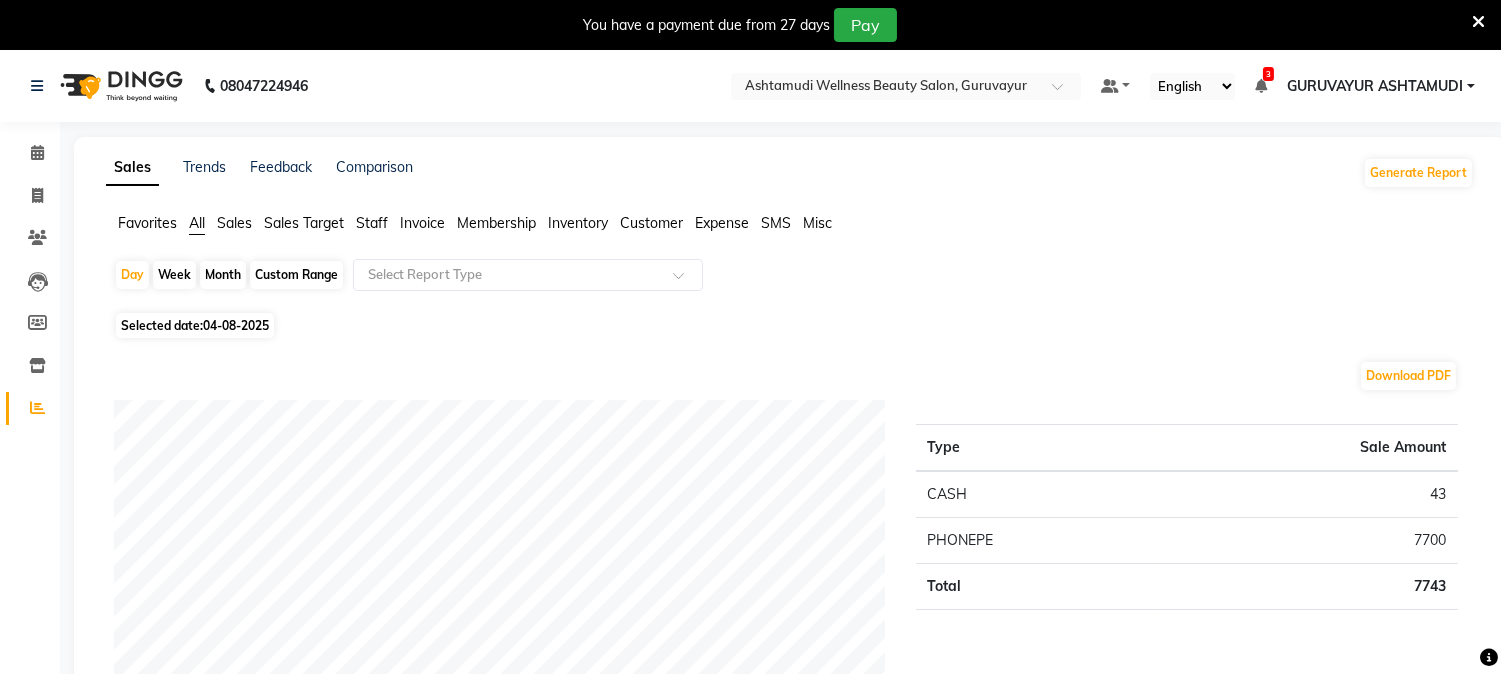 click on "Customer" 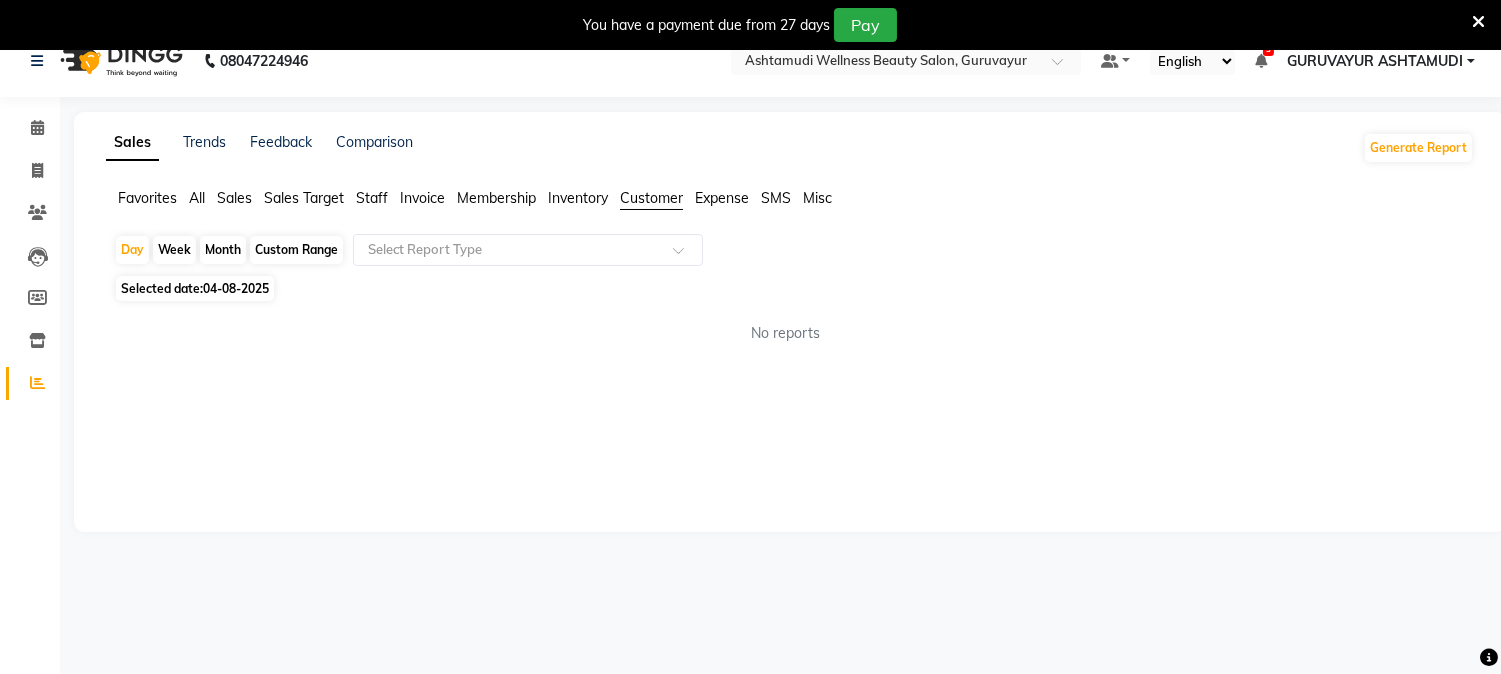 scroll, scrollTop: 50, scrollLeft: 0, axis: vertical 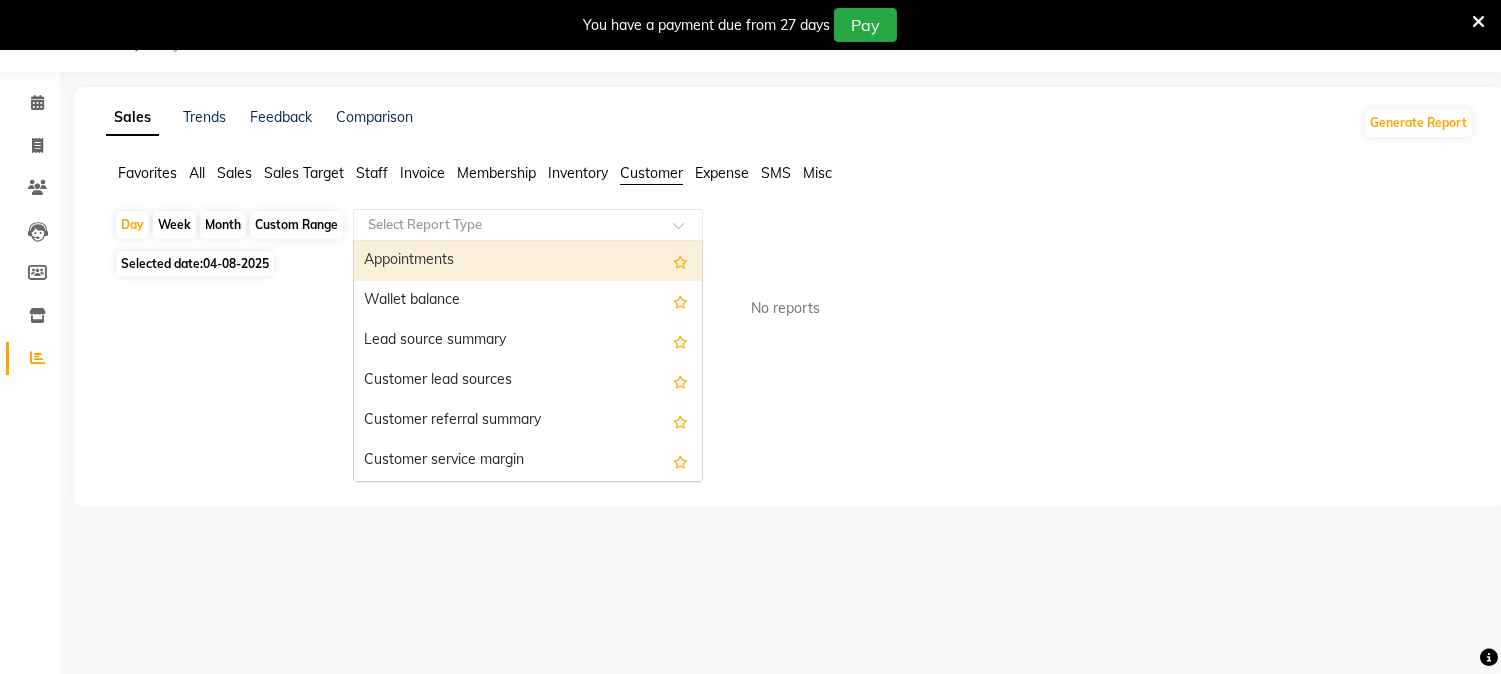 click 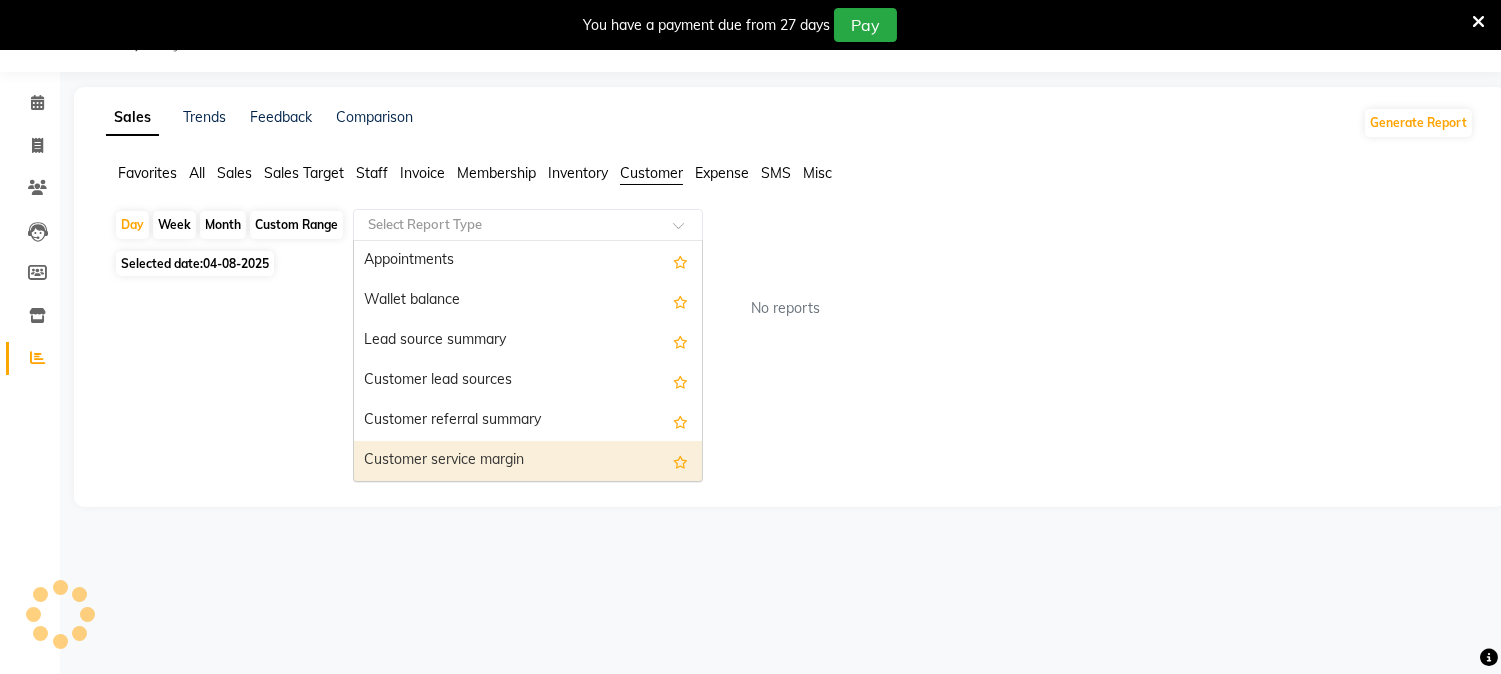 click on "Customer service margin" at bounding box center (528, 461) 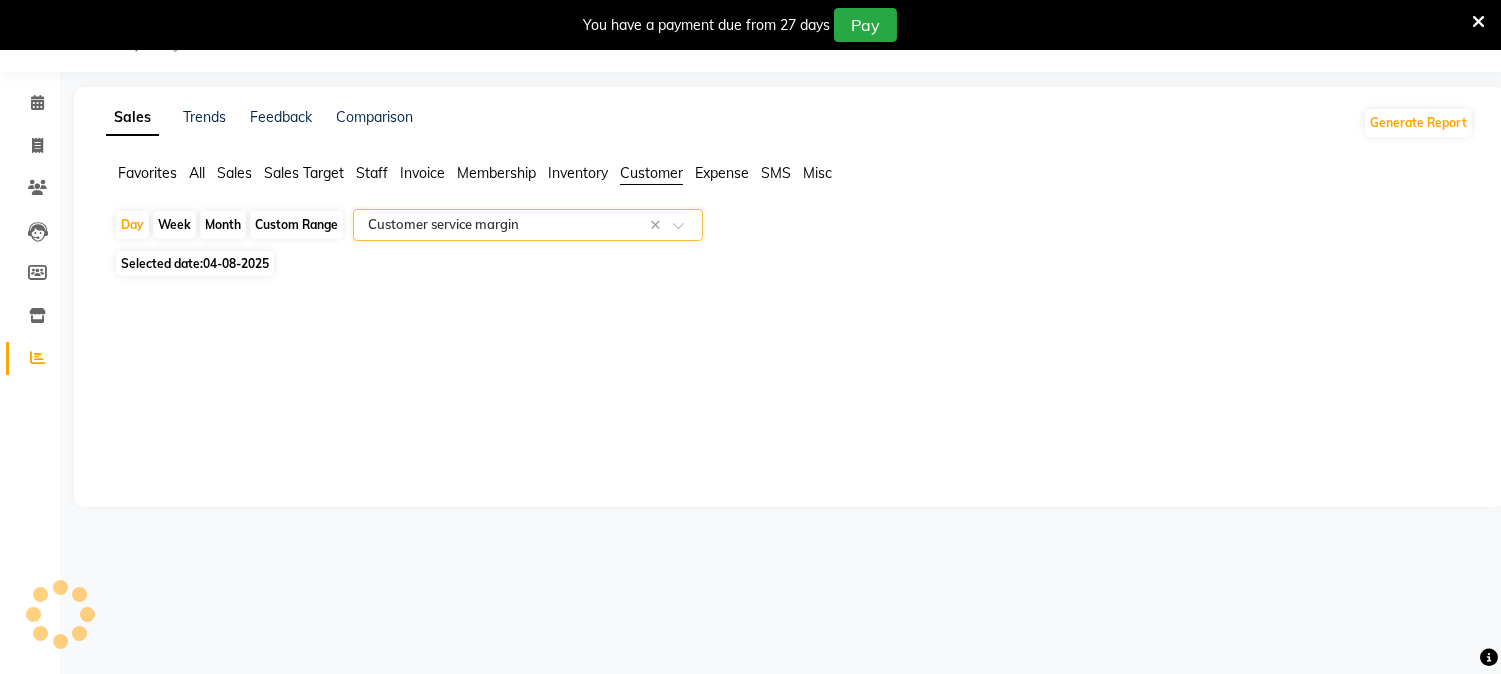 select on "filtered_report" 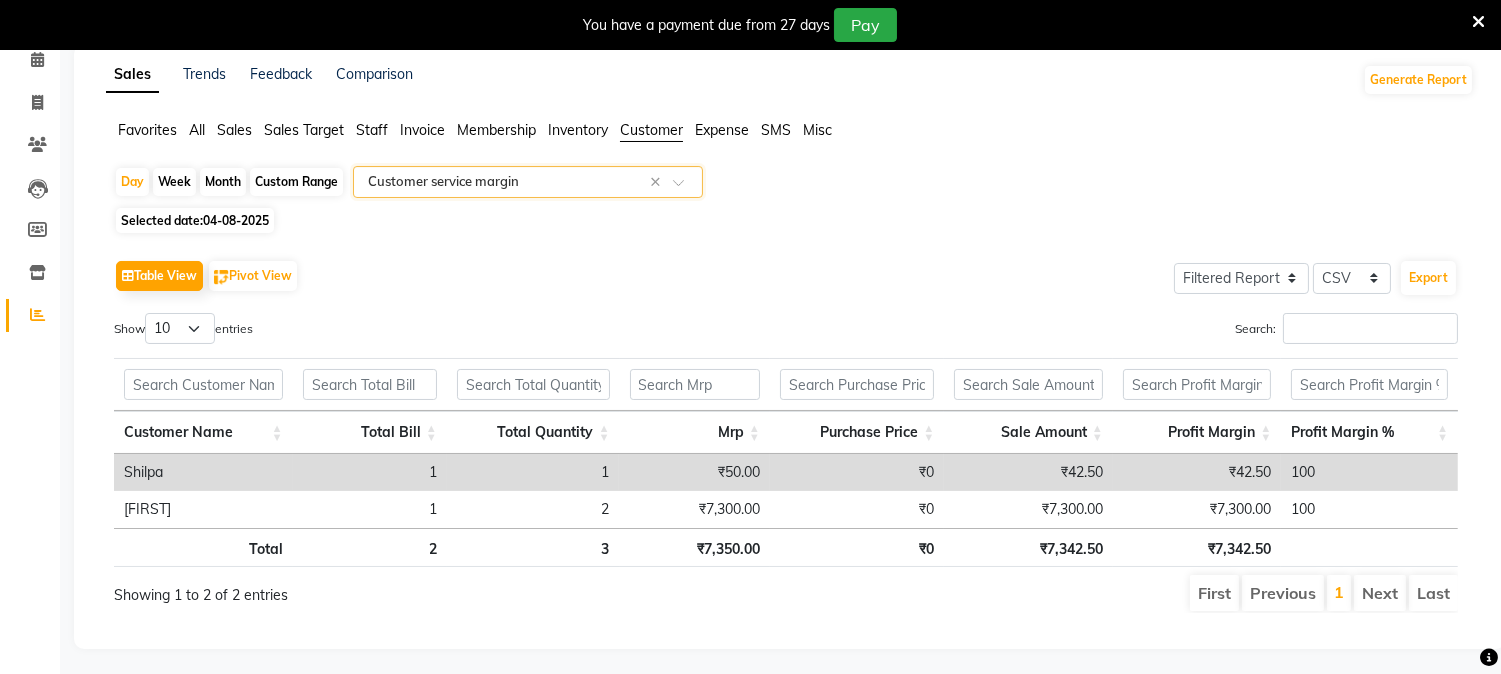 scroll, scrollTop: 115, scrollLeft: 0, axis: vertical 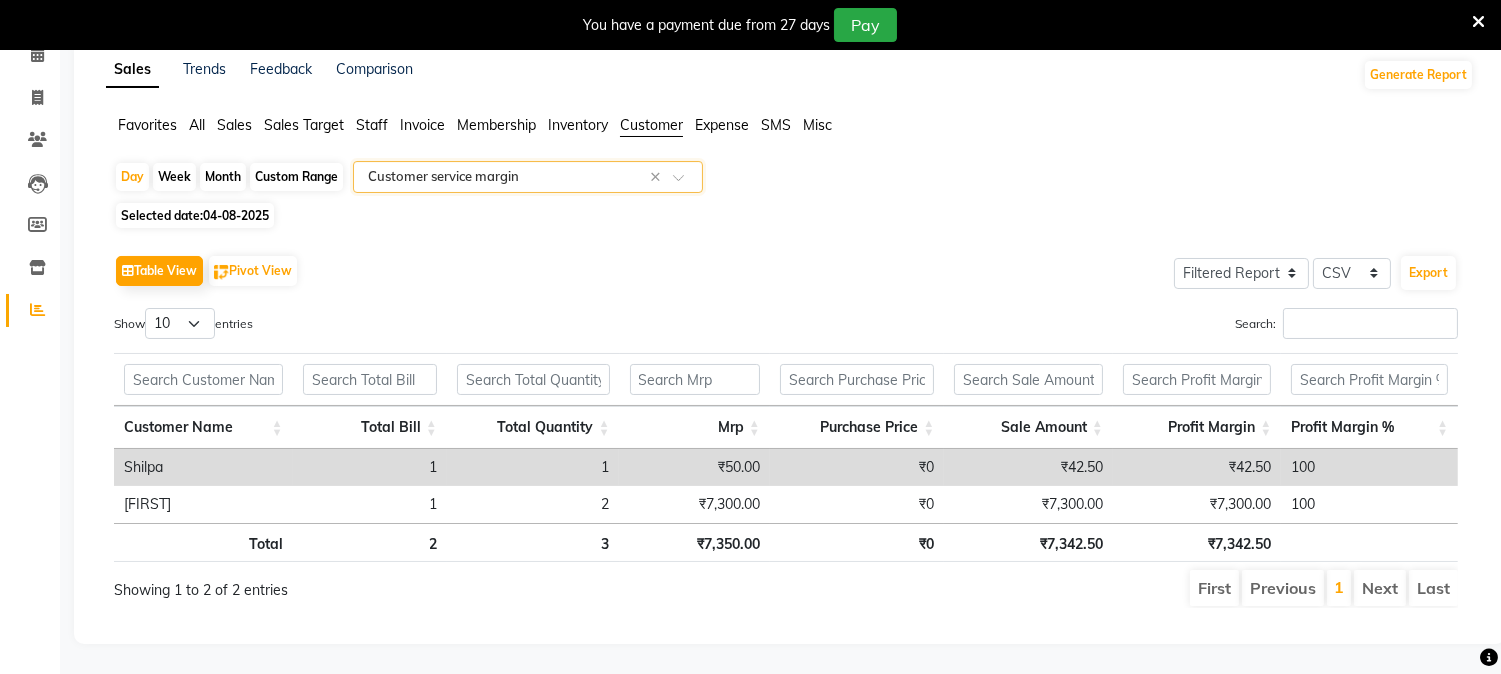 click 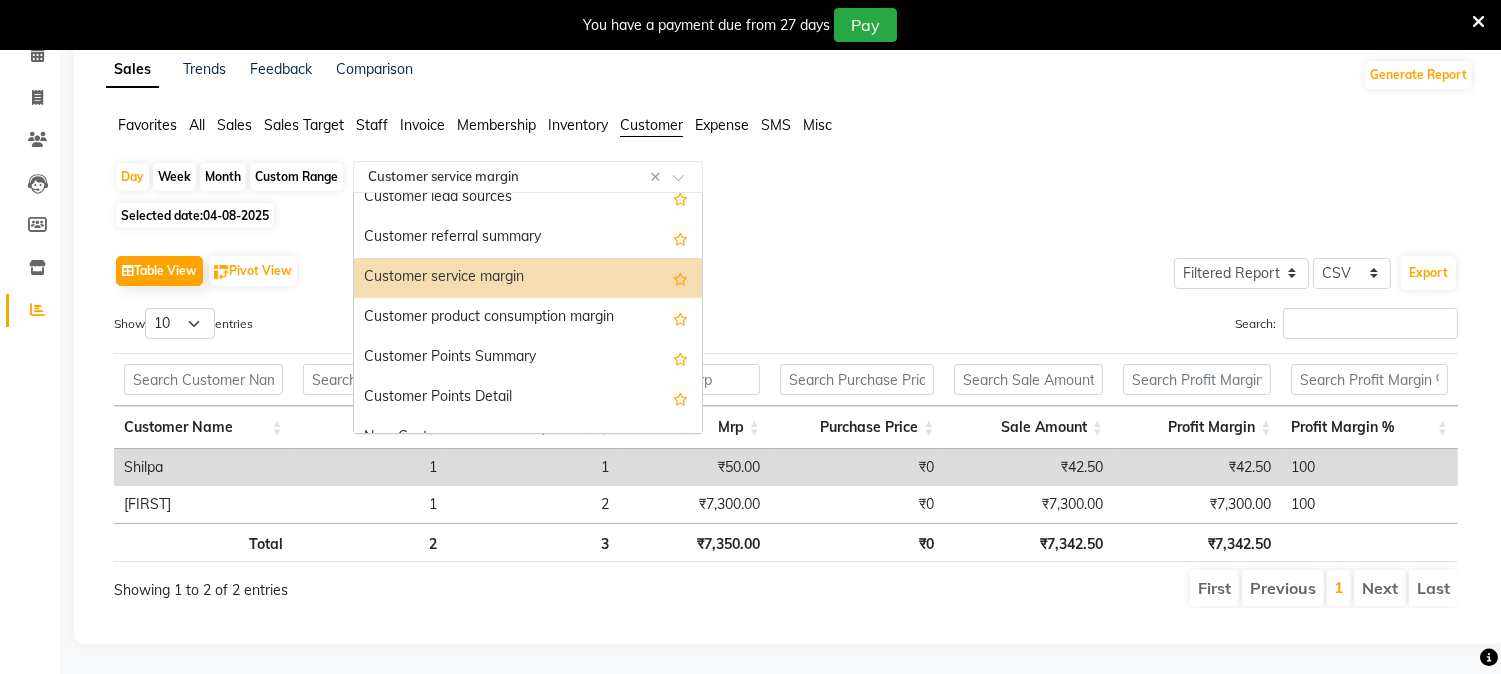 scroll, scrollTop: 160, scrollLeft: 0, axis: vertical 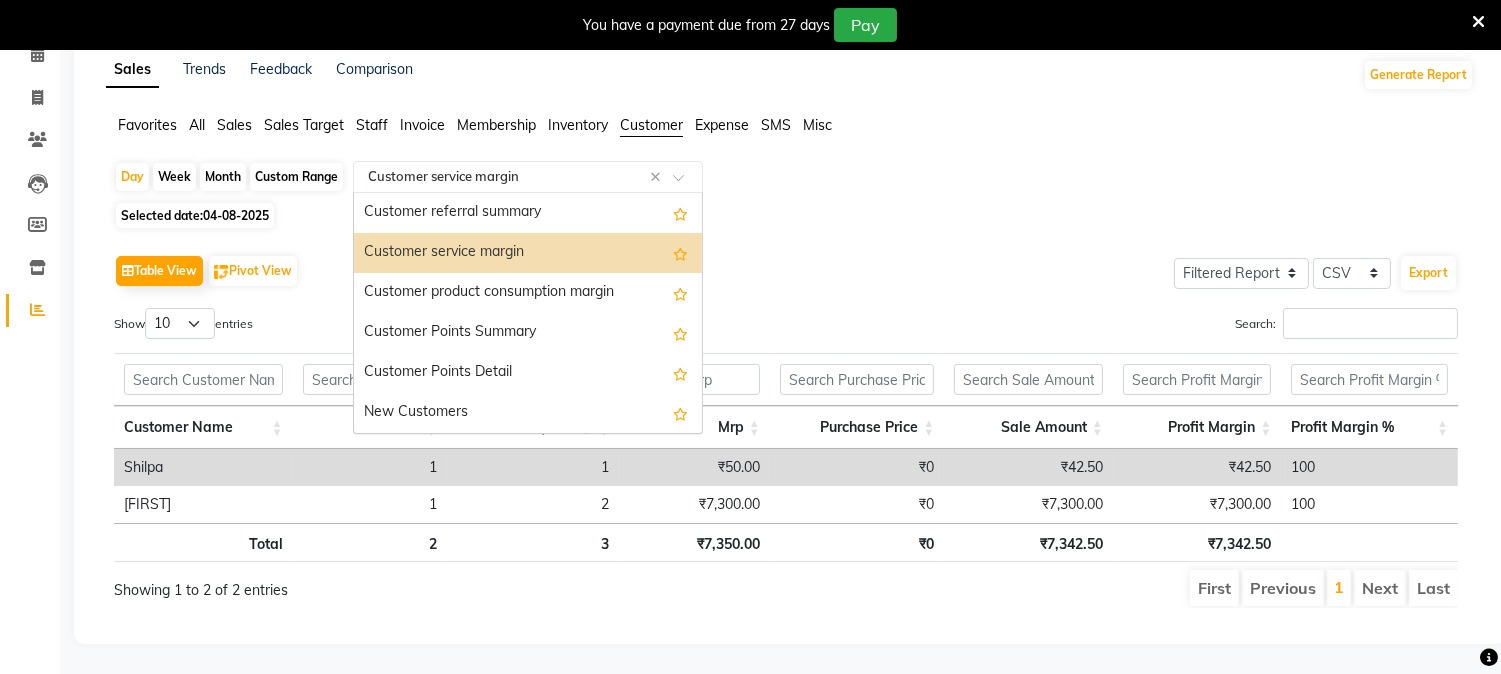 drag, startPoint x: 696, startPoint y: 408, endPoint x: 470, endPoint y: 390, distance: 226.71568 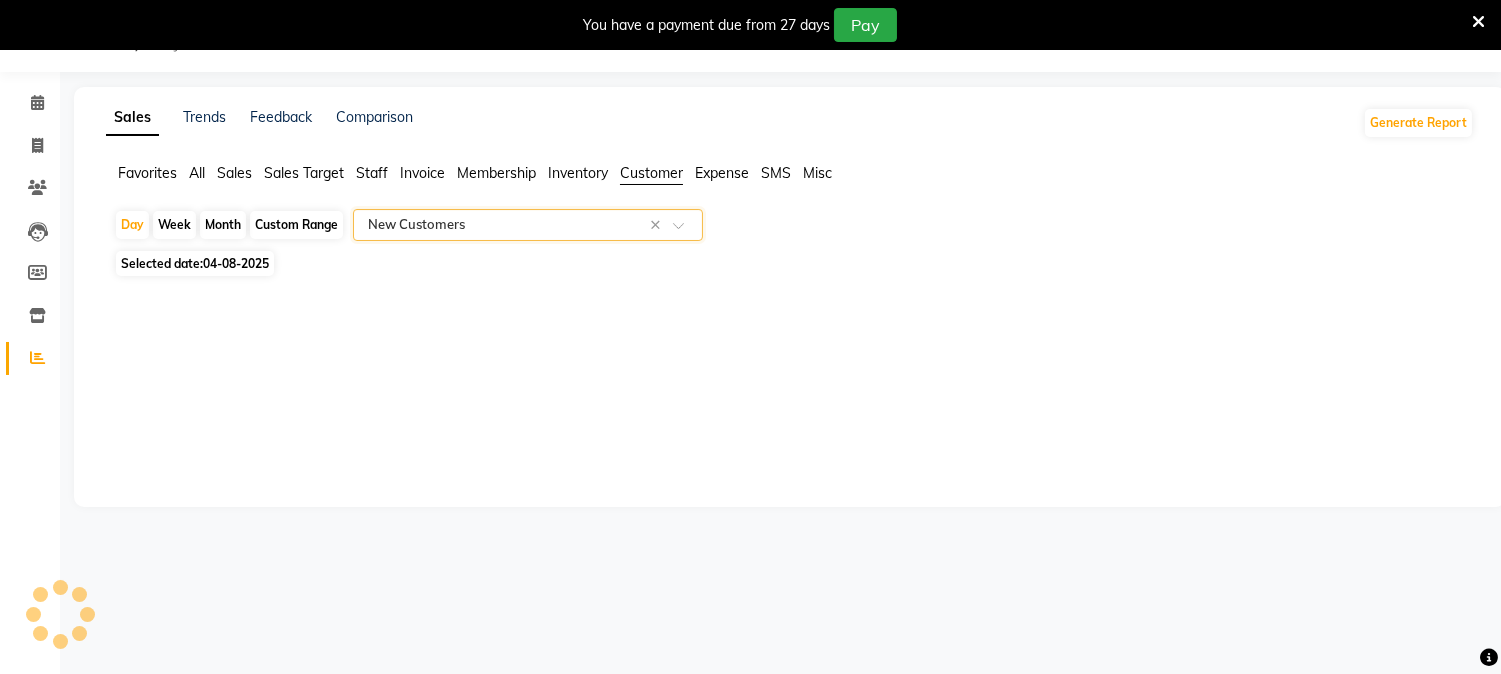 scroll, scrollTop: 50, scrollLeft: 0, axis: vertical 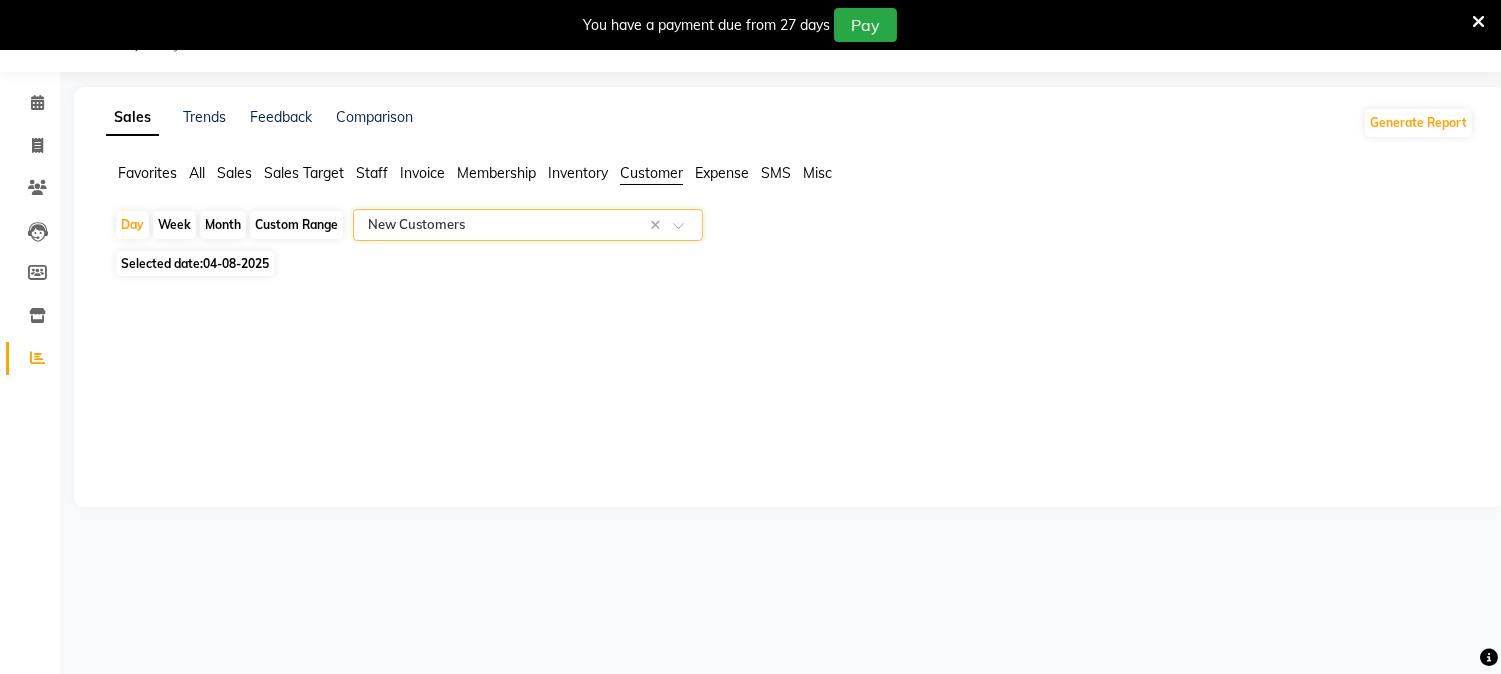 click 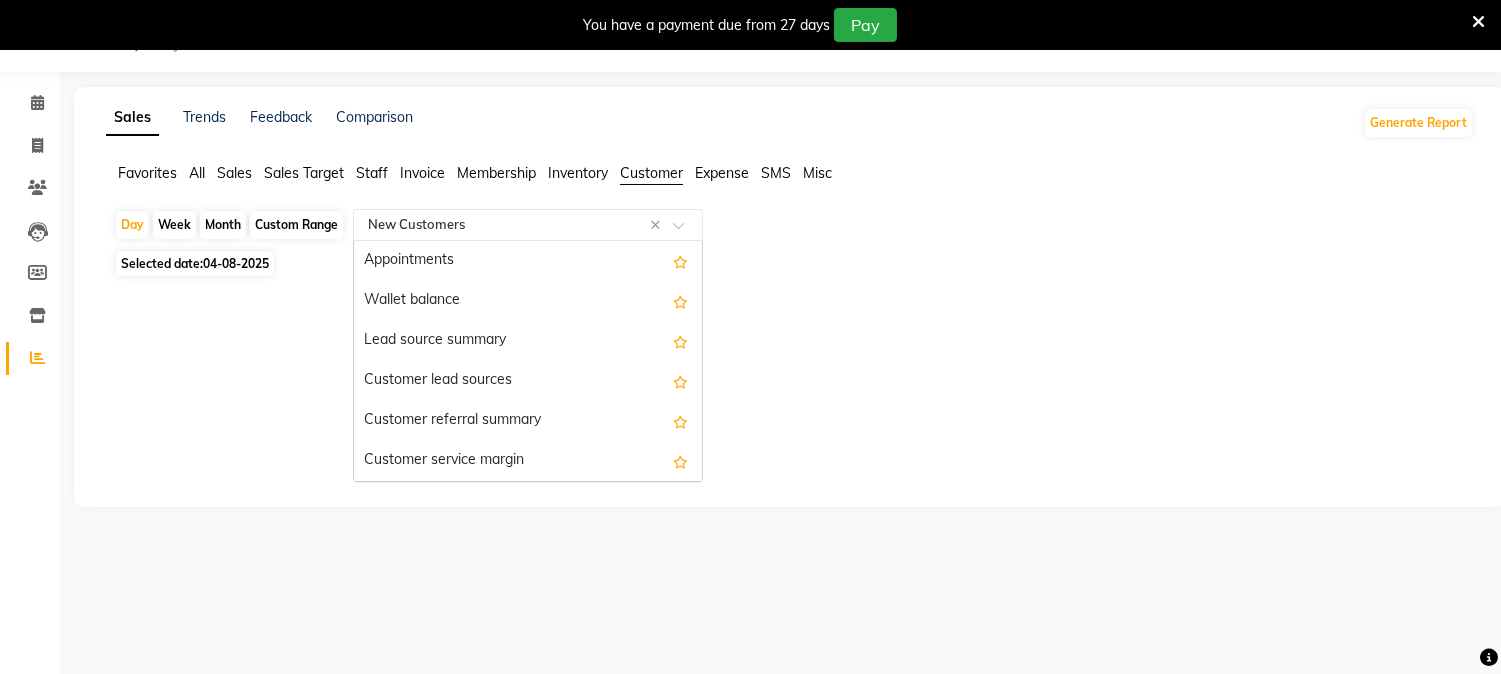 scroll, scrollTop: 160, scrollLeft: 0, axis: vertical 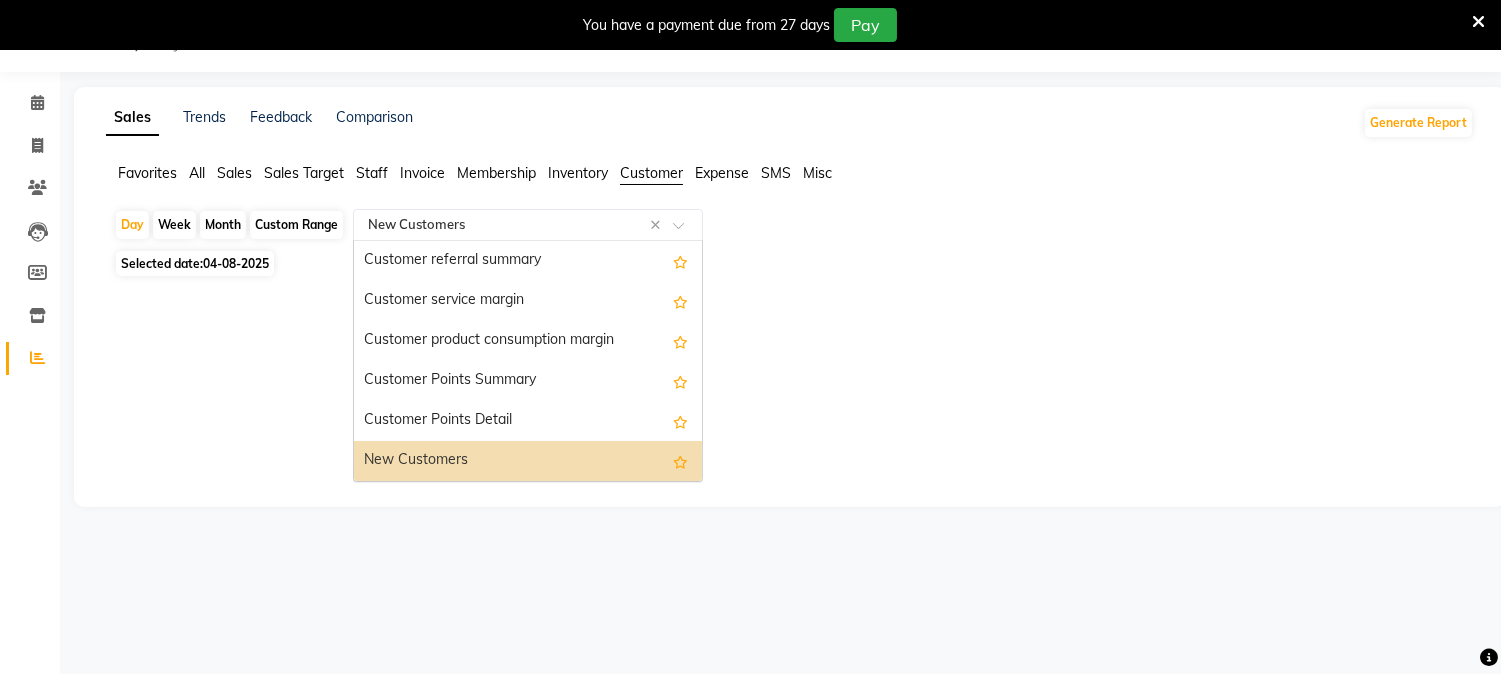 click on "Sales Trends Feedback Comparison Generate Report Favorites All Sales Sales Target Staff Invoice Membership Inventory Customer Expense SMS Misc  Day   Week   Month   Custom Range  Select Report Type × New Customers ×  Appointments   Wallet balance   Lead source summary   Customer lead sources   Customer referral summary   Customer service margin   Customer product consumption margin   Customer Points Summary   Customer Points Detail   New Customers  Selected date:  04-08-2025  ★ Mark as Favorite  Choose how you'd like to save "" report to favorites  Save to Personal Favorites:   Only you can see this report in your favorites tab. Share with Organization:   Everyone in your organization can see this report in their favorites tab.  Save to Favorites" 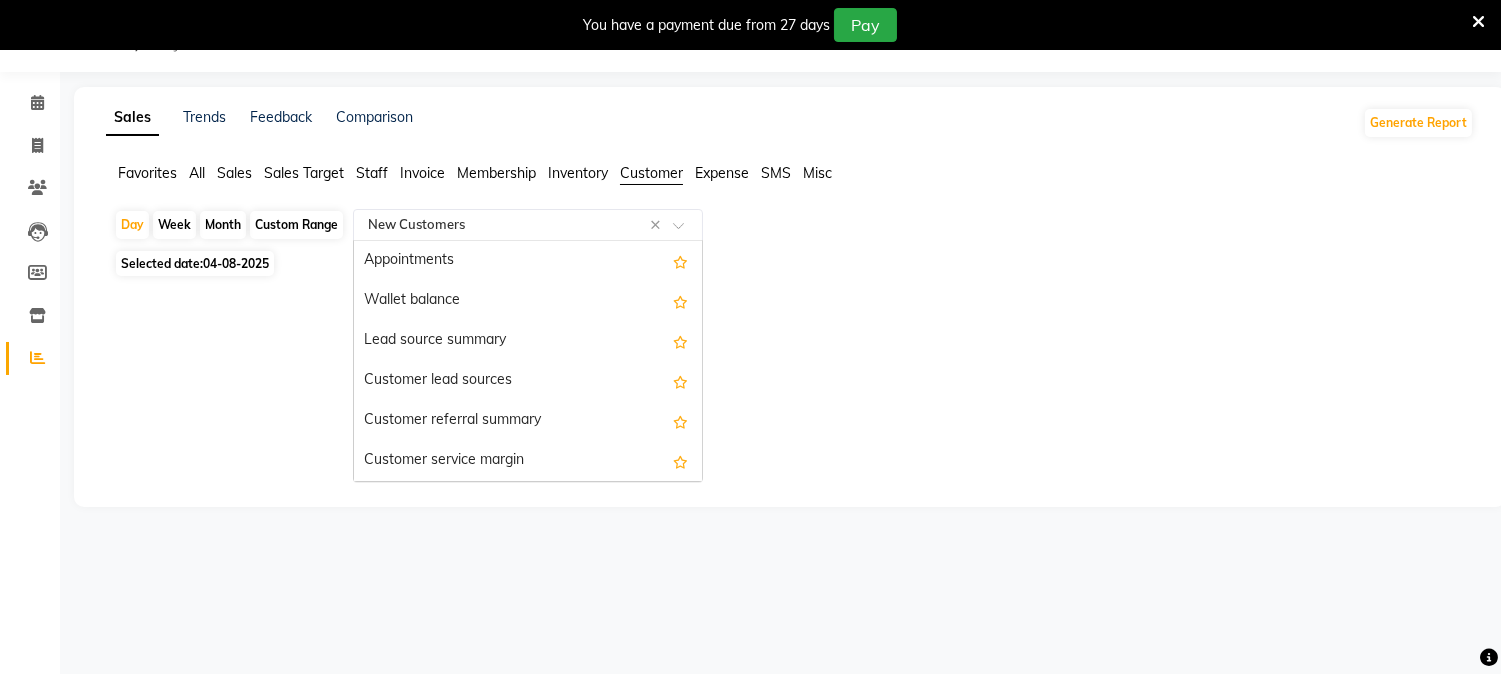 click 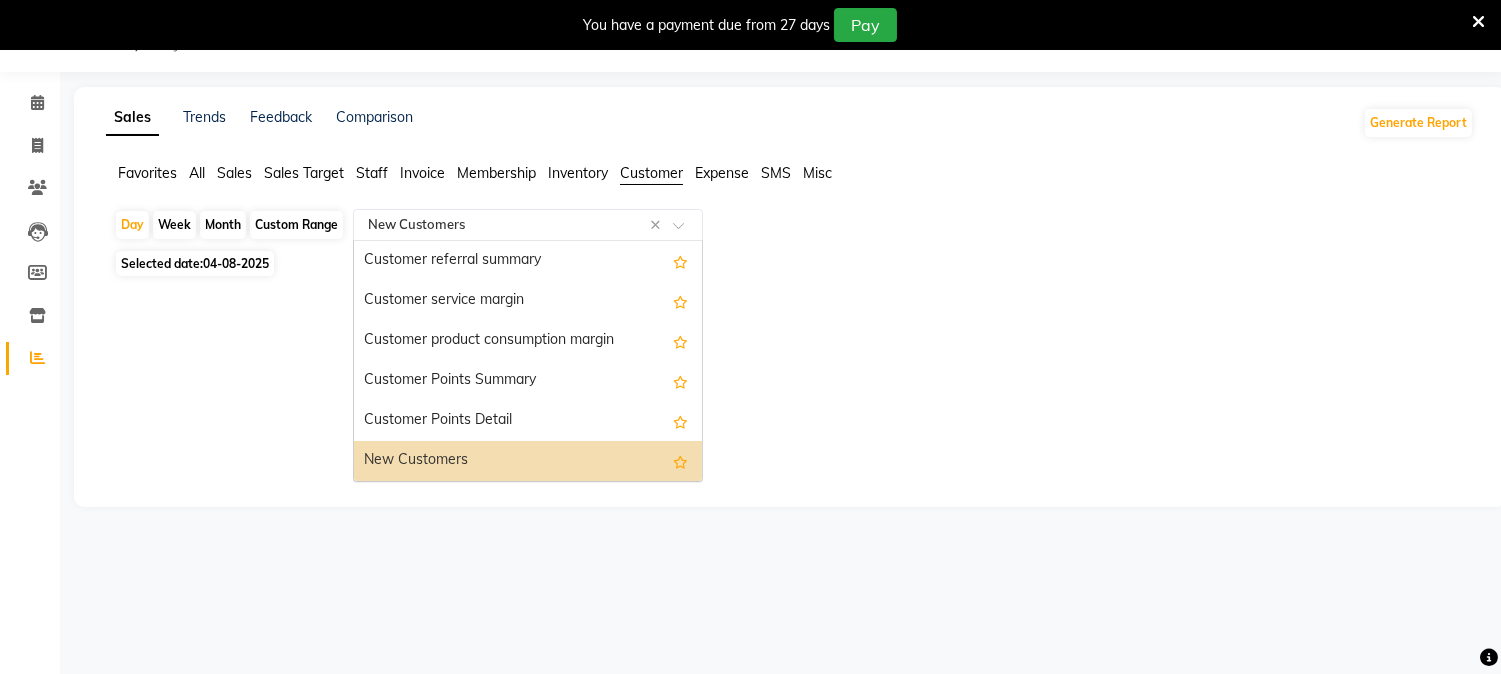 click on "New Customers" at bounding box center (528, 461) 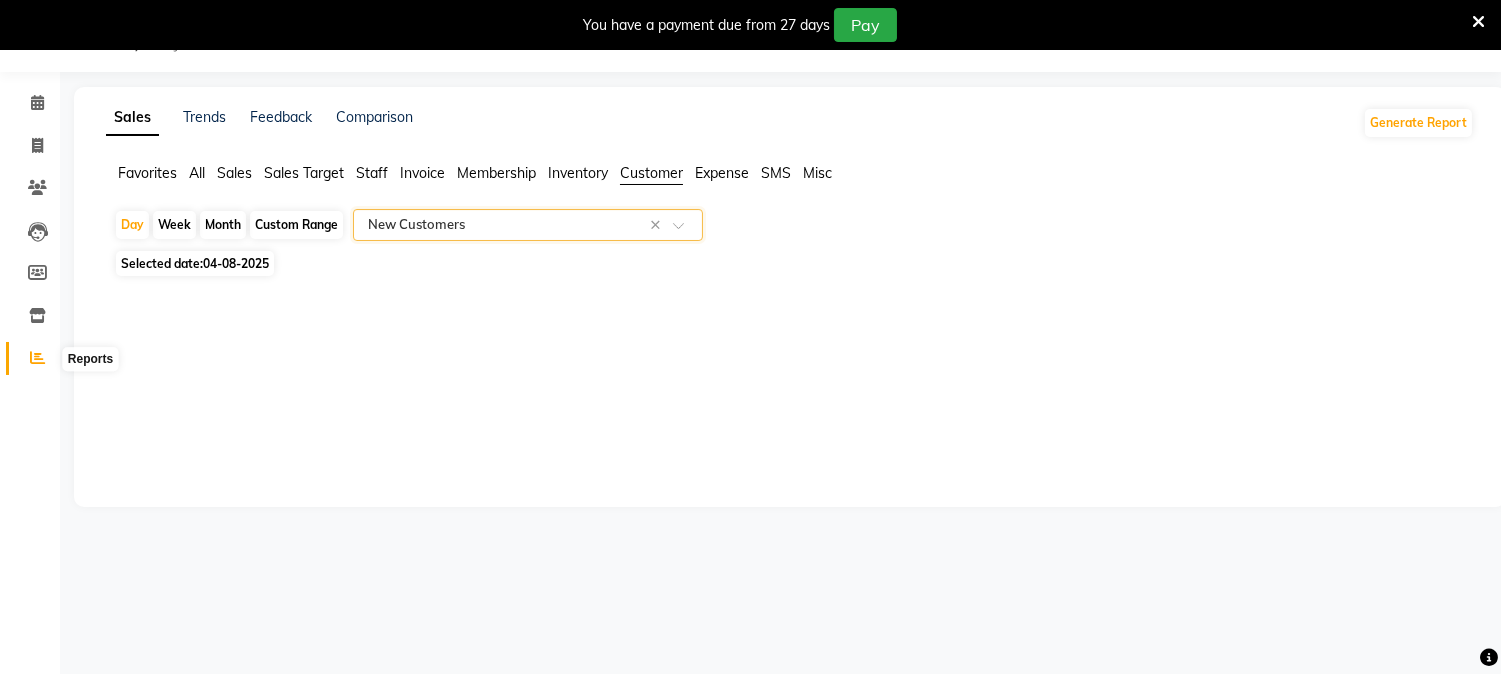 click 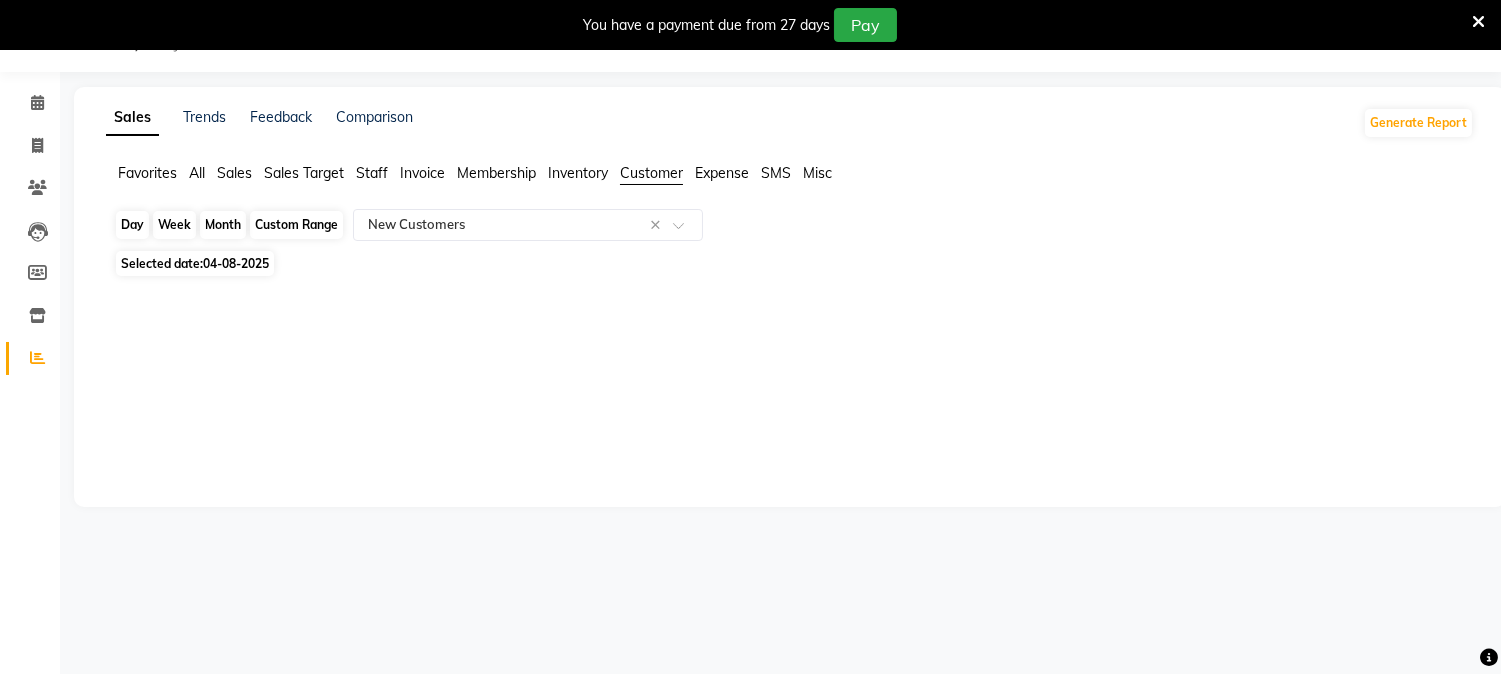 click on "Day" 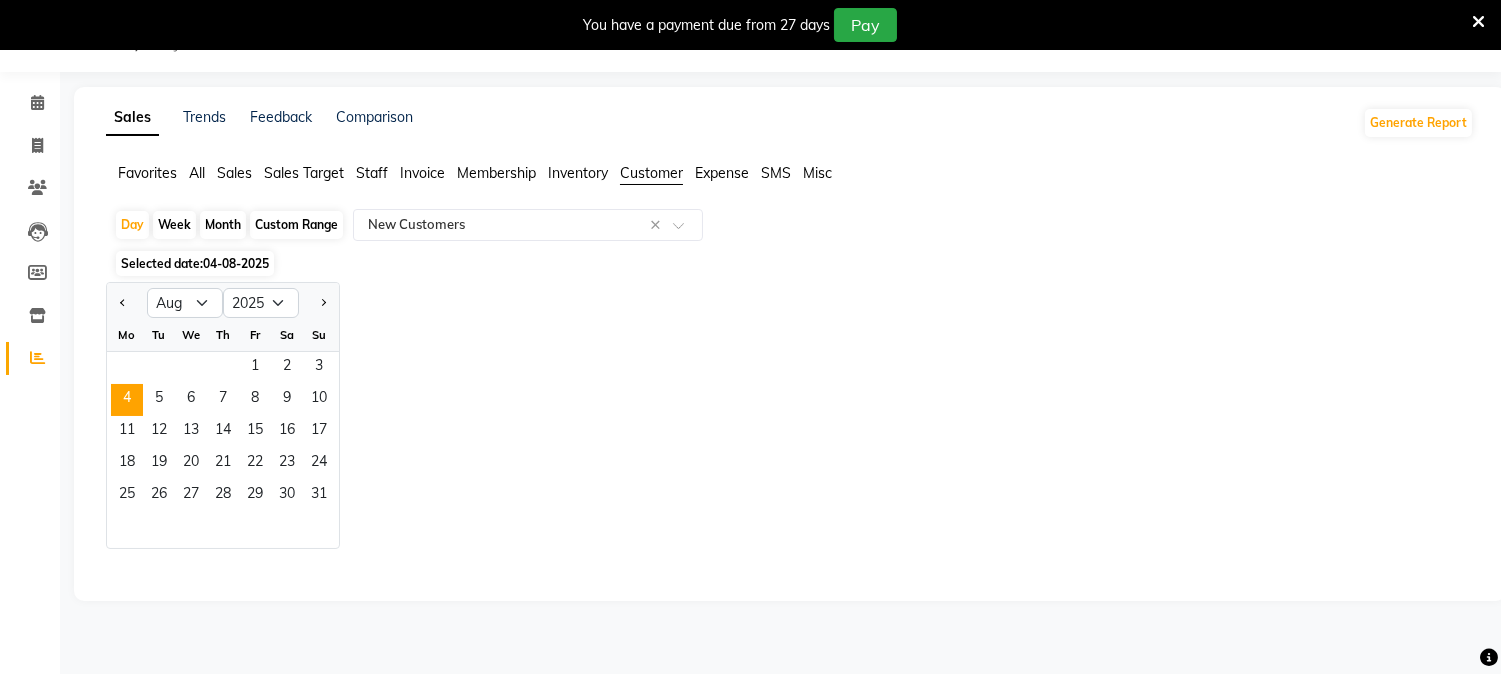click on "All" 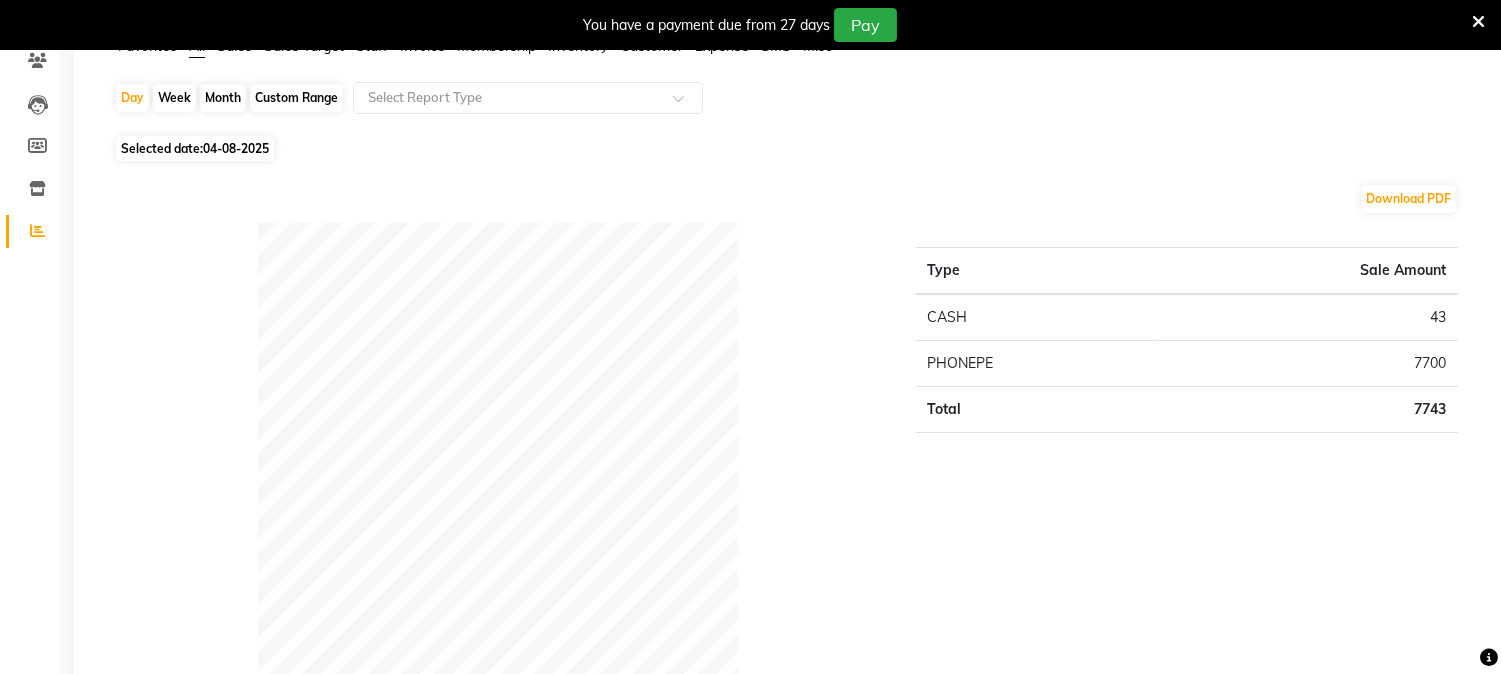 scroll, scrollTop: 0, scrollLeft: 0, axis: both 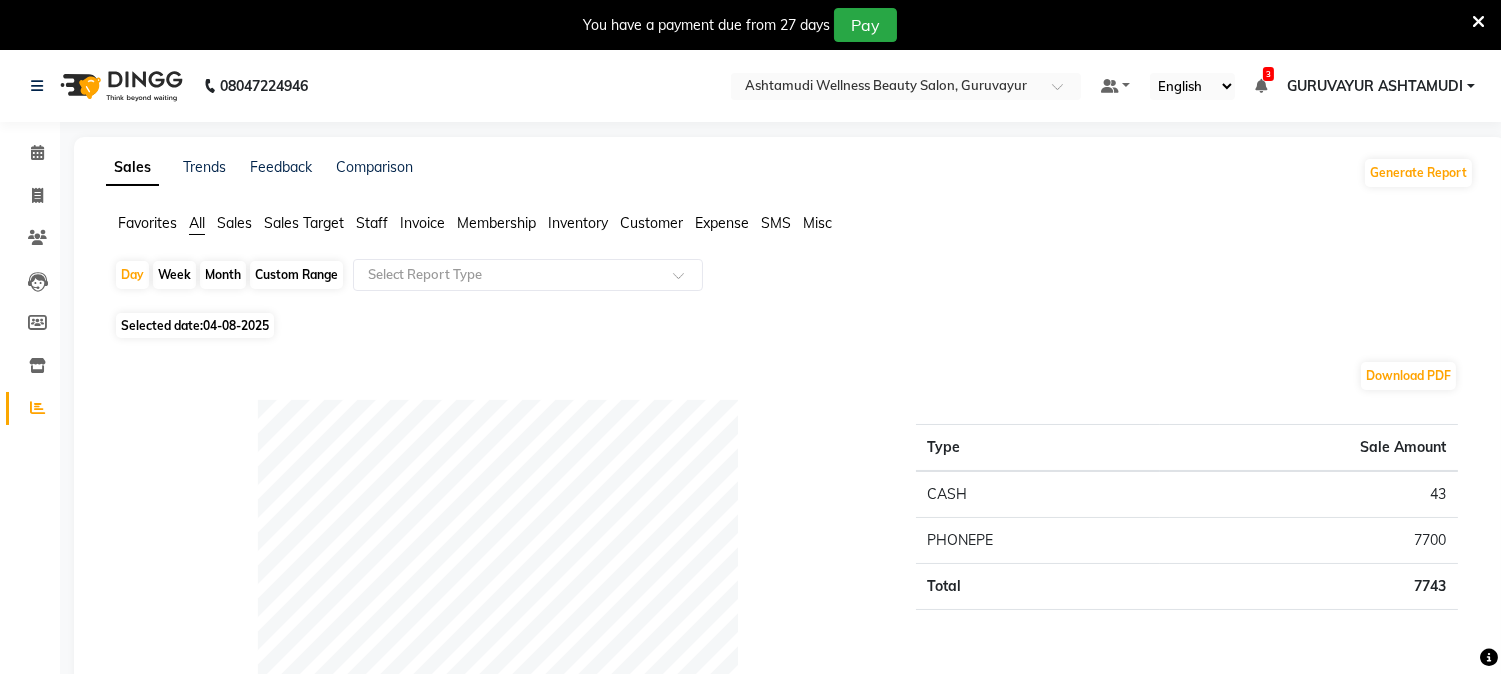 click on "Week" 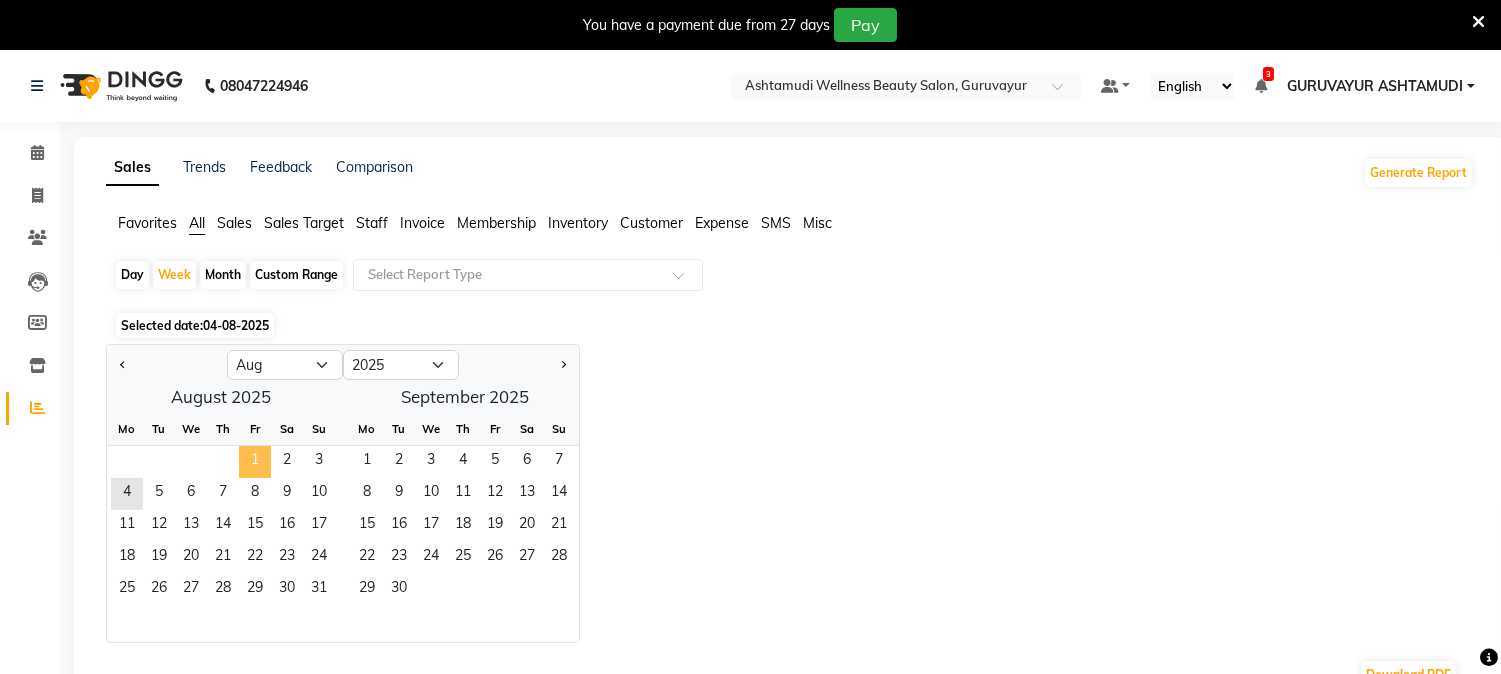 click on "1" 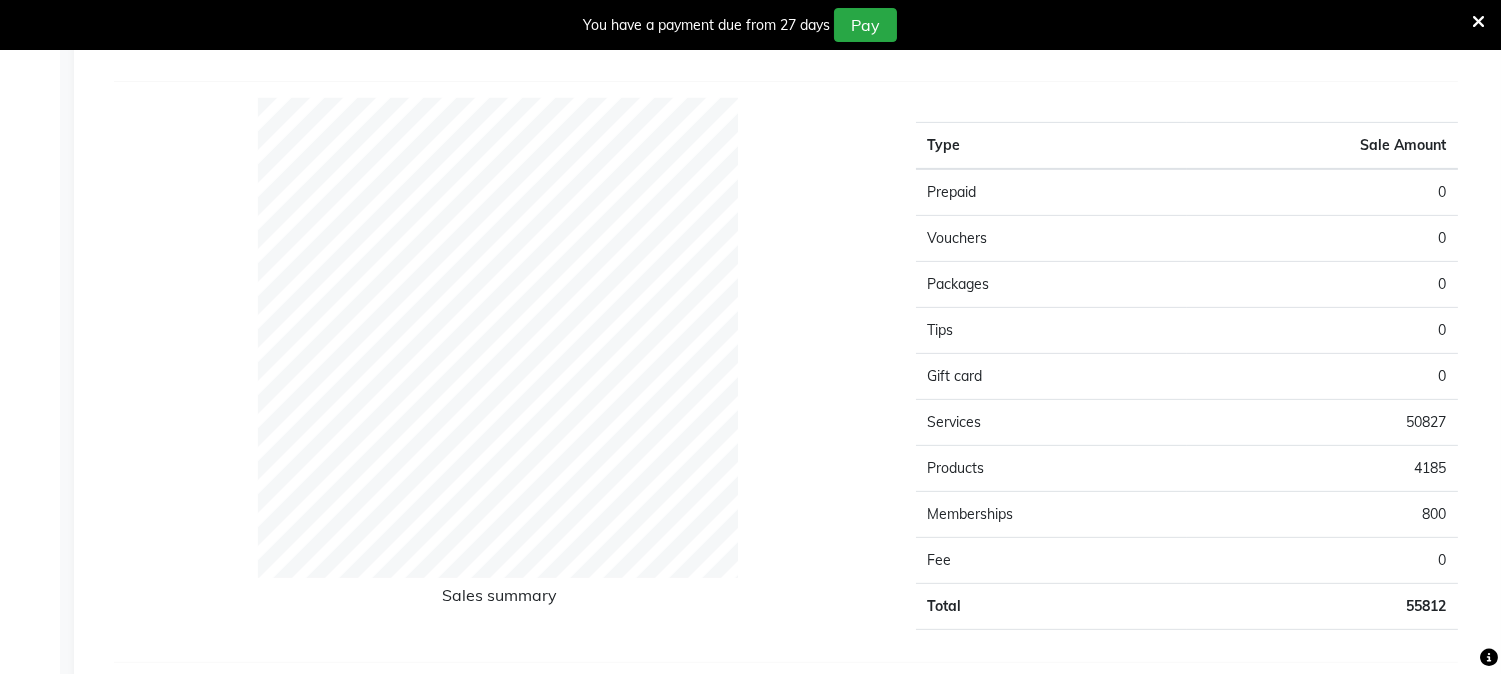 scroll, scrollTop: 1555, scrollLeft: 0, axis: vertical 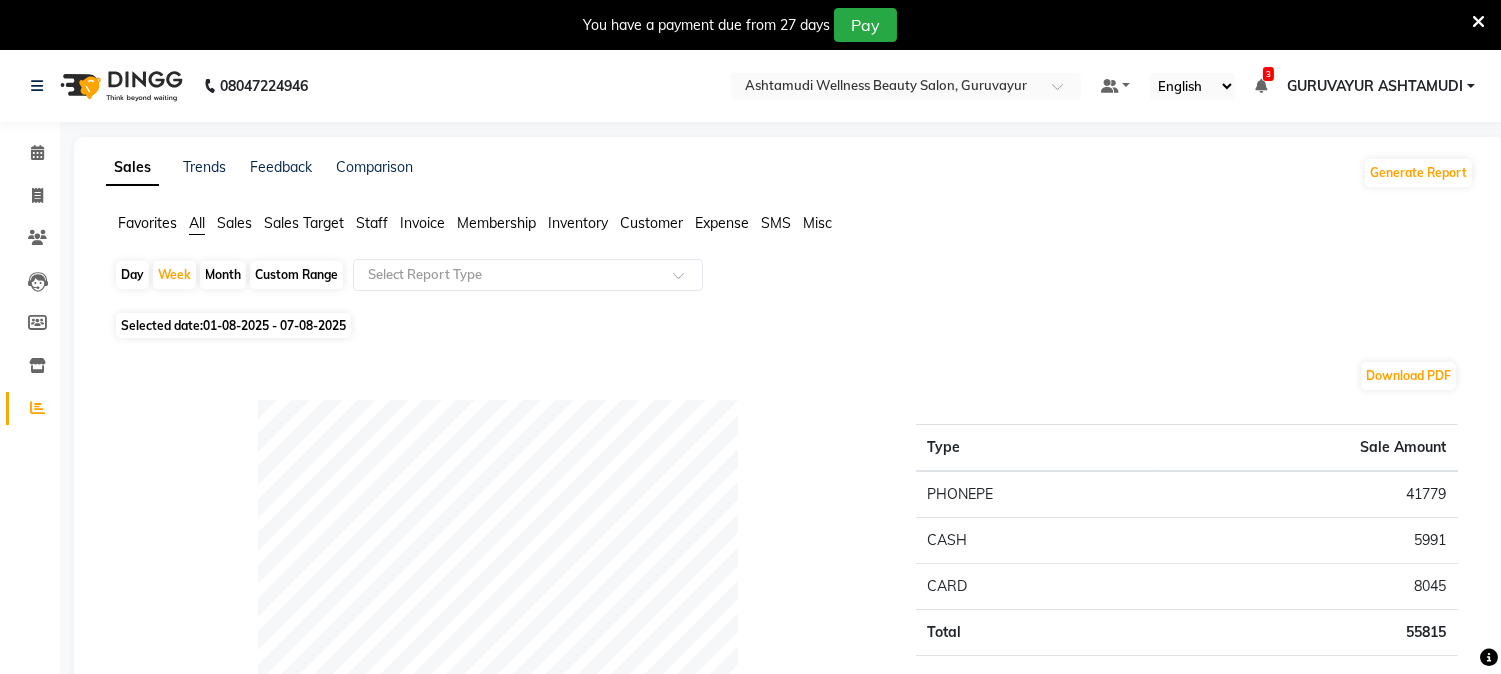 click on "All" 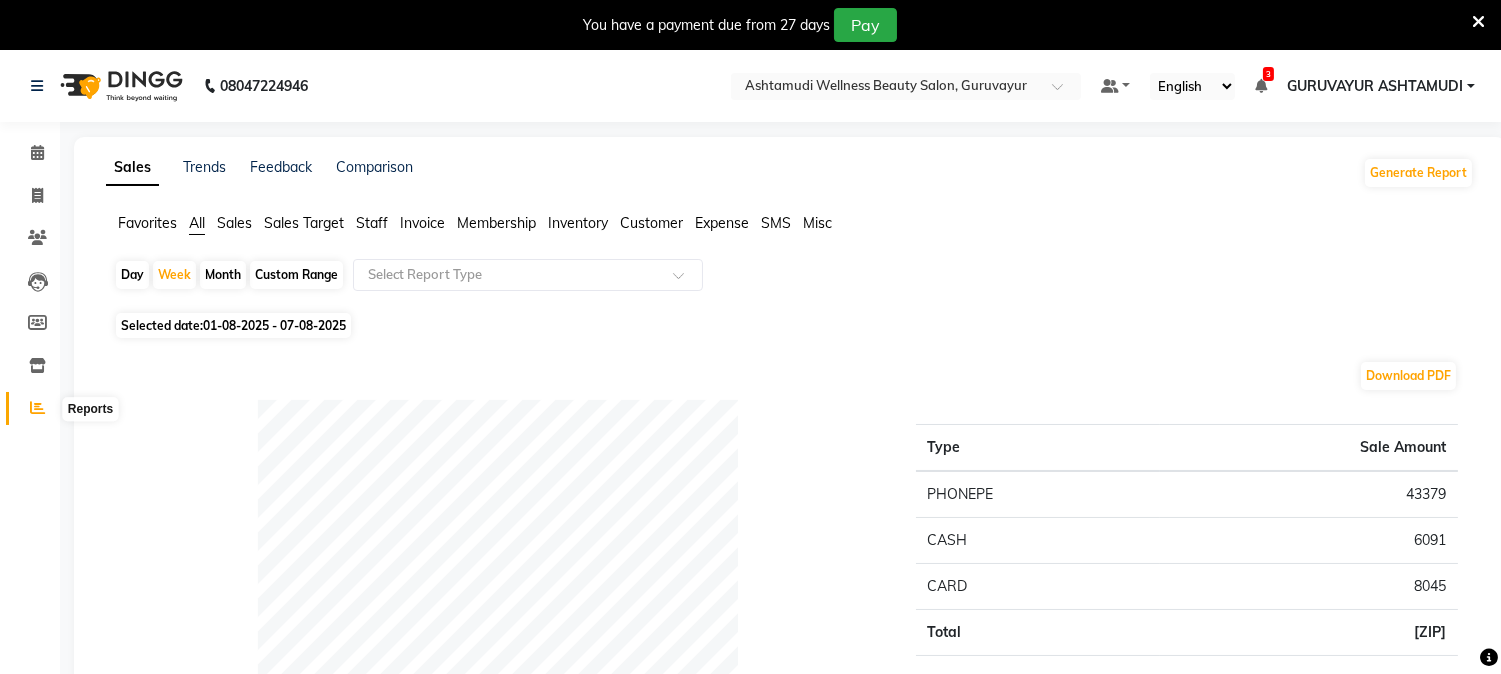 click 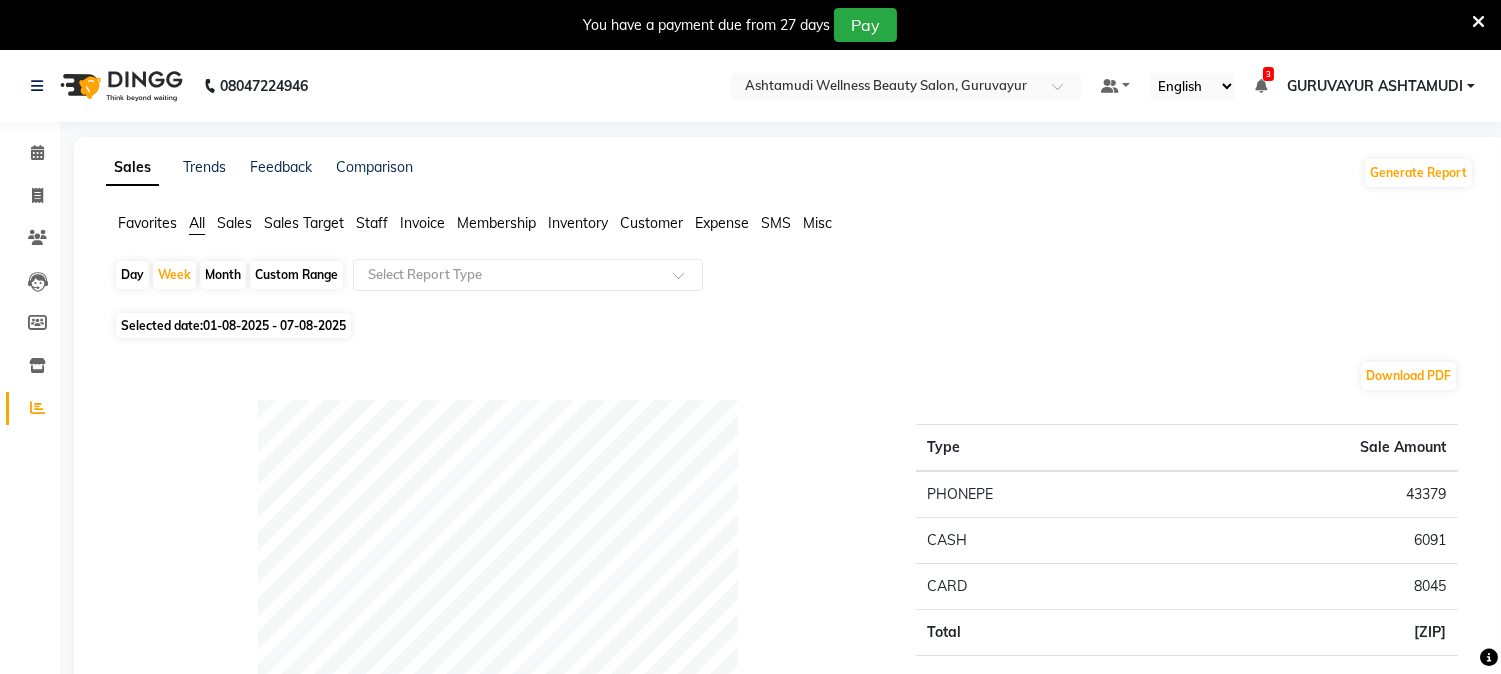 click on "All" 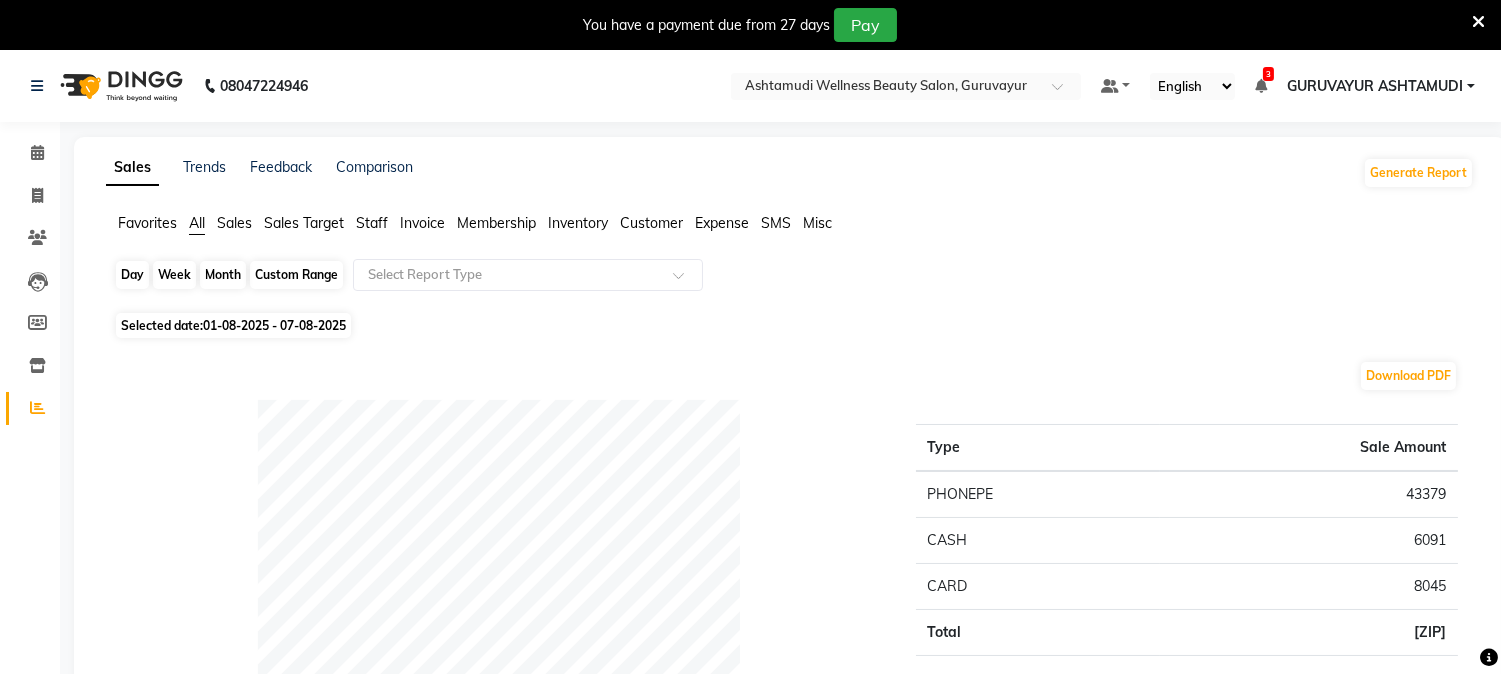 click on "Week" 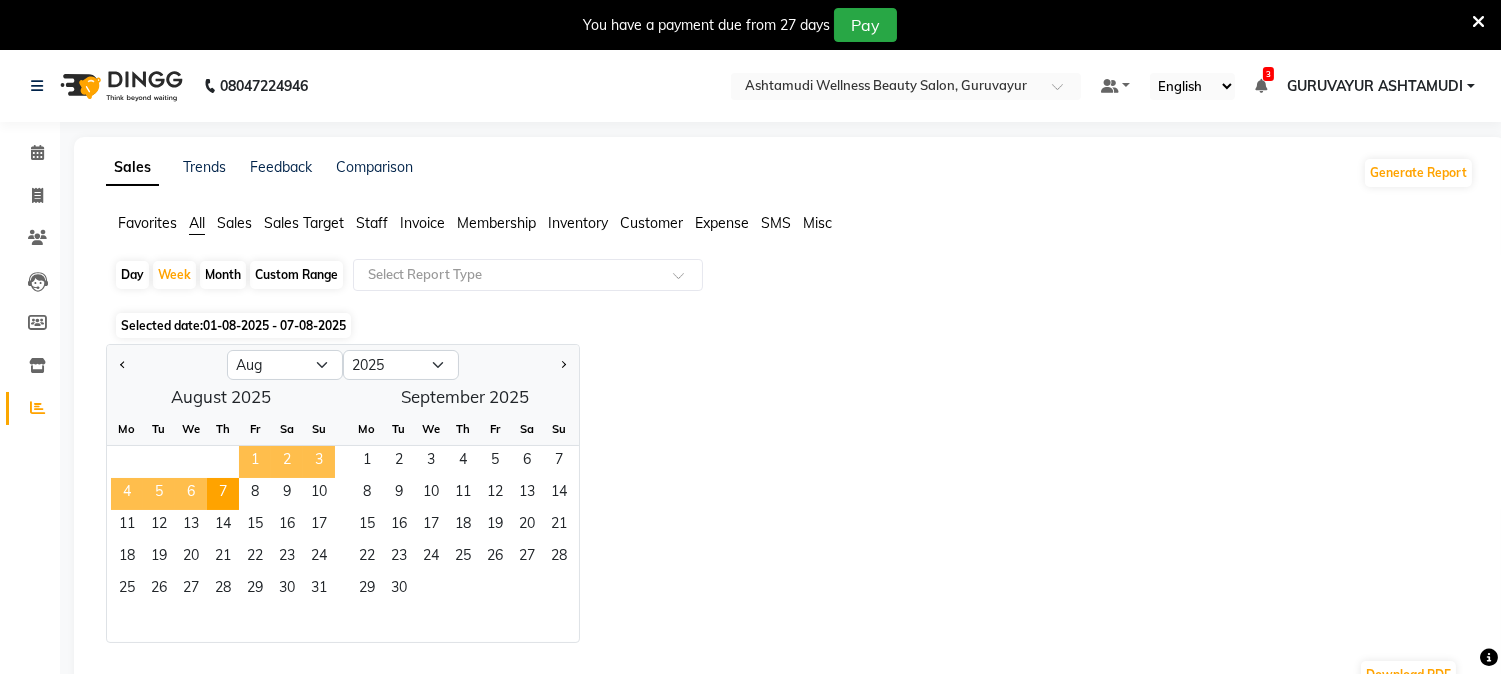 click on "1" 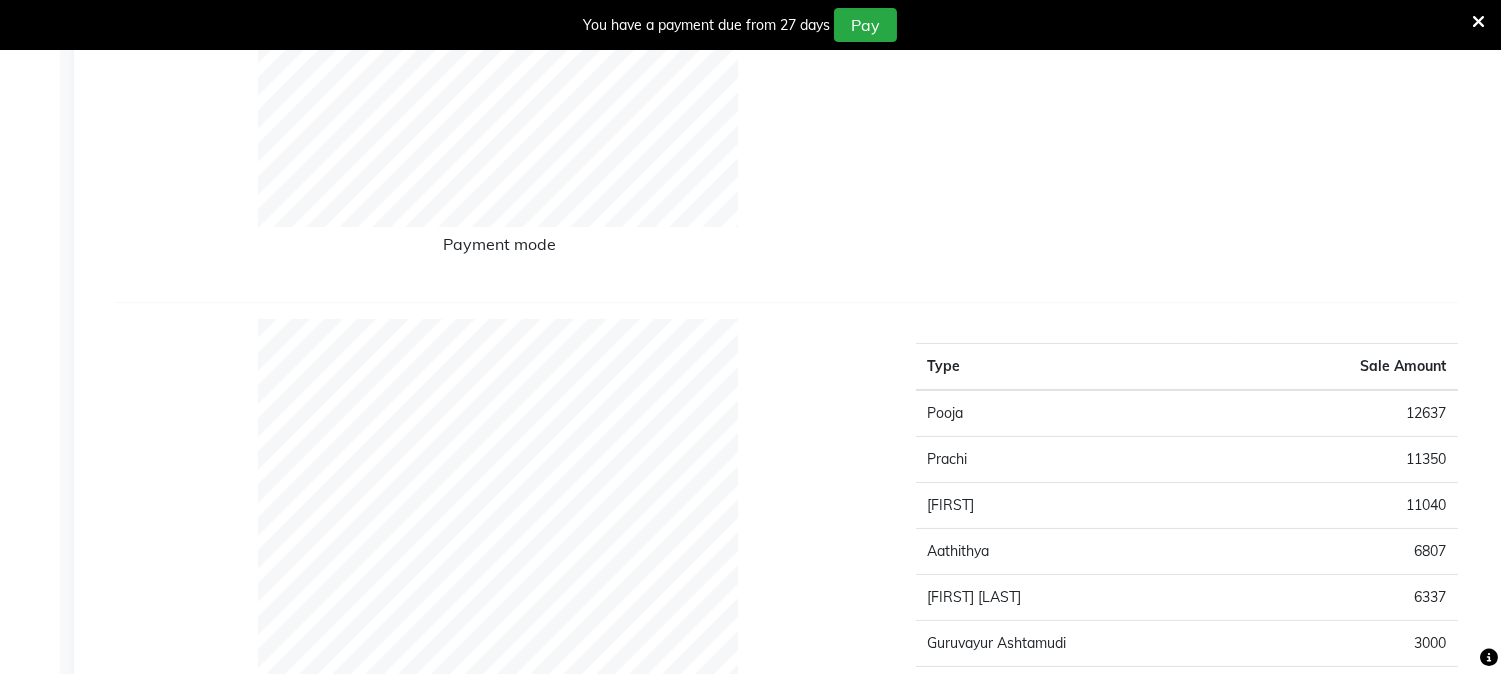 scroll, scrollTop: 444, scrollLeft: 0, axis: vertical 